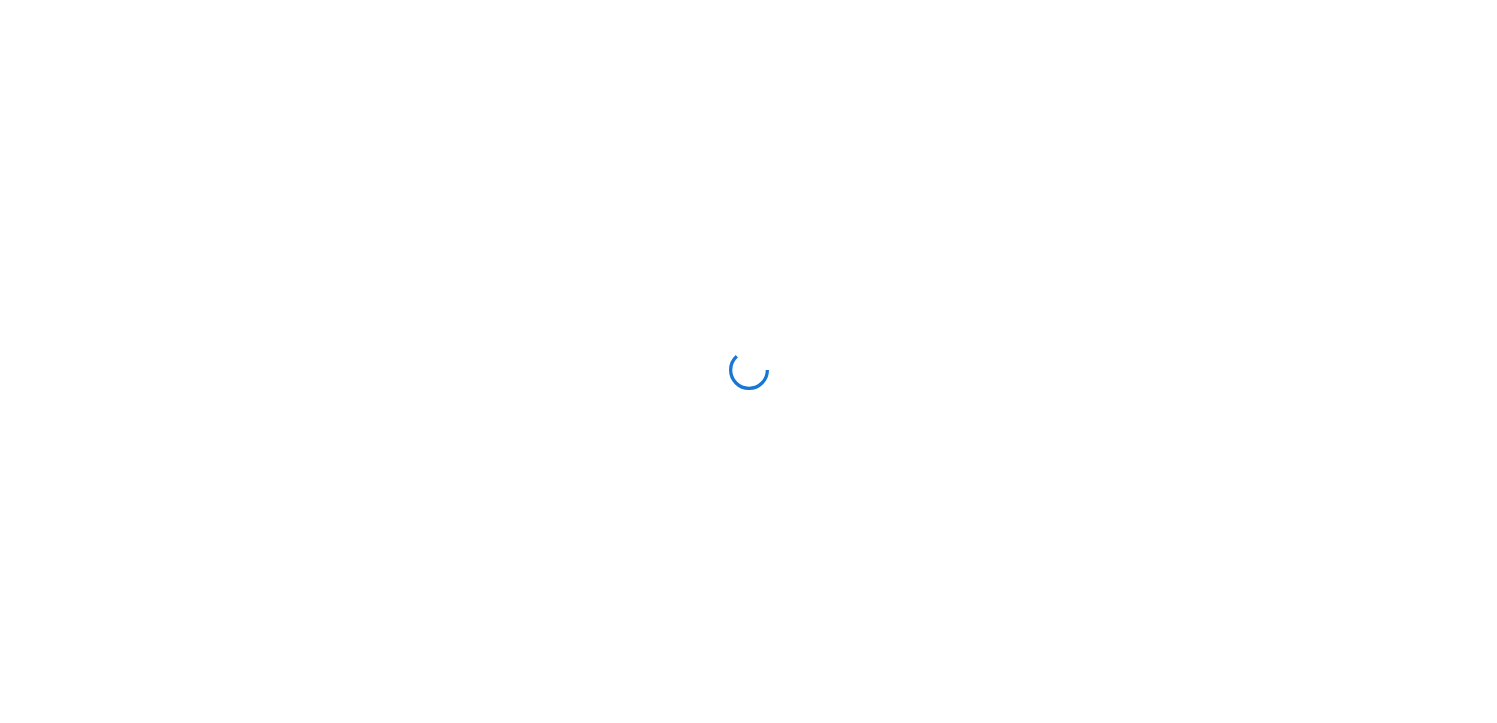 scroll, scrollTop: 0, scrollLeft: 0, axis: both 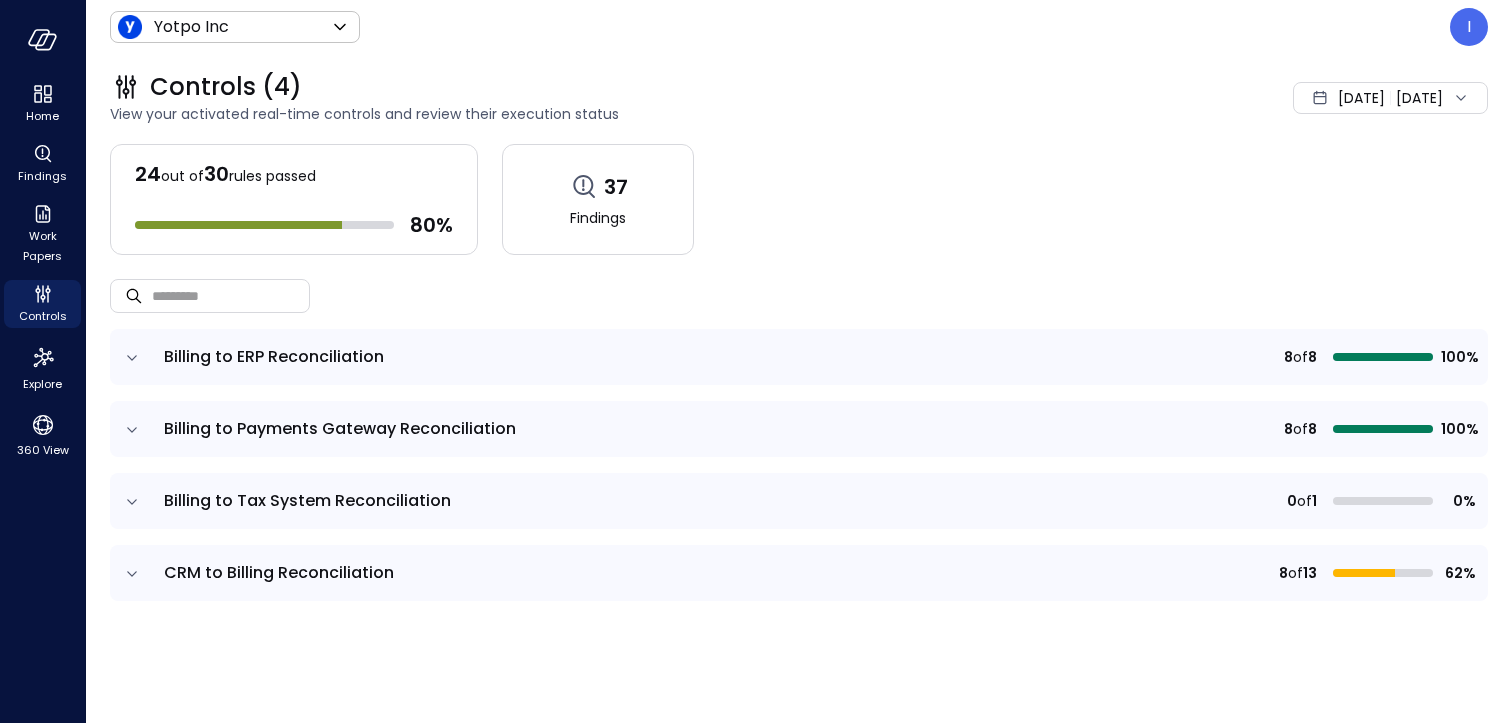 click at bounding box center (131, 573) 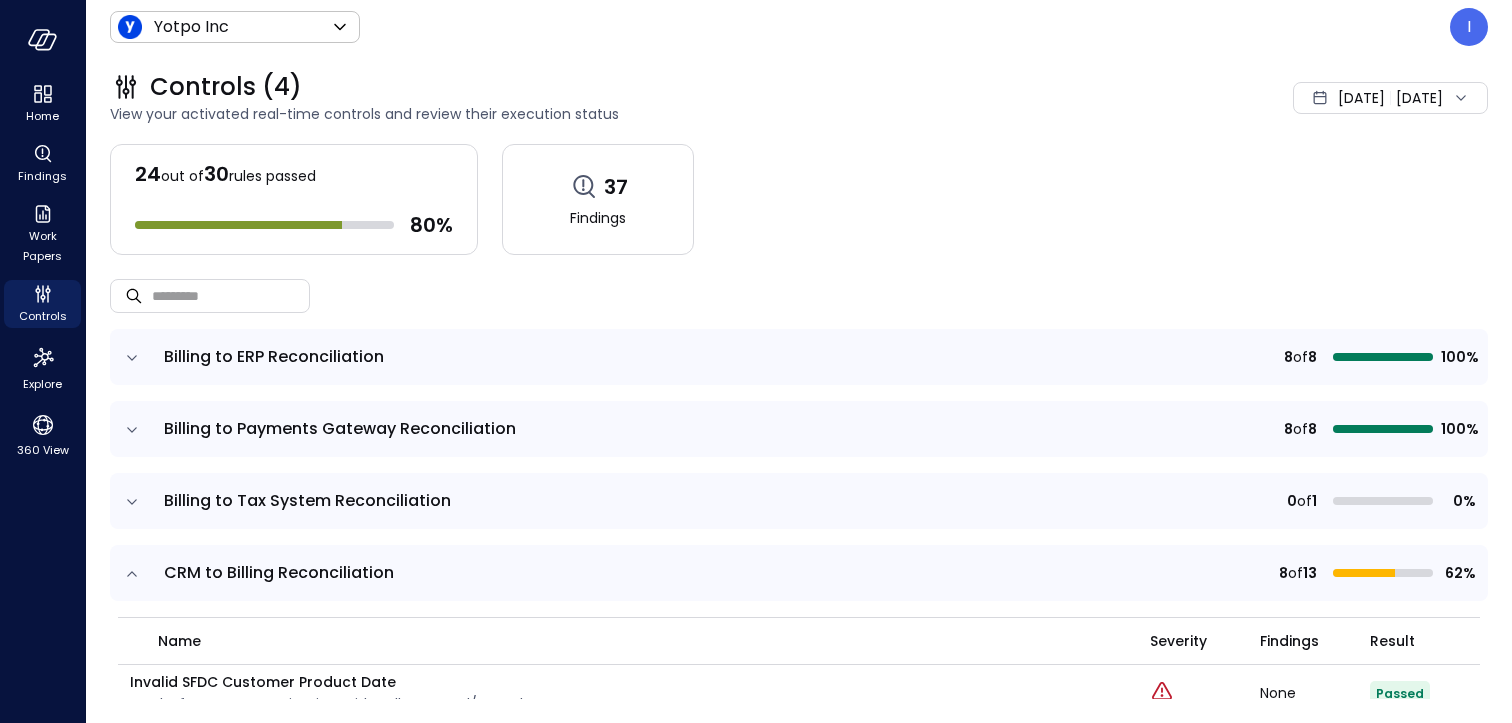 click 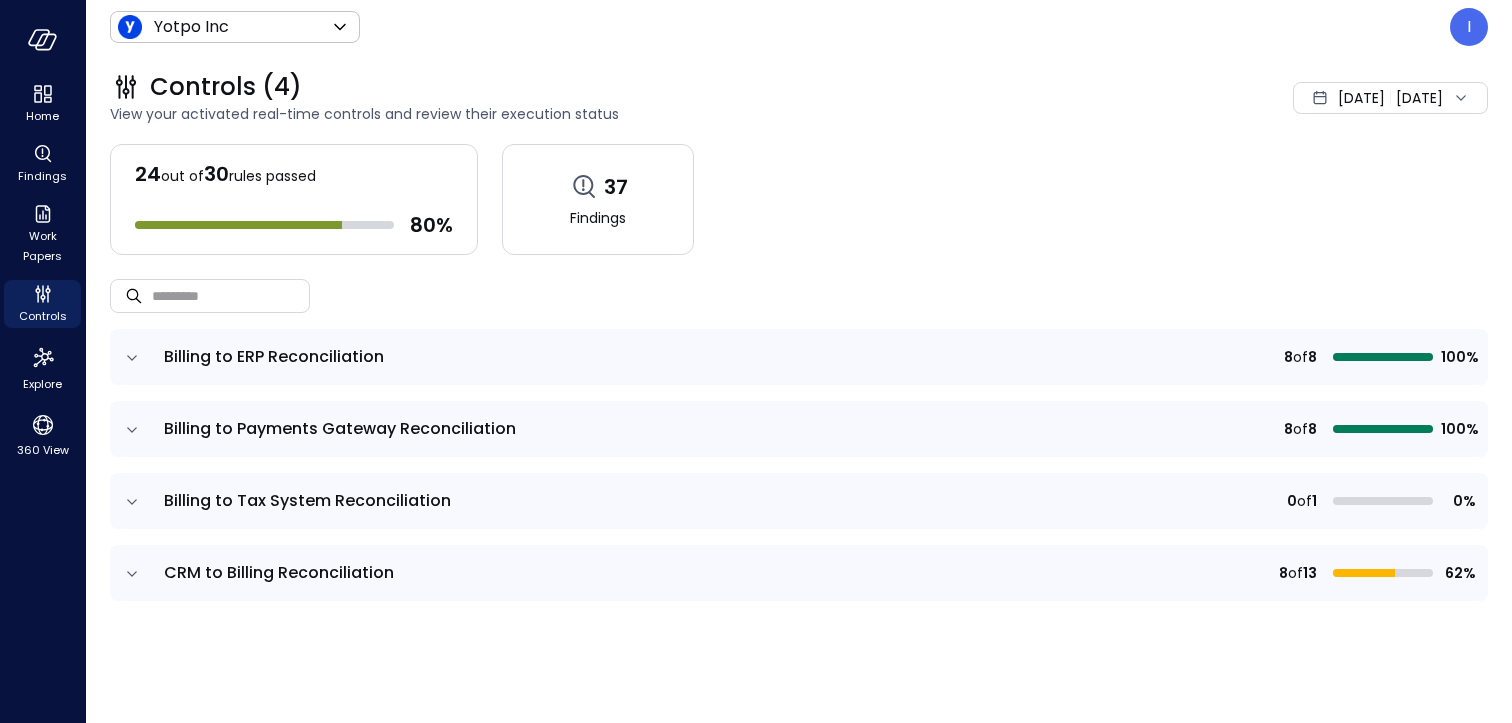 click 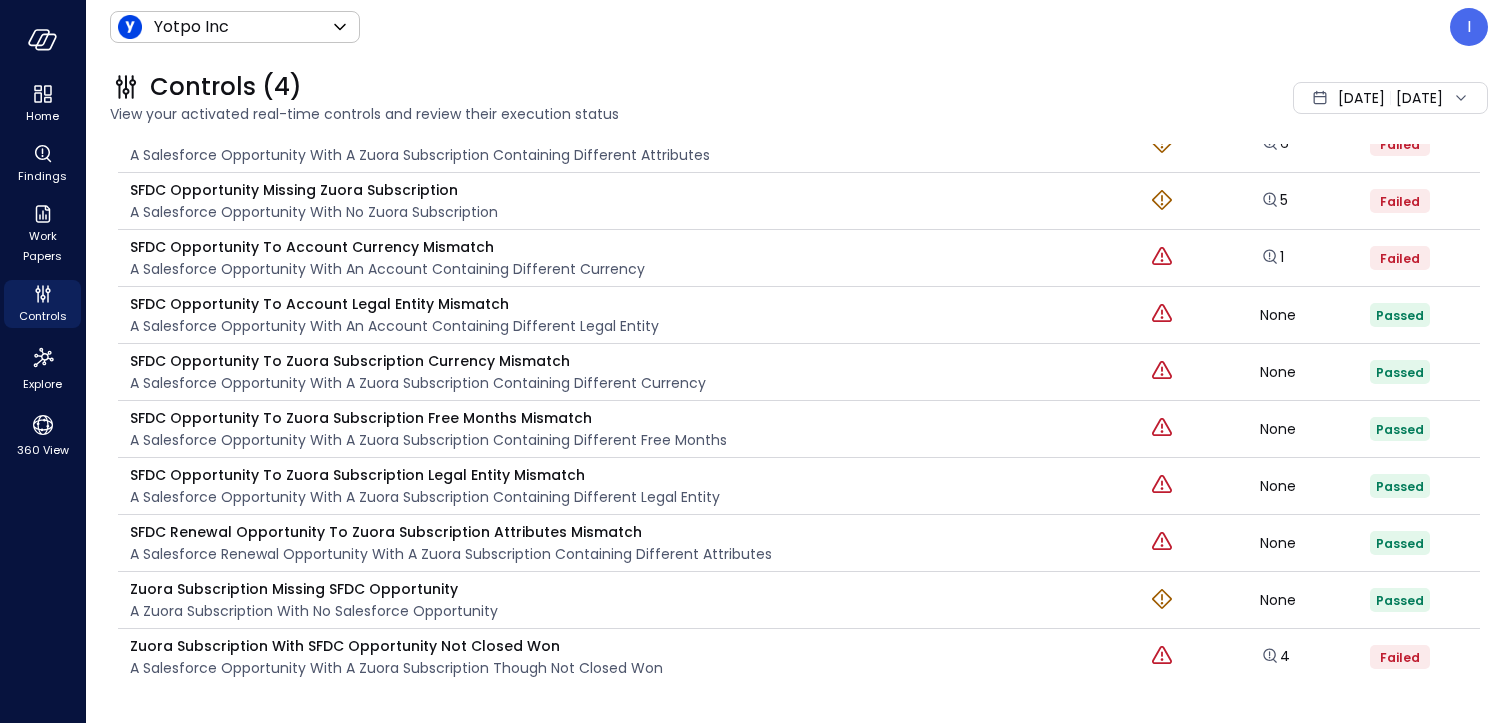 scroll, scrollTop: 721, scrollLeft: 0, axis: vertical 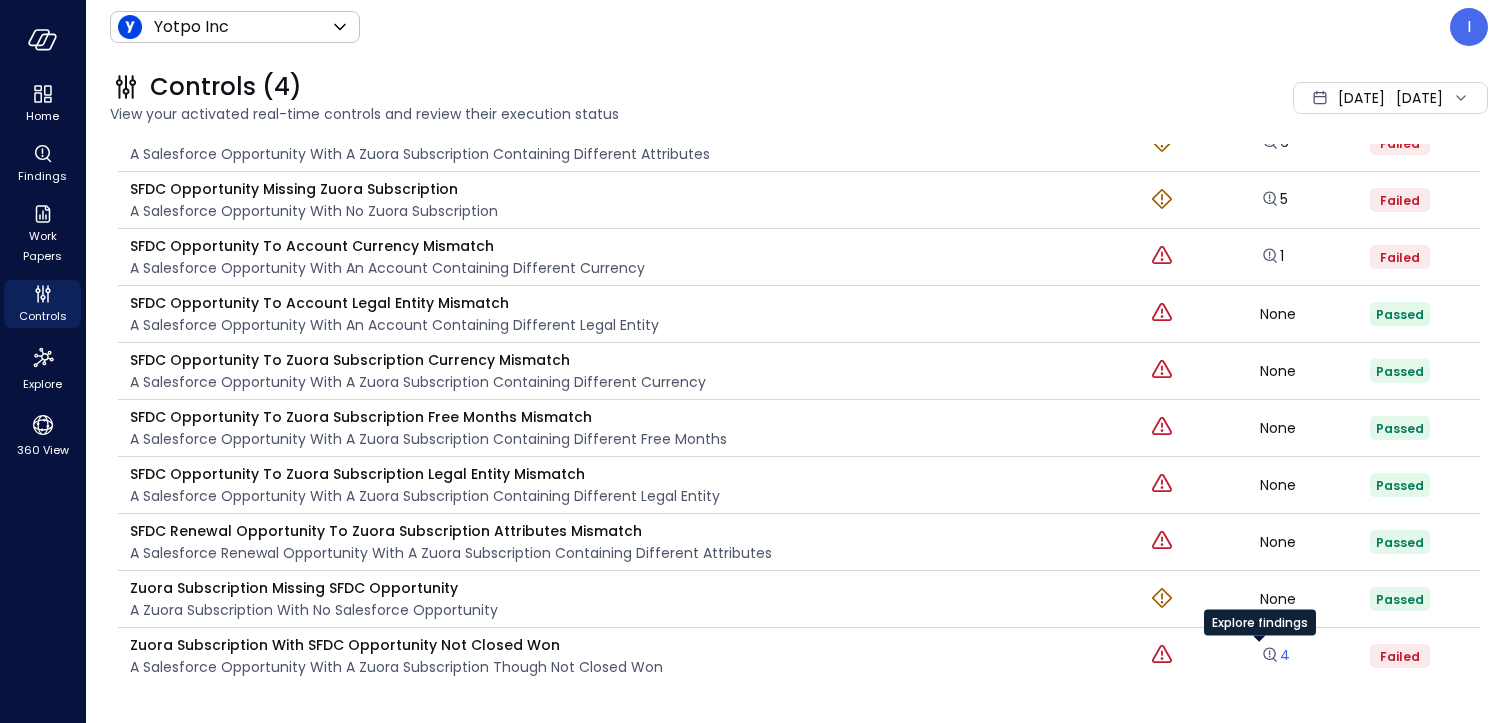 click 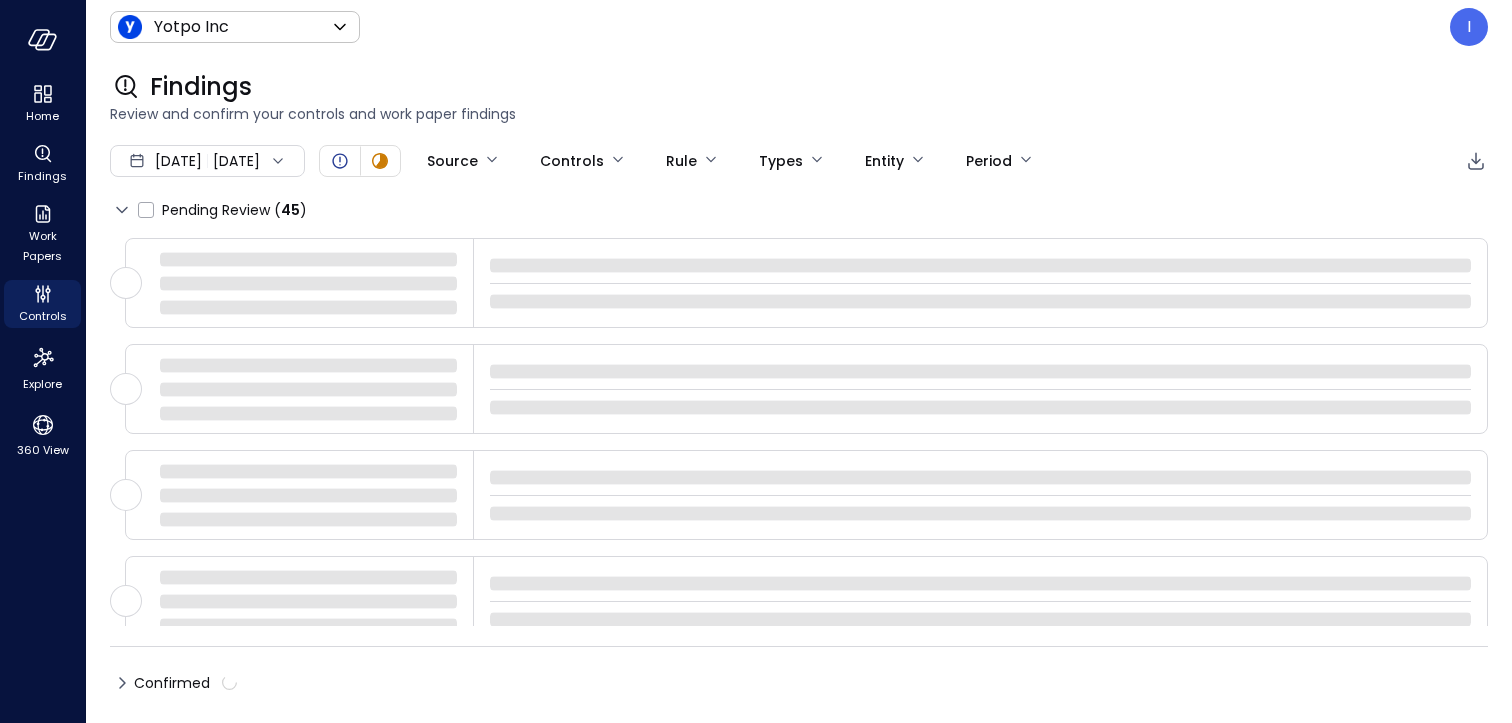 type on "****" 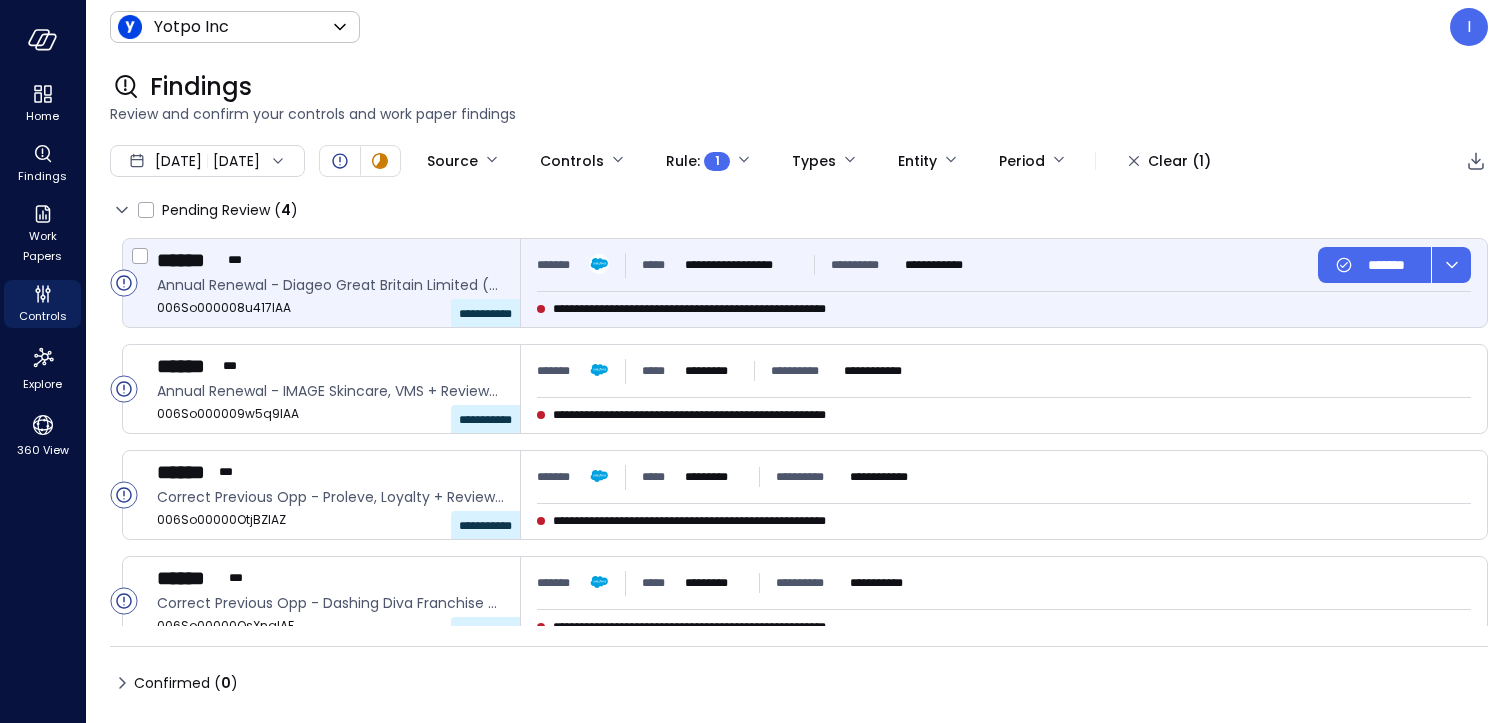 click on "**********" at bounding box center (339, 283) 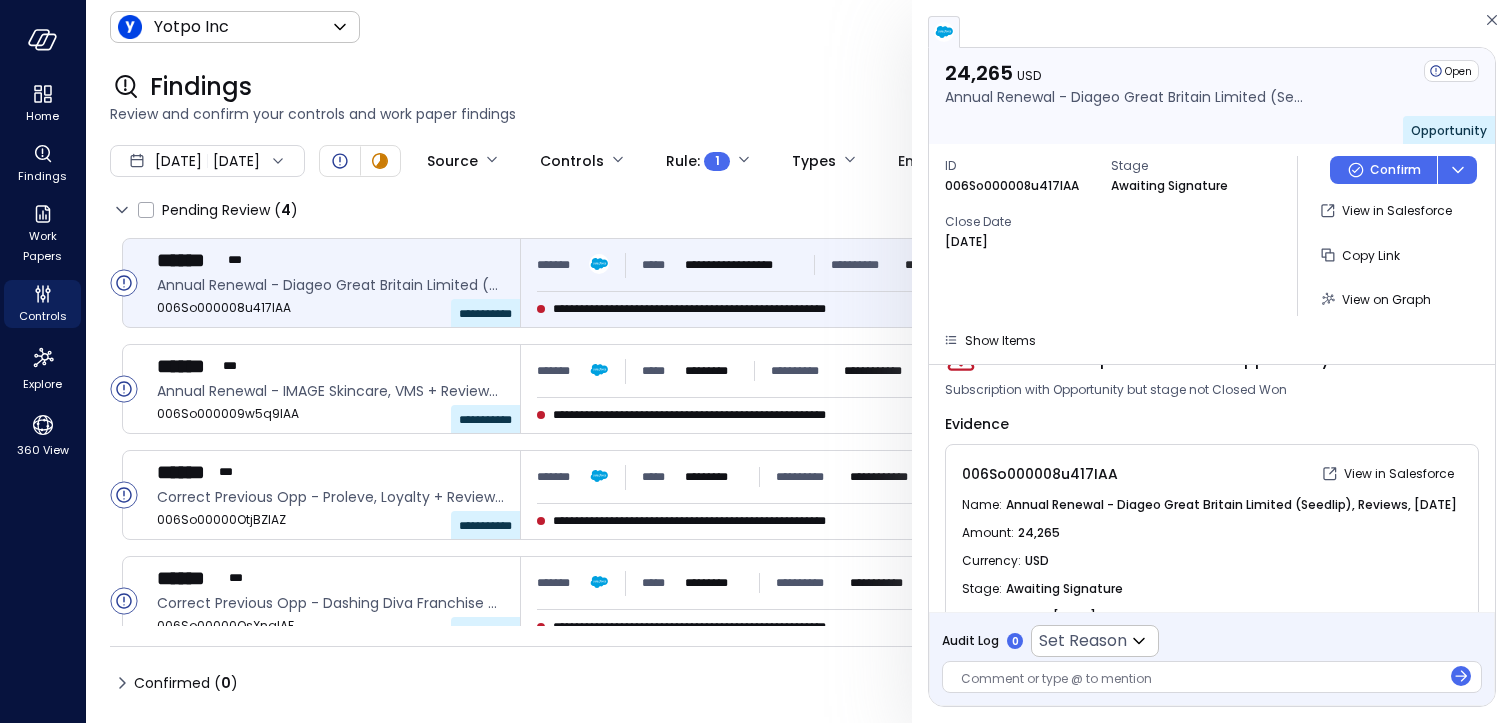 scroll, scrollTop: 39, scrollLeft: 0, axis: vertical 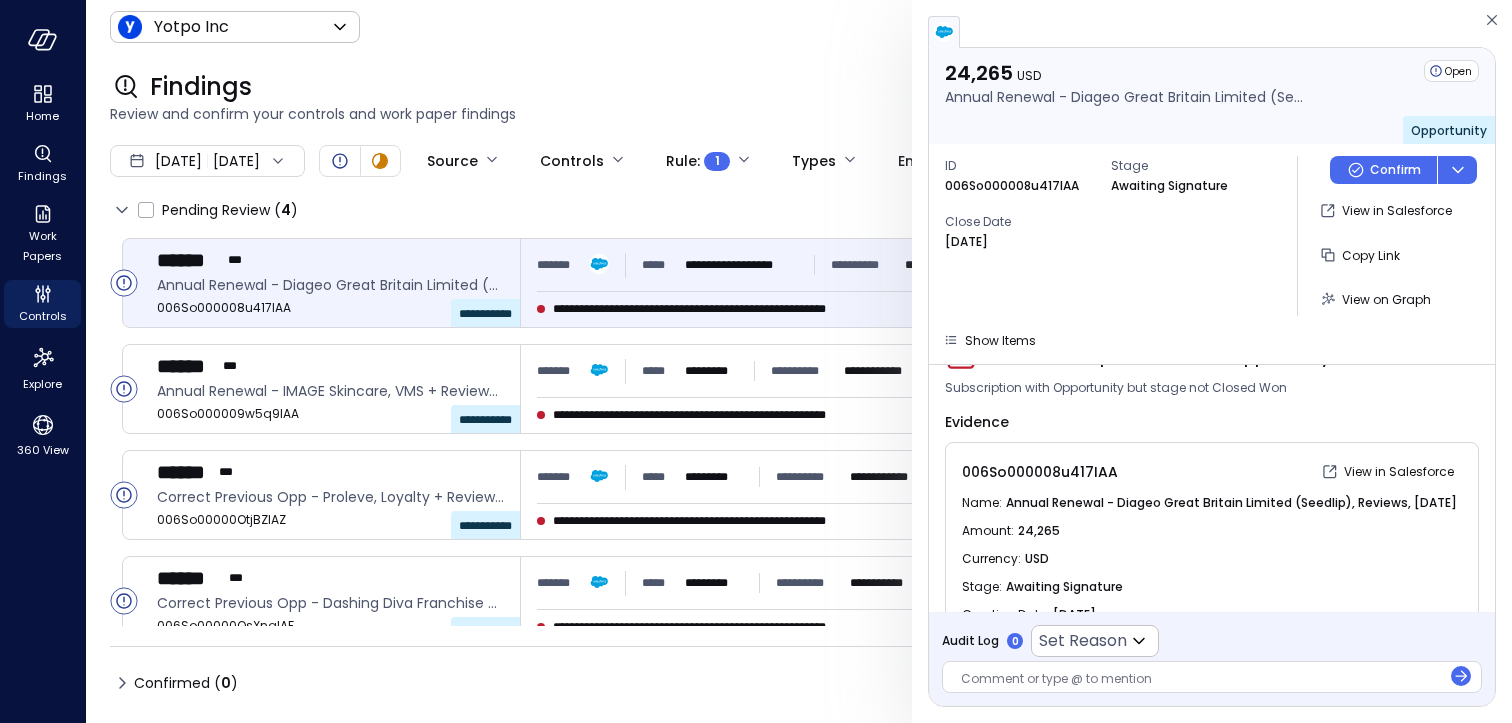 click on "006So000008u417IAA" at bounding box center (1139, 472) 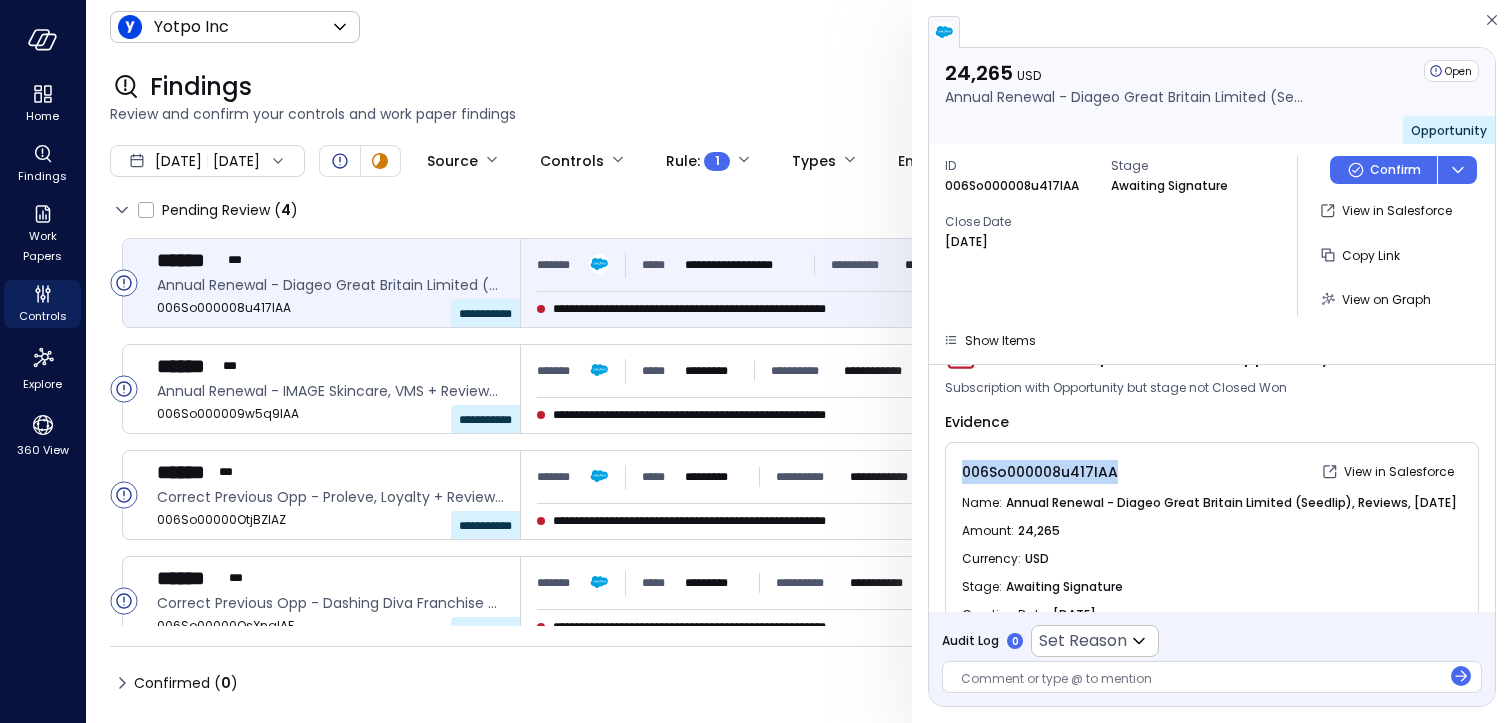 click on "006So000008u417IAA" at bounding box center (1139, 472) 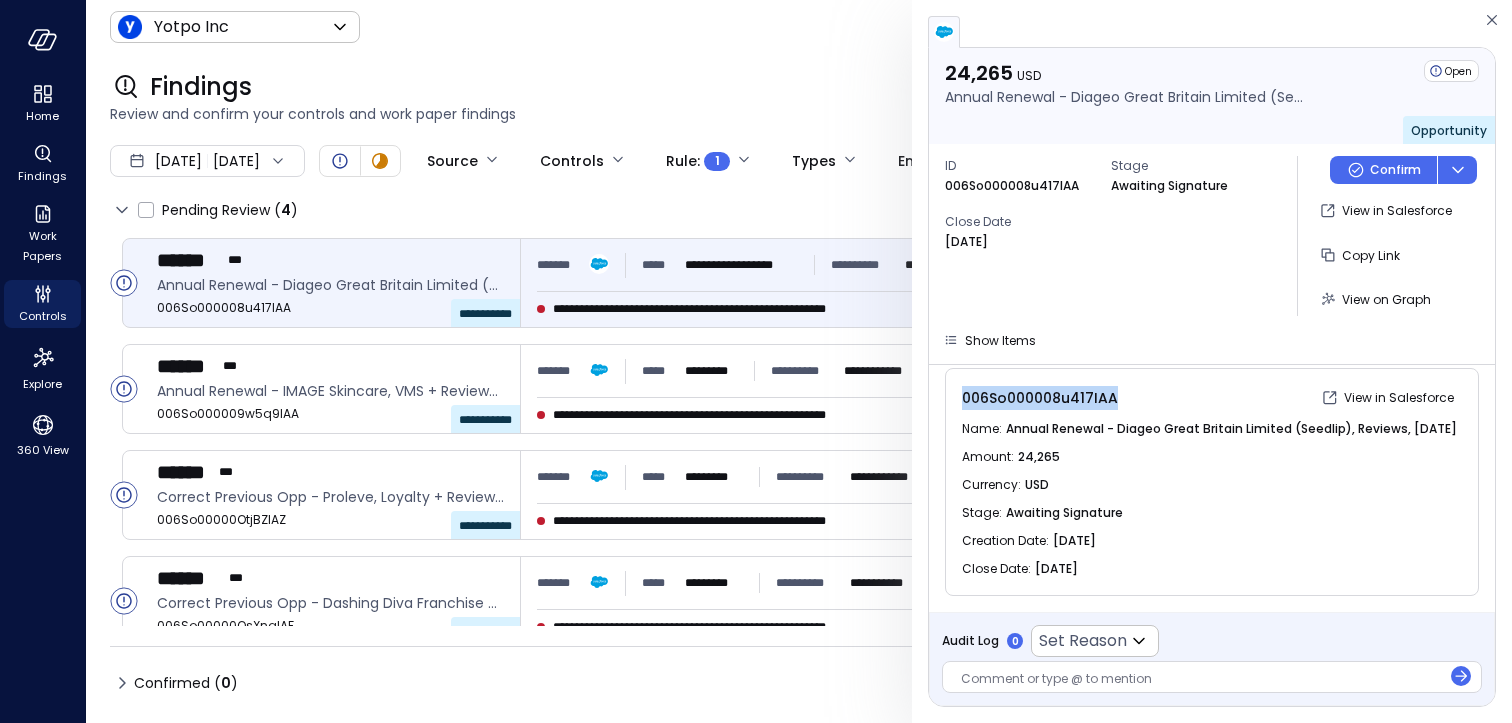 scroll, scrollTop: 129, scrollLeft: 0, axis: vertical 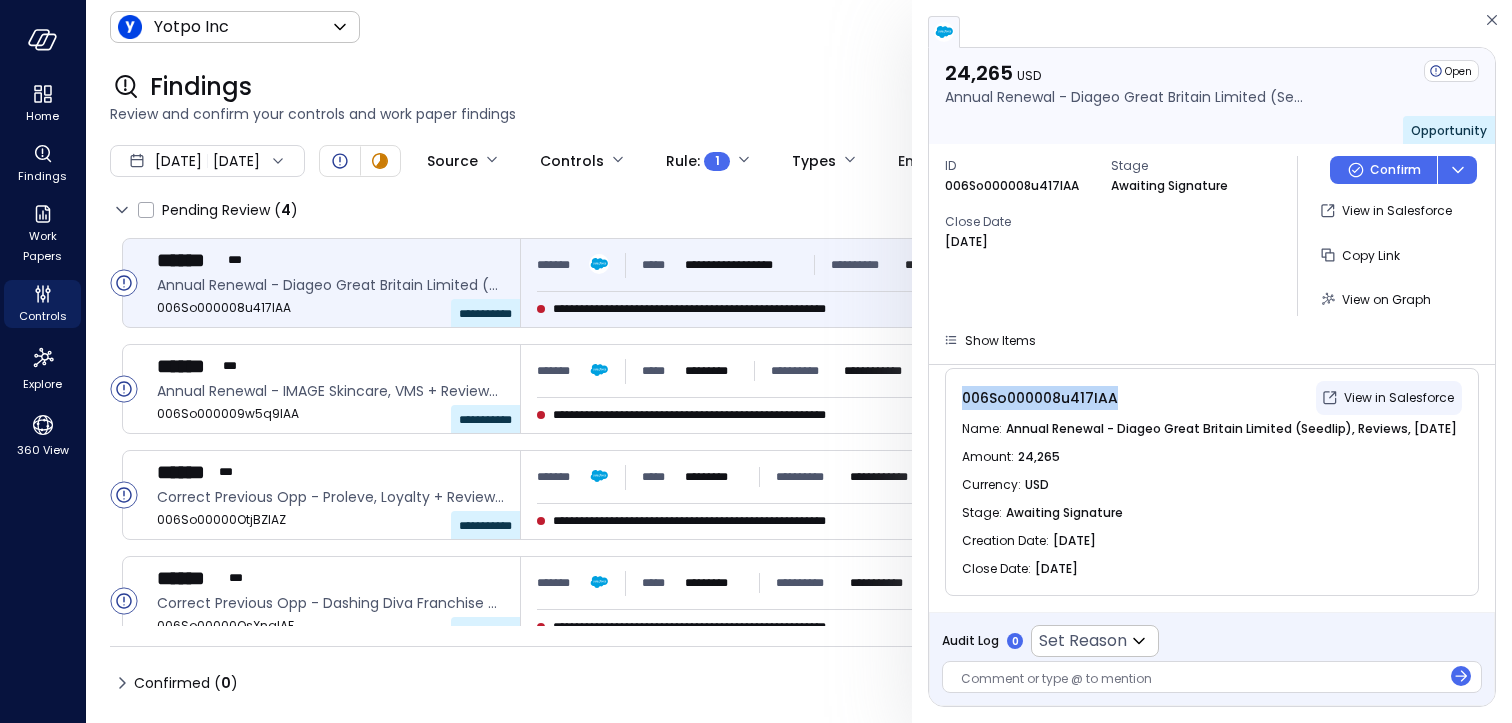 click on "View in Salesforce" at bounding box center [1399, 398] 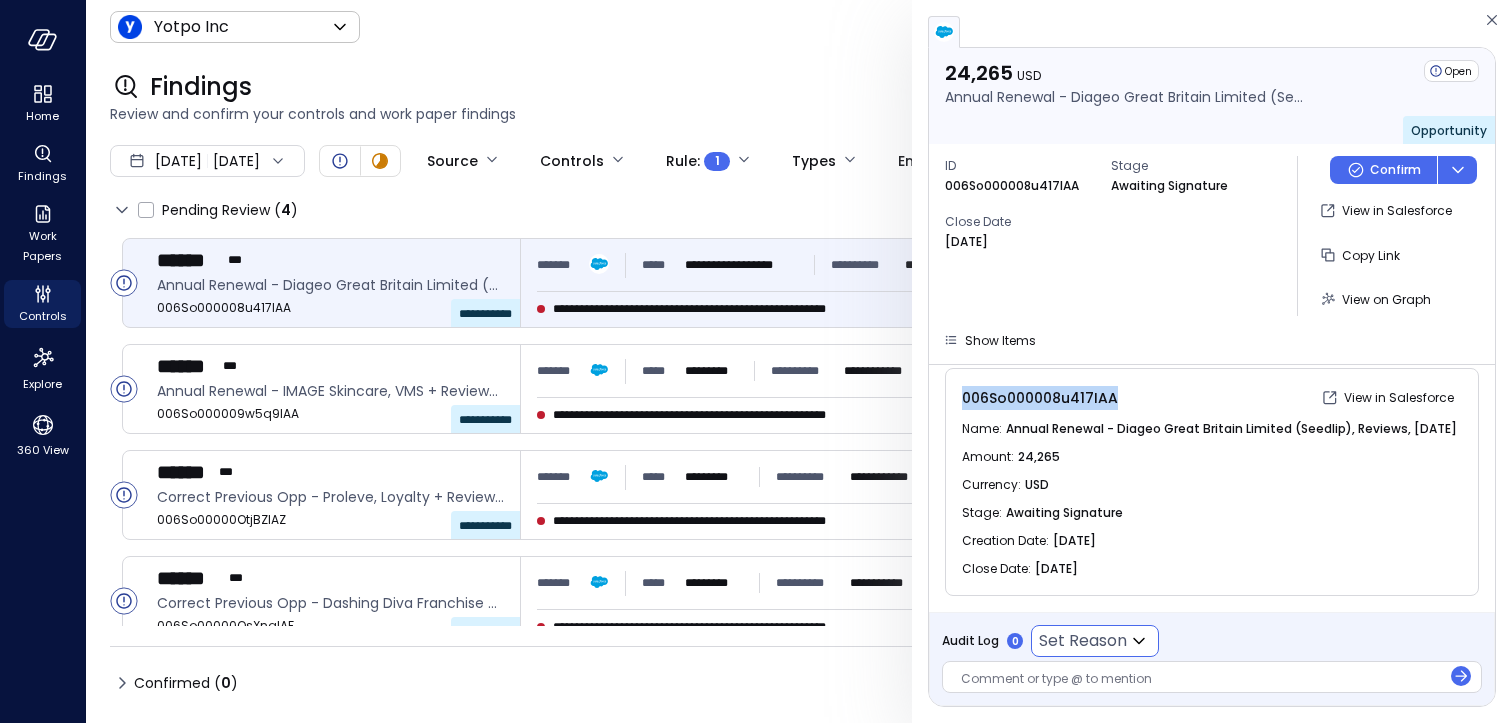 click on "**********" at bounding box center (756, 361) 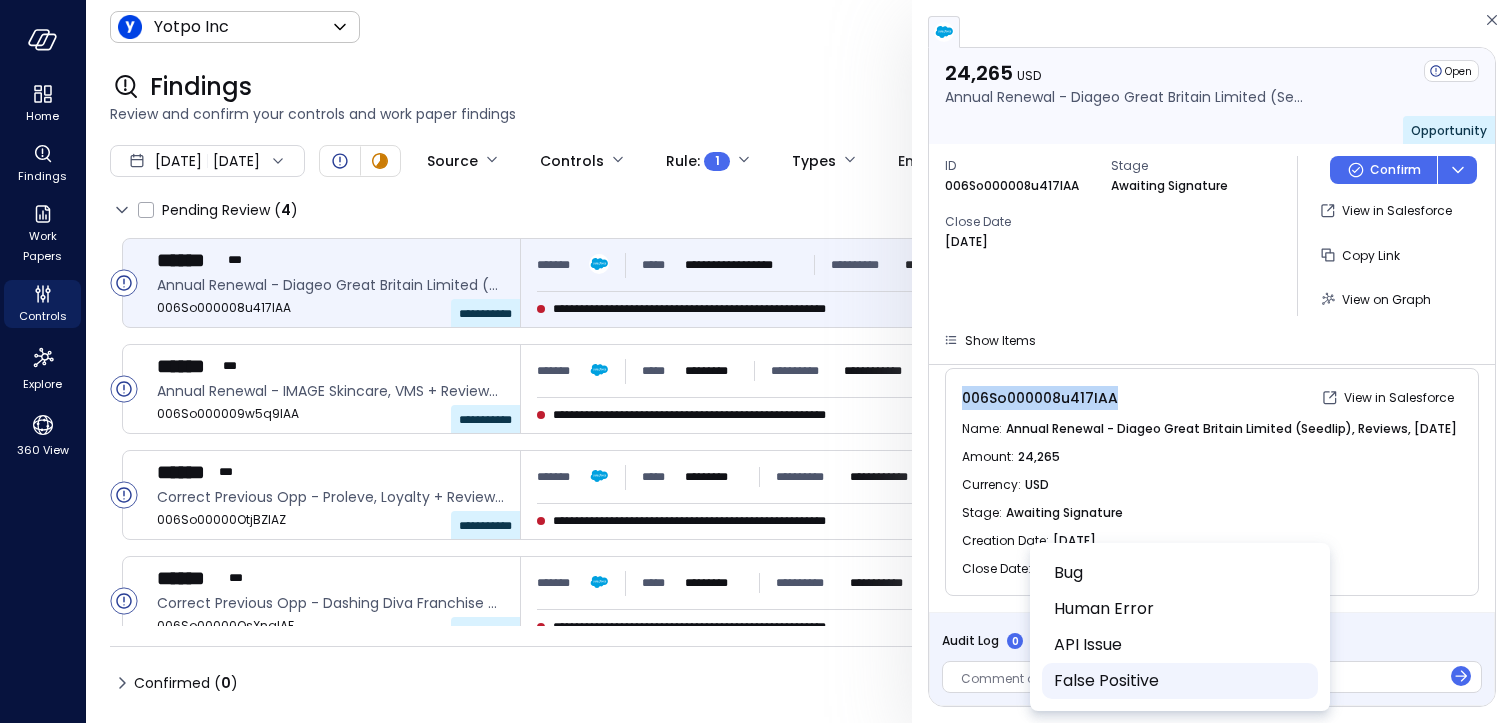 click on "False Positive" at bounding box center (1178, 681) 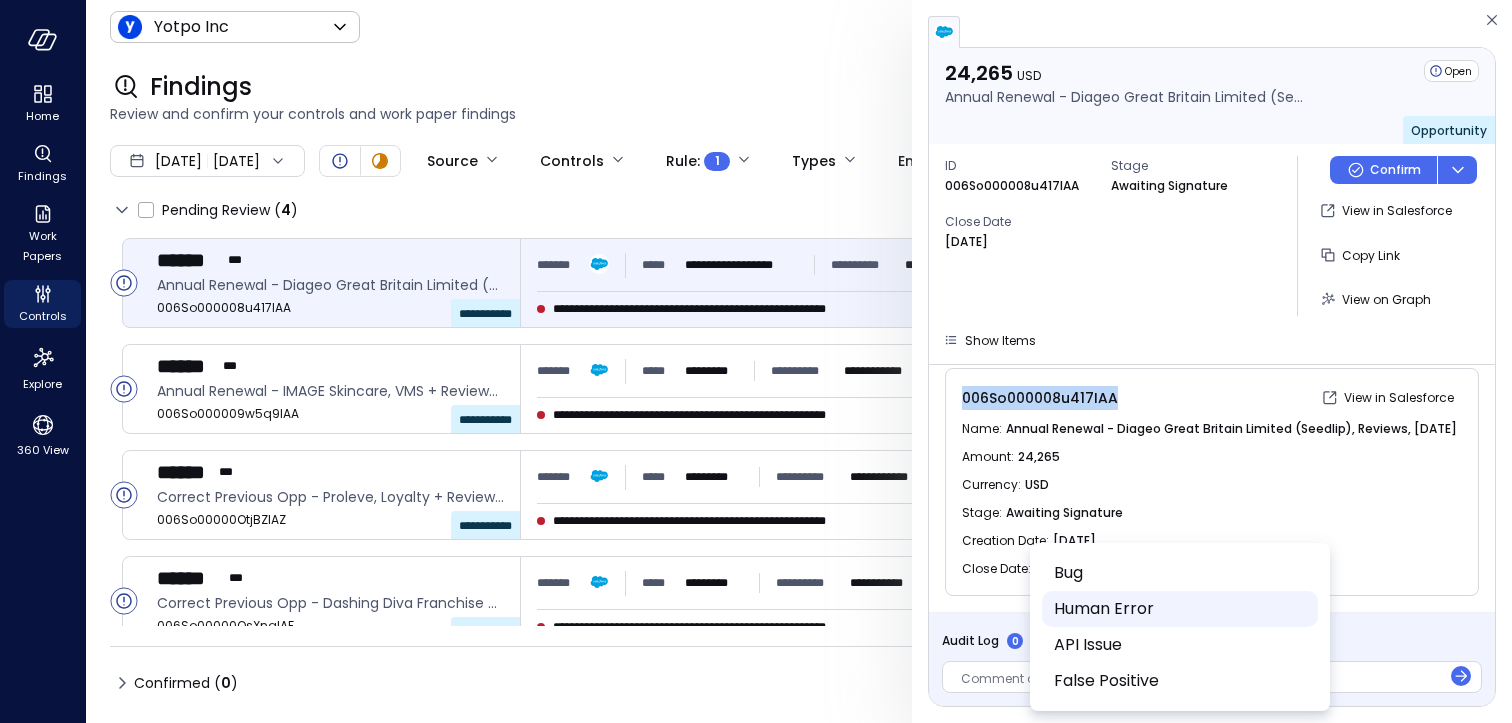 type on "**********" 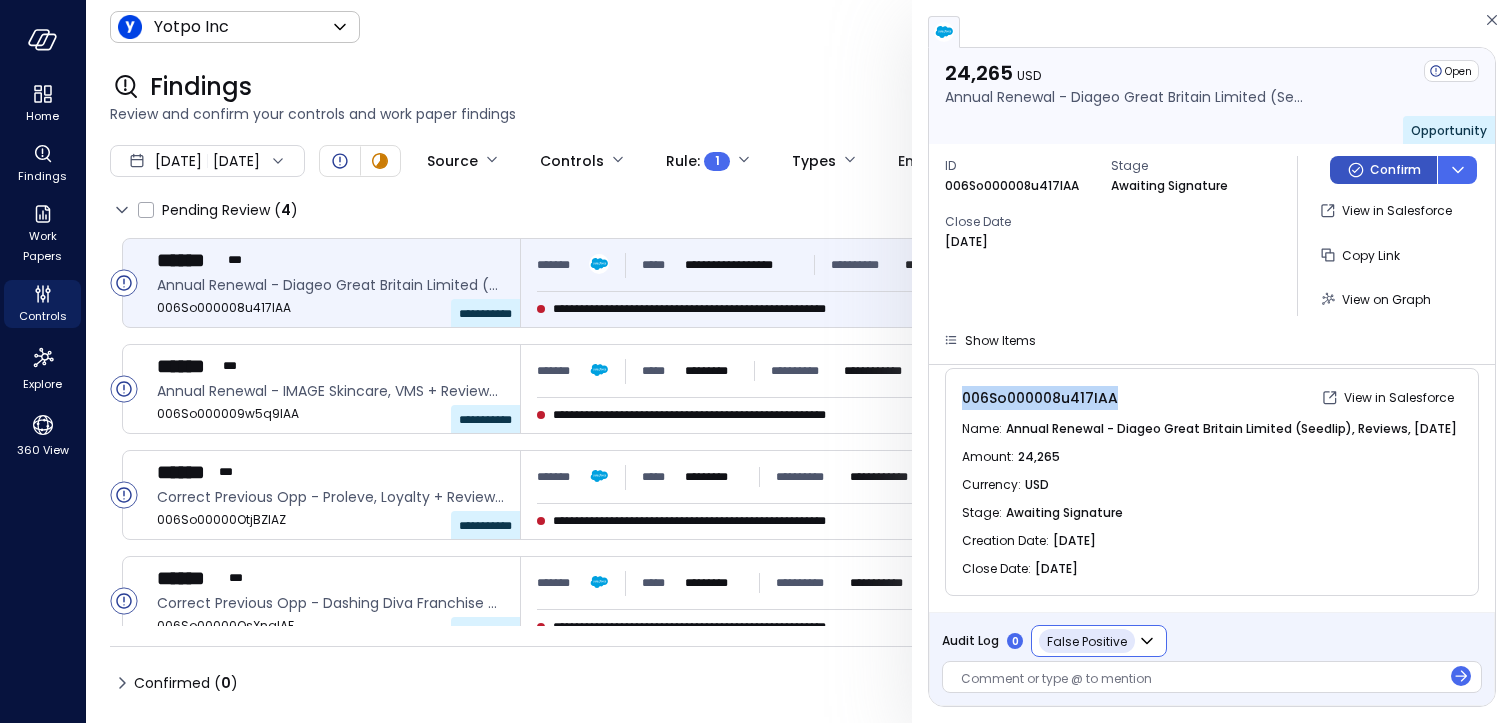 click on "Confirm" at bounding box center [1395, 170] 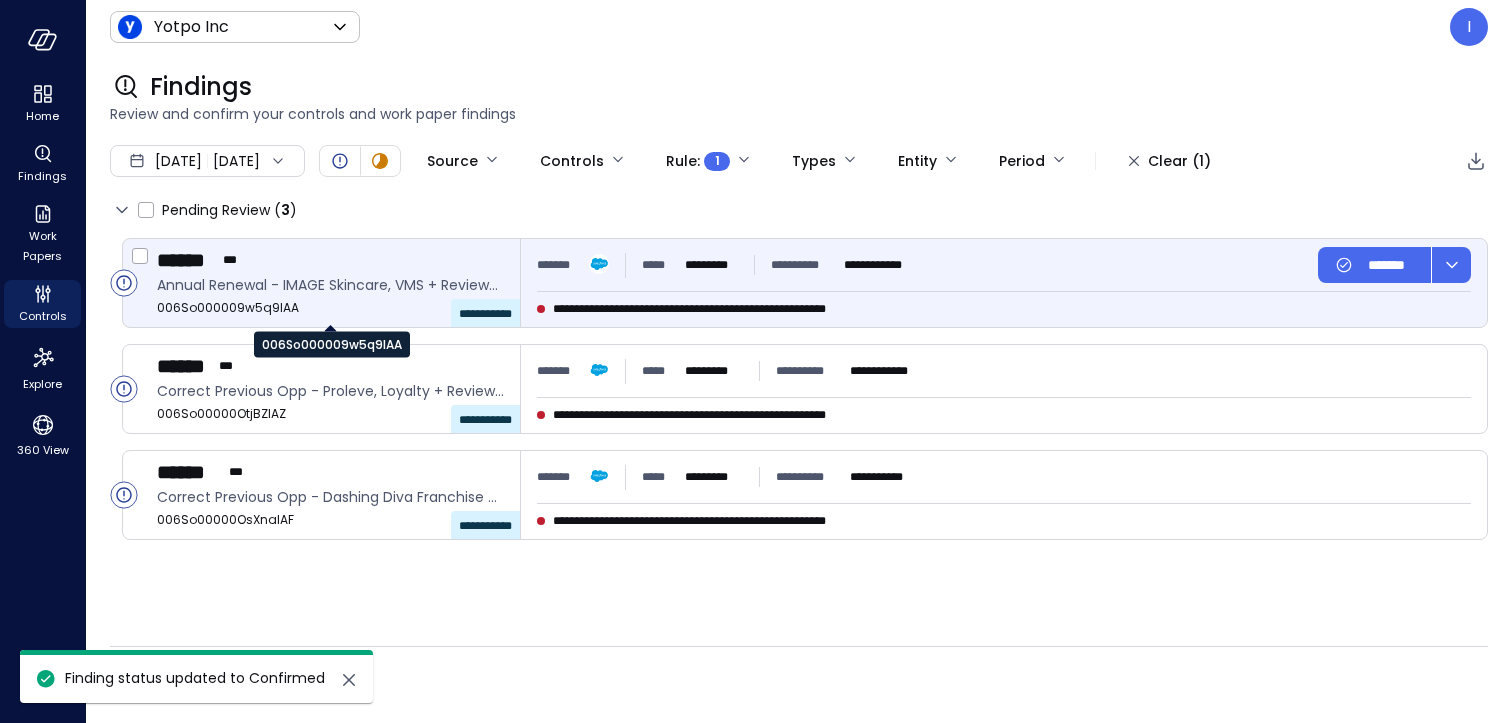 click on "006So000009w5q9IAA" at bounding box center [330, 308] 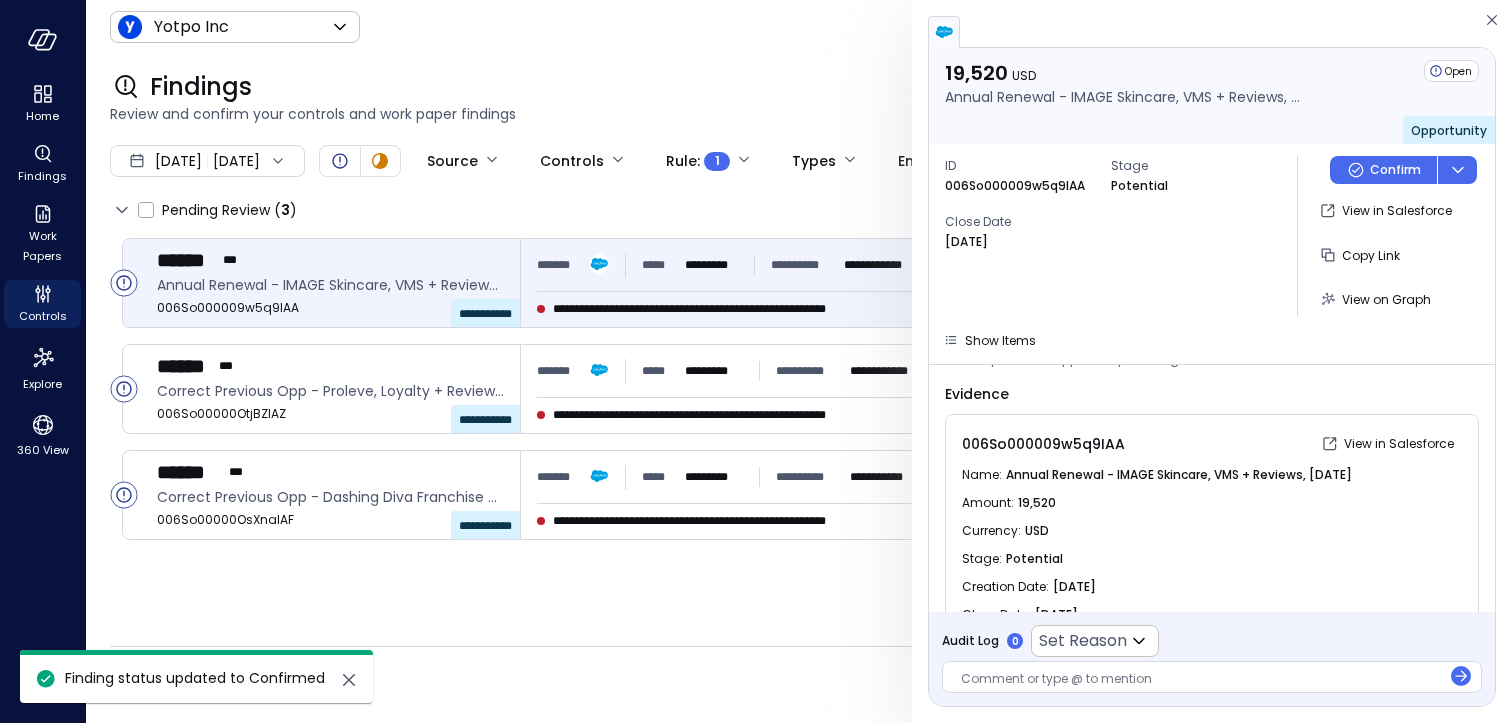 scroll, scrollTop: 113, scrollLeft: 0, axis: vertical 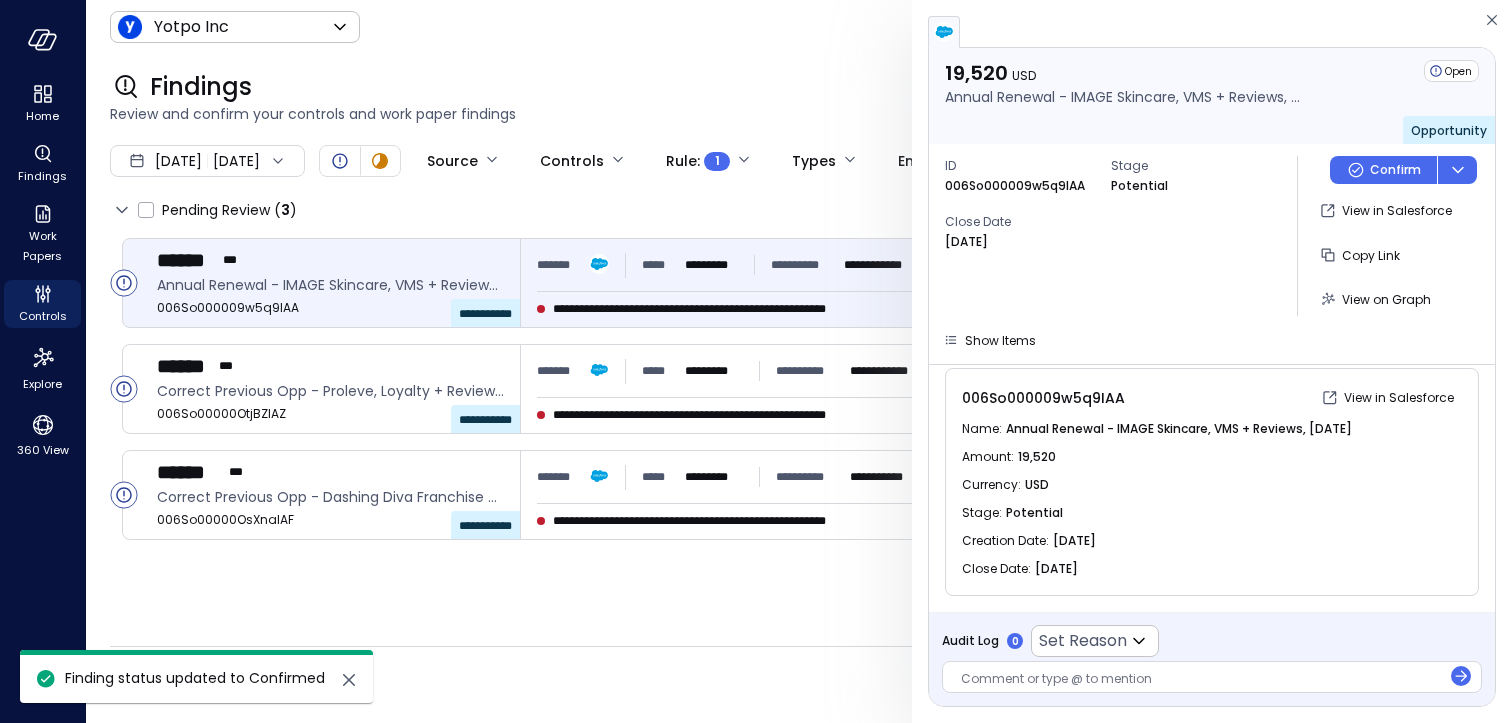 click on "006So000009w5q9IAA" at bounding box center (1043, 398) 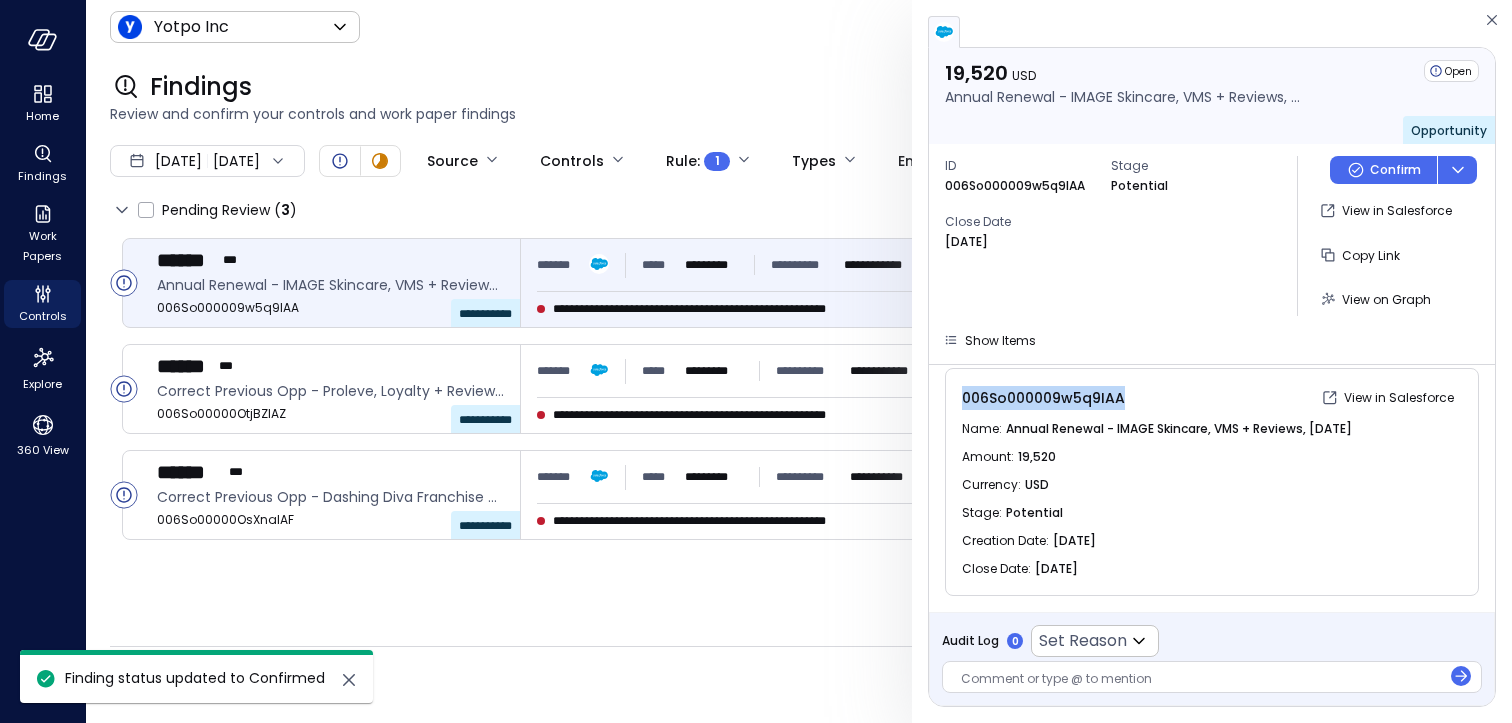 click on "006So000009w5q9IAA" at bounding box center [1043, 398] 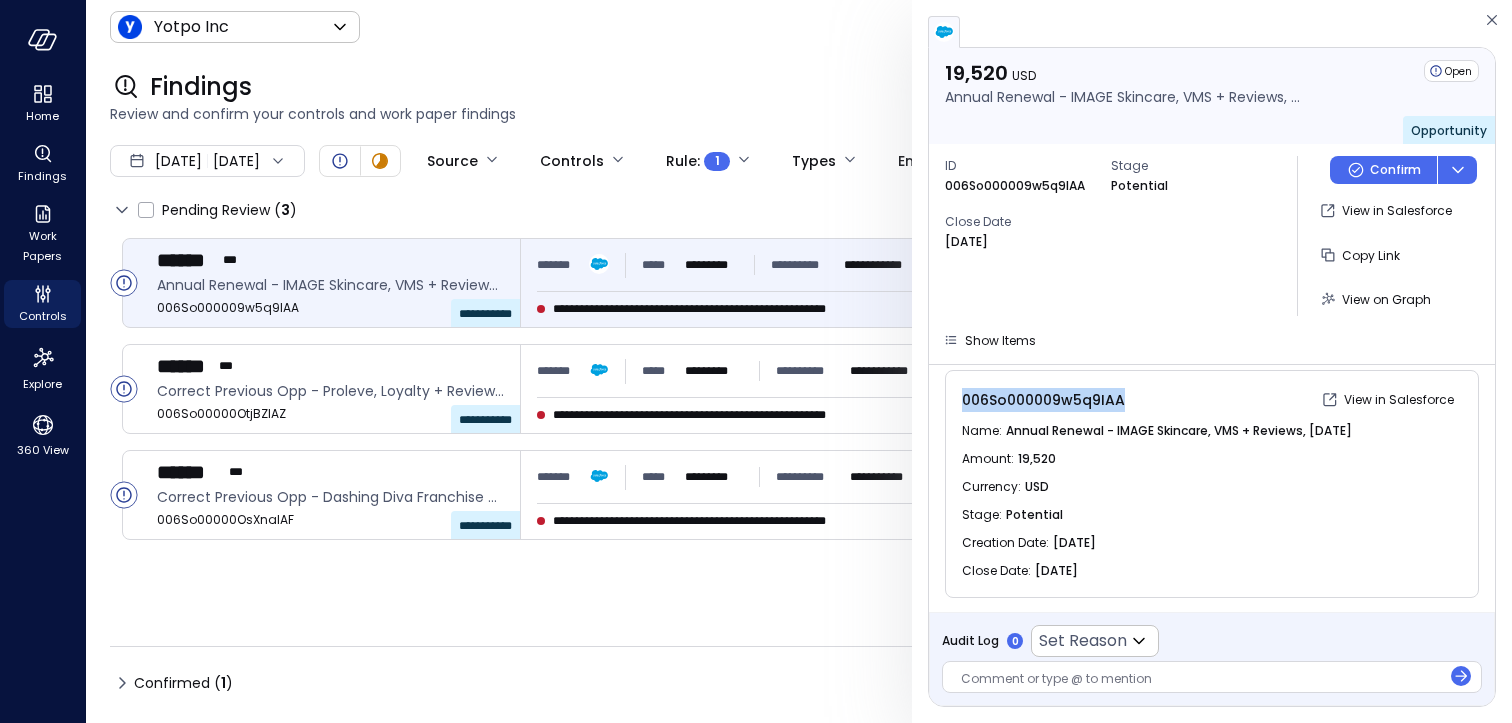 scroll, scrollTop: 113, scrollLeft: 0, axis: vertical 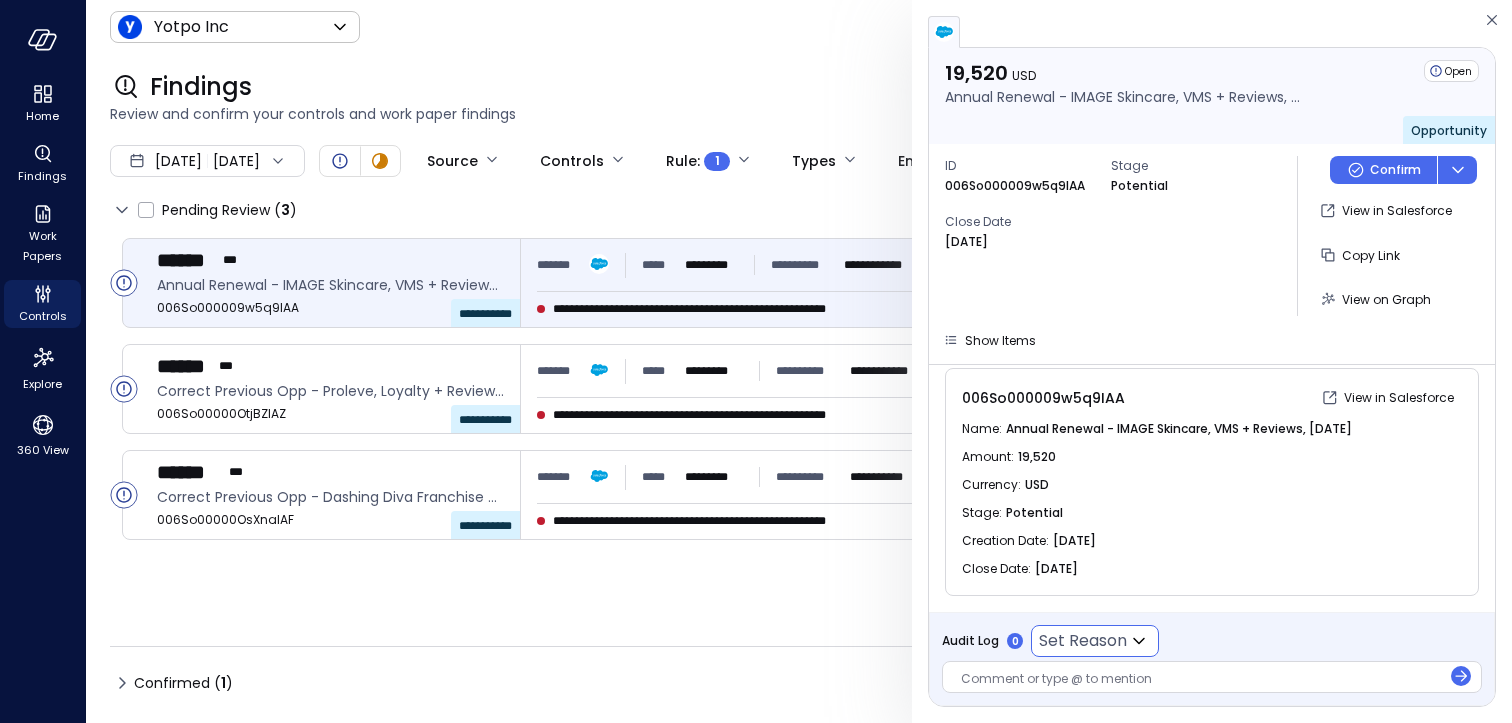click on "Set Reason ​" at bounding box center (1095, 641) 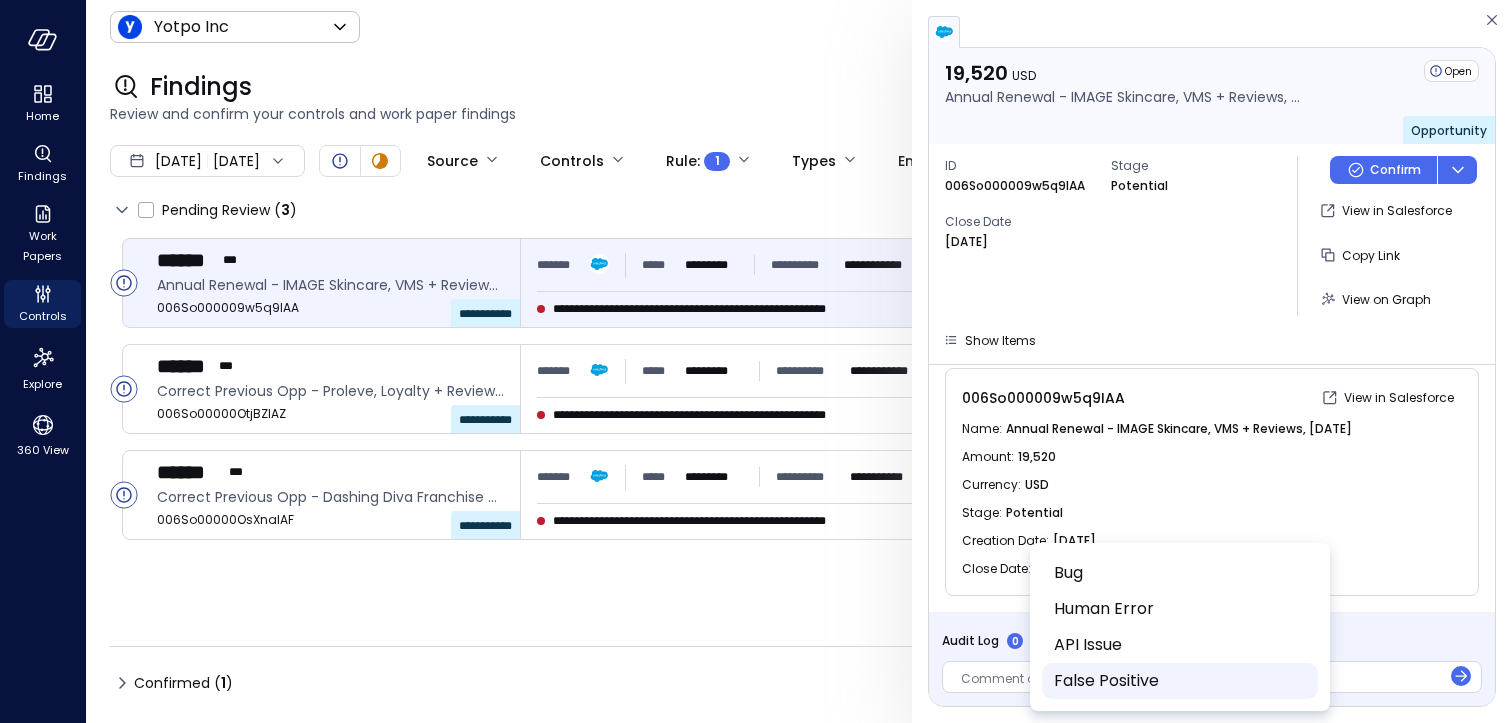 click on "False Positive" at bounding box center [1178, 681] 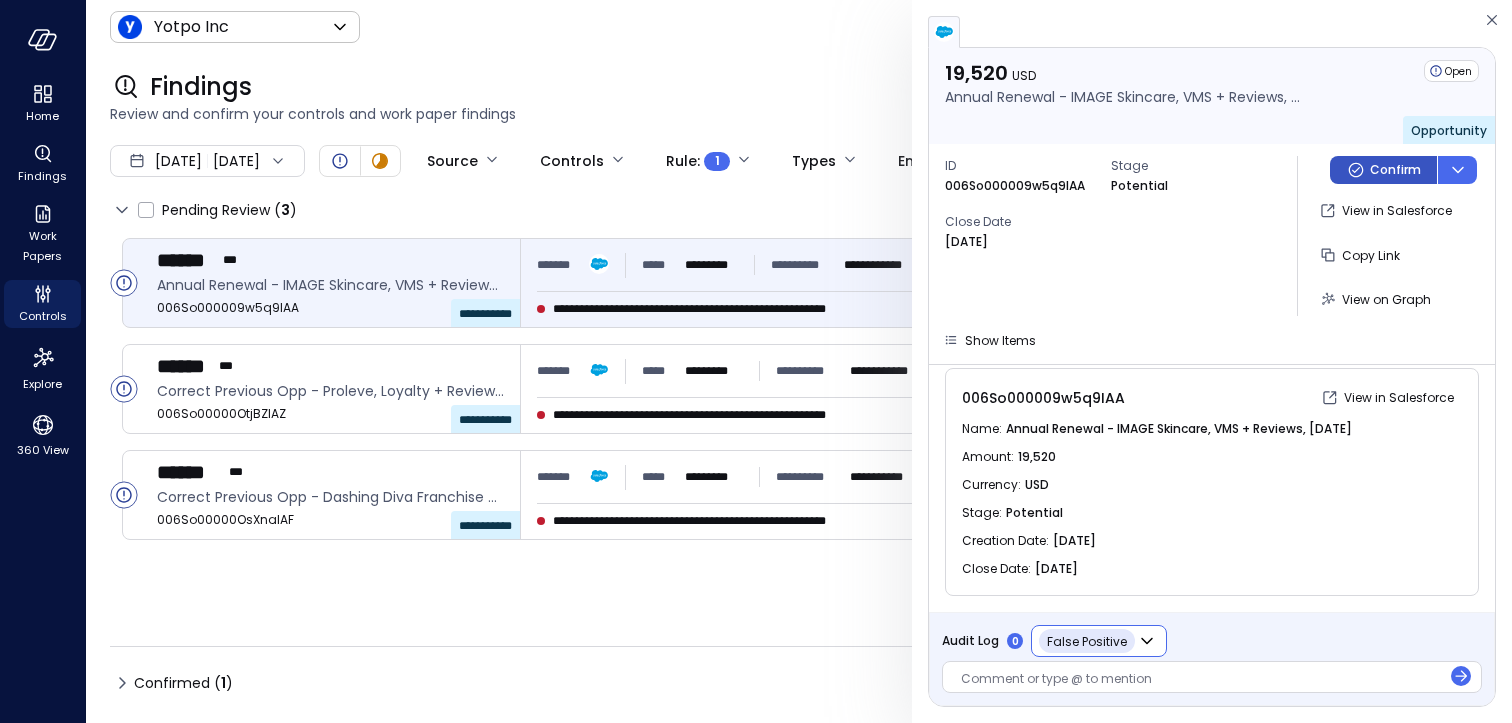 click 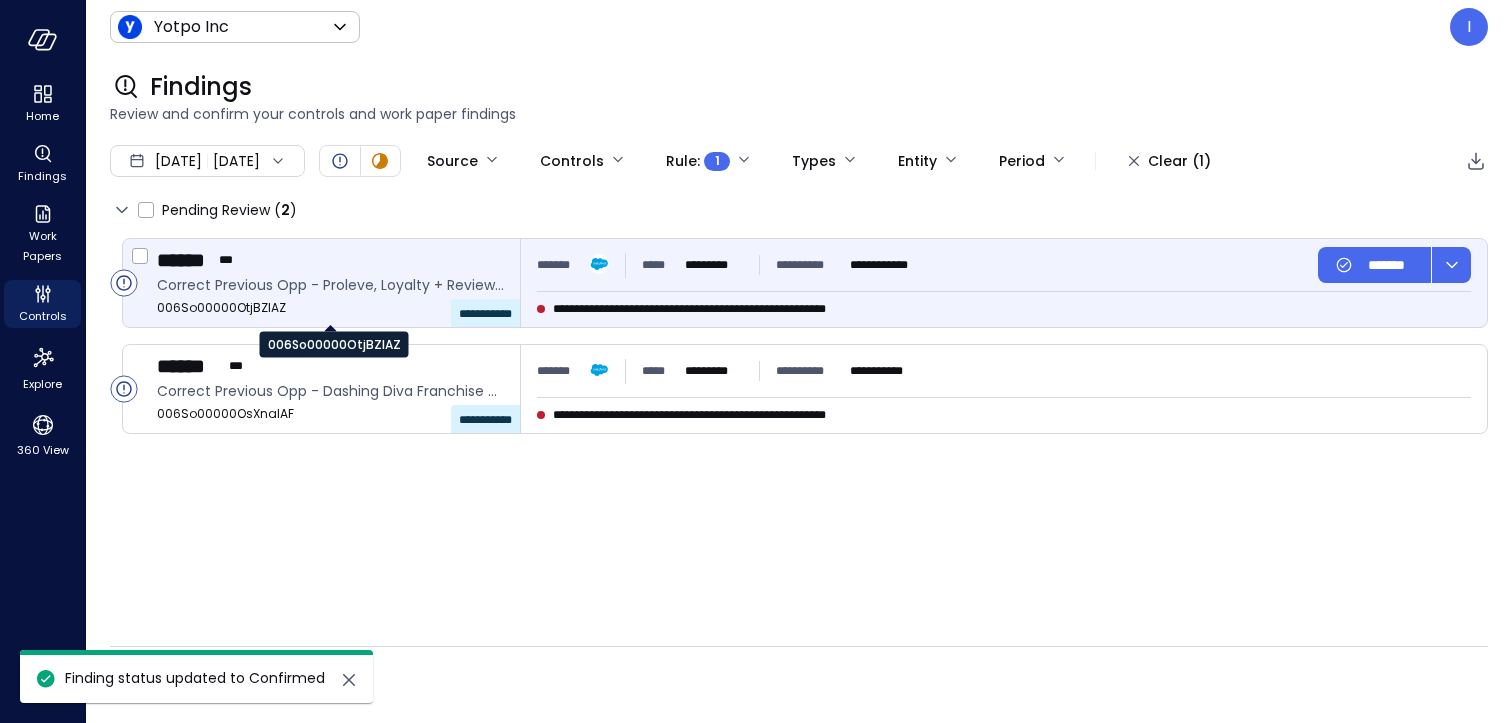 click on "006So00000OtjBZIAZ" at bounding box center [330, 308] 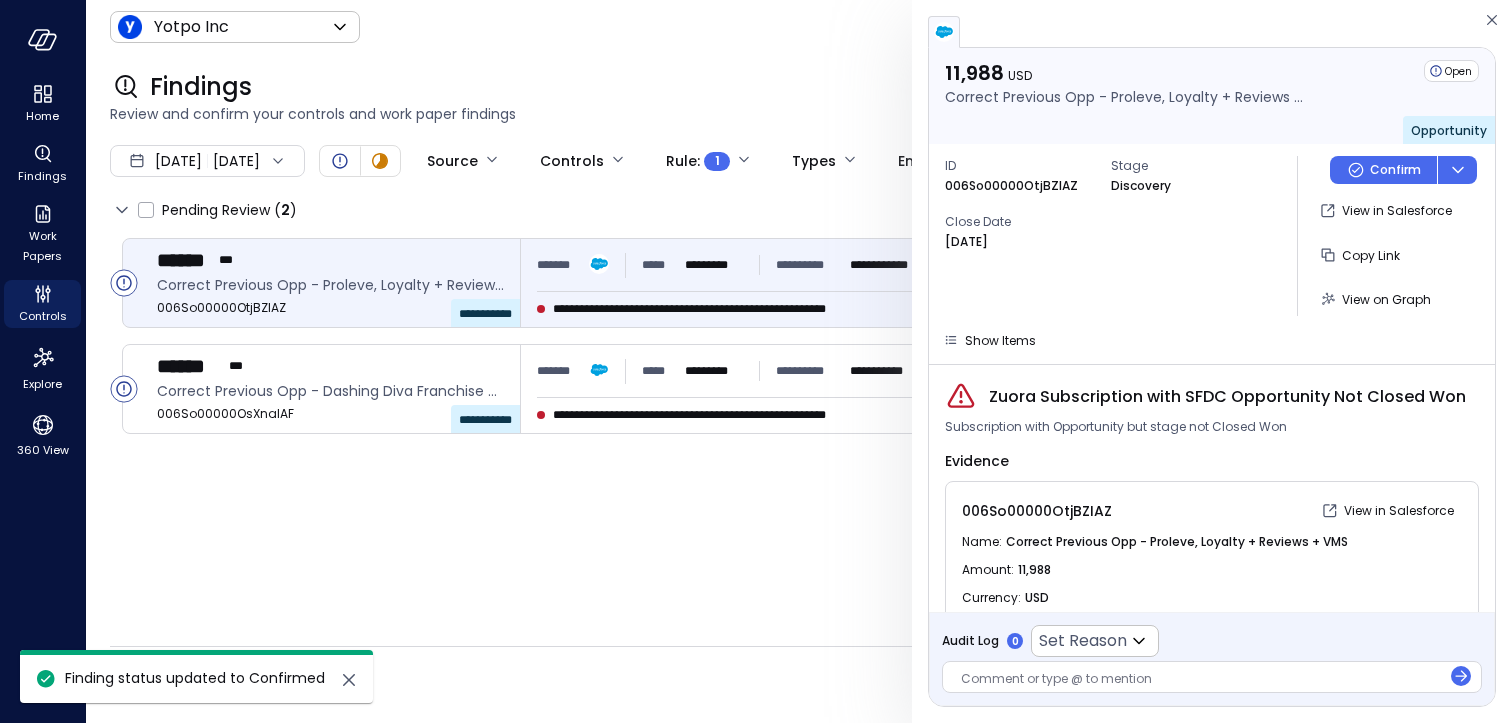 click on "006So00000OtjBZIAZ" at bounding box center (1037, 511) 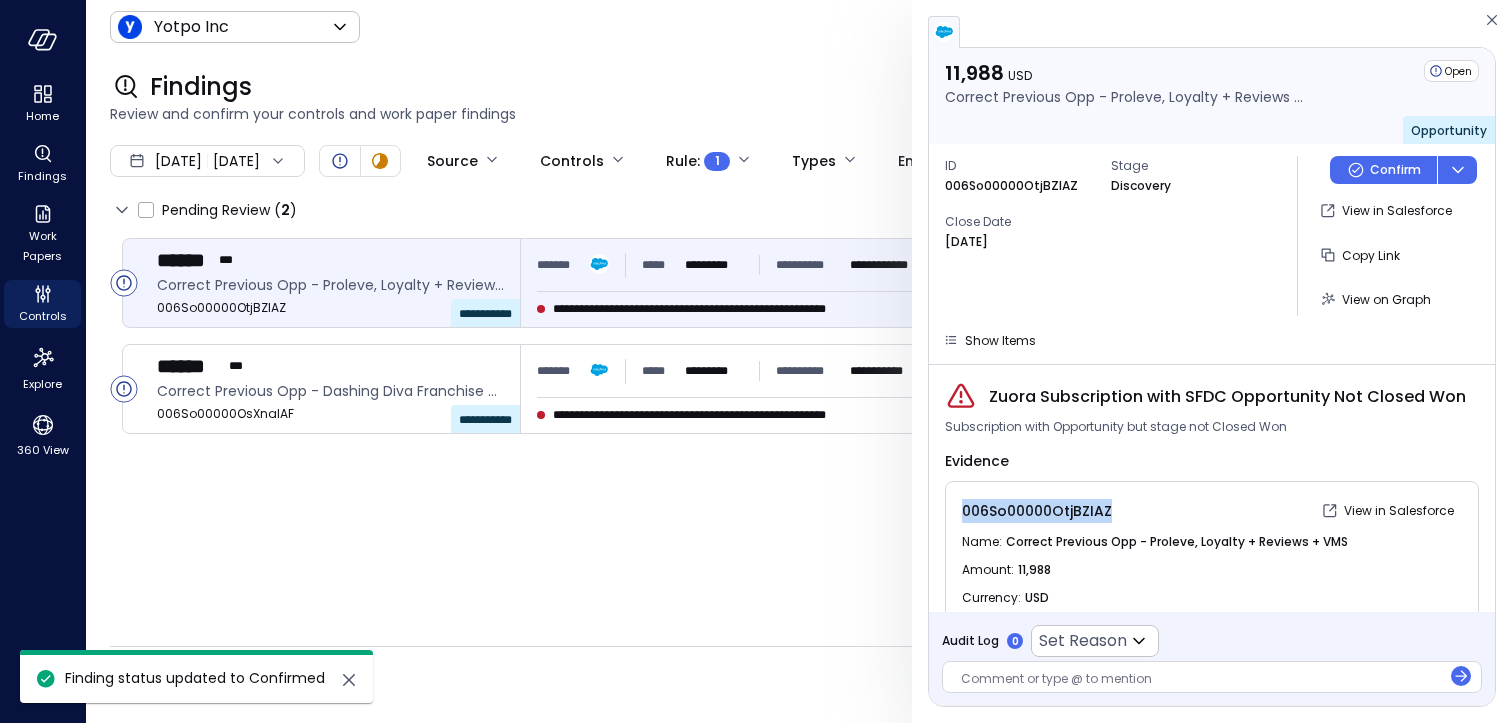 click on "006So00000OtjBZIAZ" at bounding box center [1037, 511] 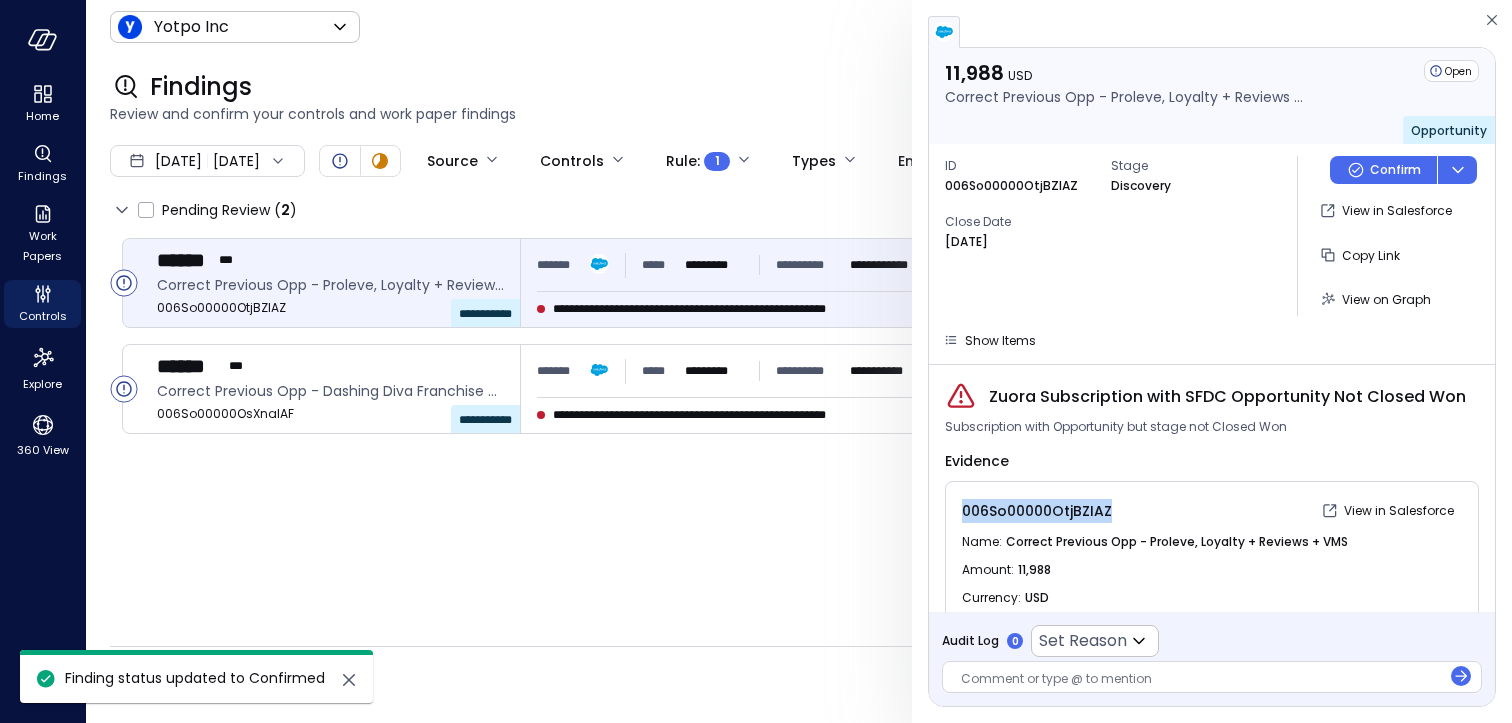 copy on "006So00000OtjBZIAZ" 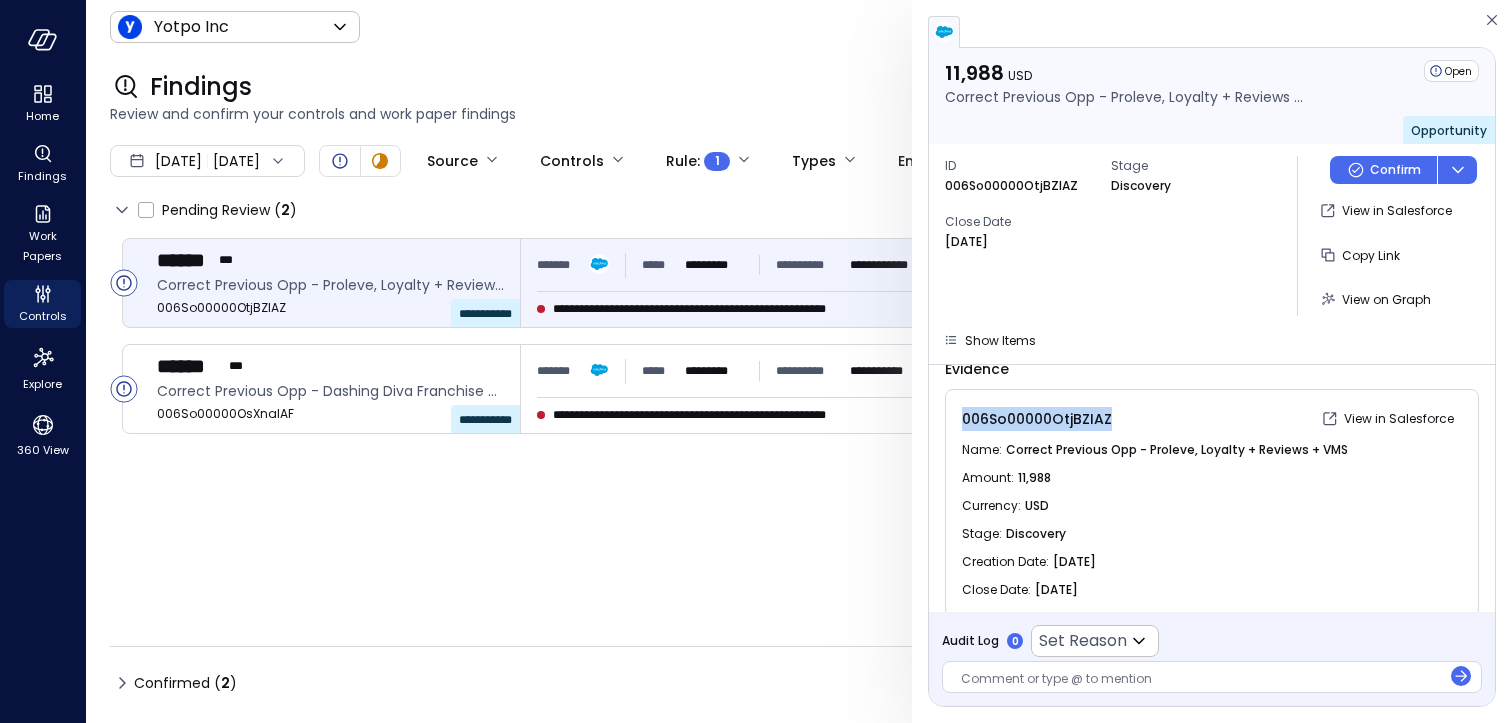 scroll, scrollTop: 113, scrollLeft: 0, axis: vertical 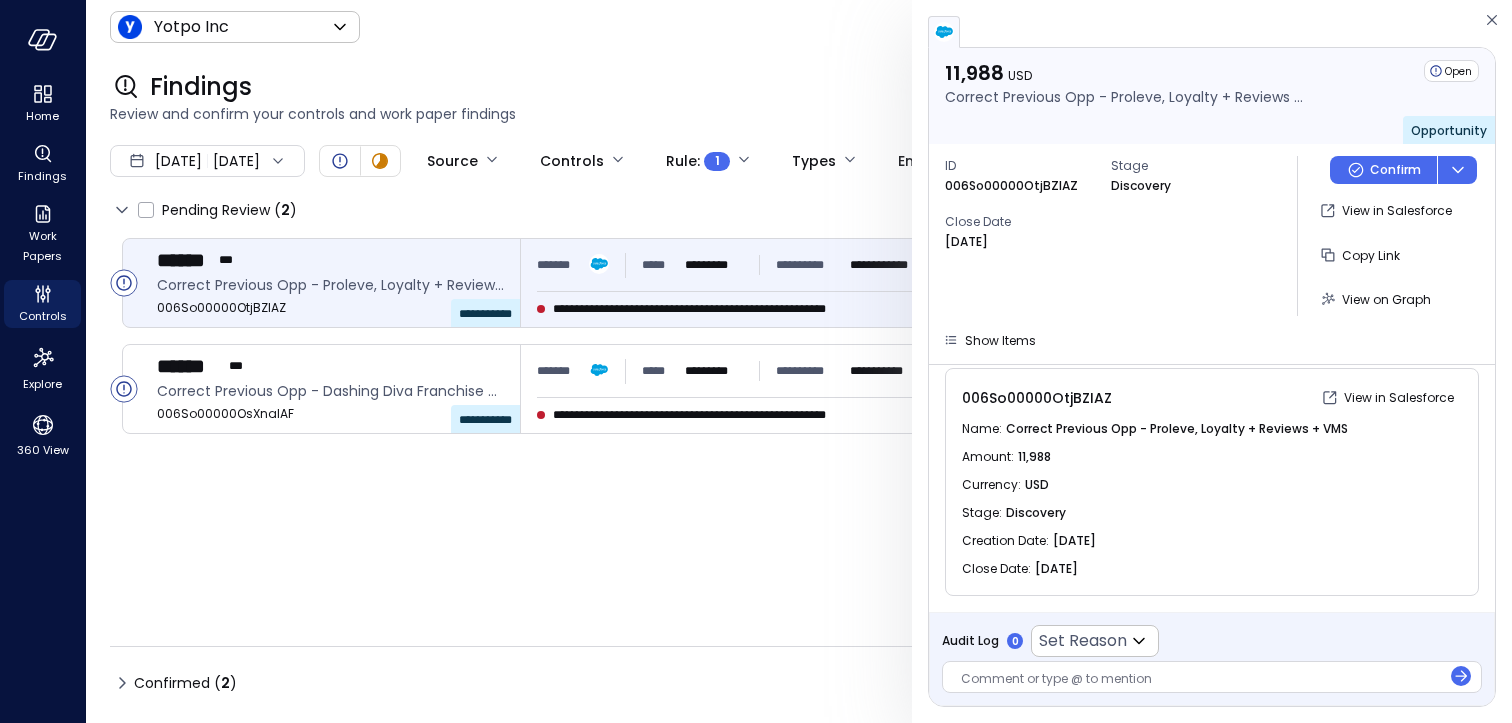 click on "**********" at bounding box center (799, 432) 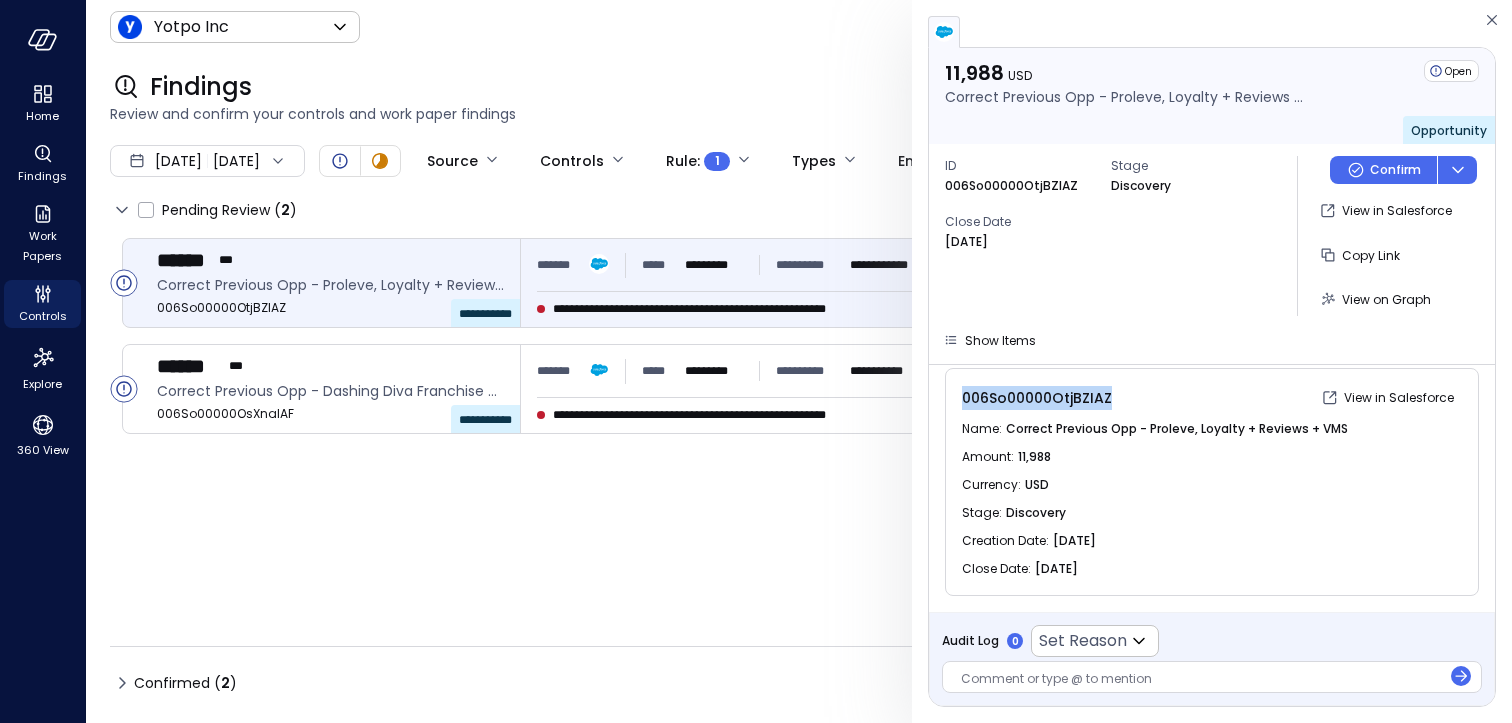 click on "006So00000OtjBZIAZ" at bounding box center (1037, 398) 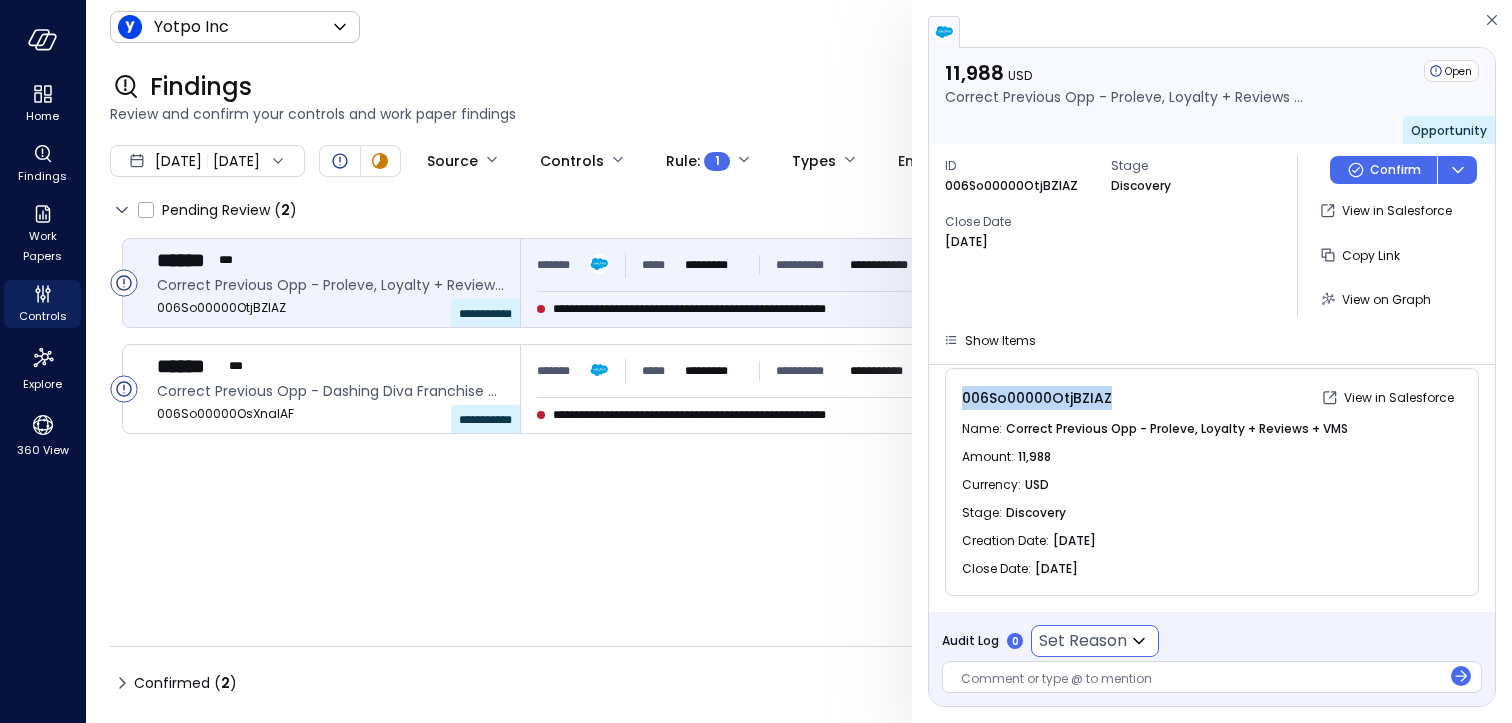 click on "**********" at bounding box center [756, 361] 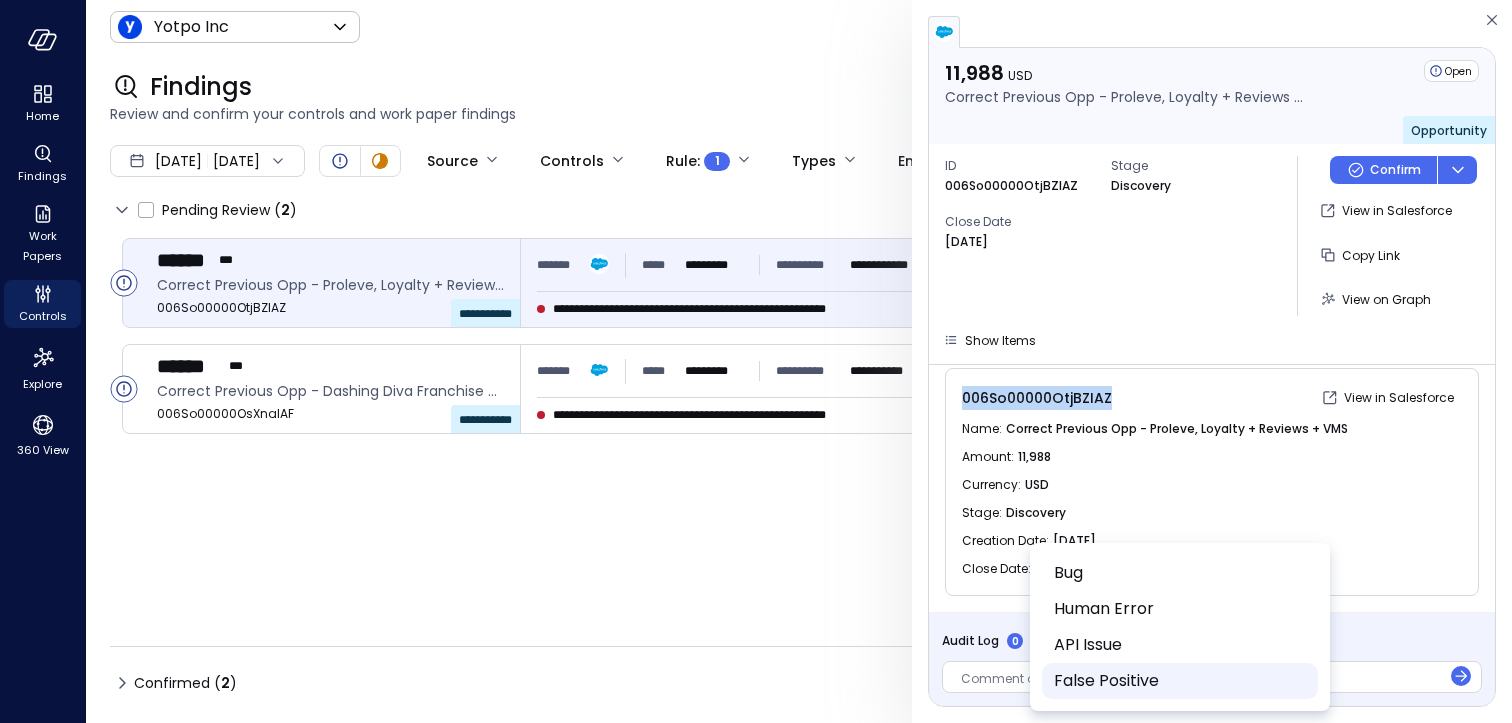 click on "False Positive" at bounding box center [1178, 681] 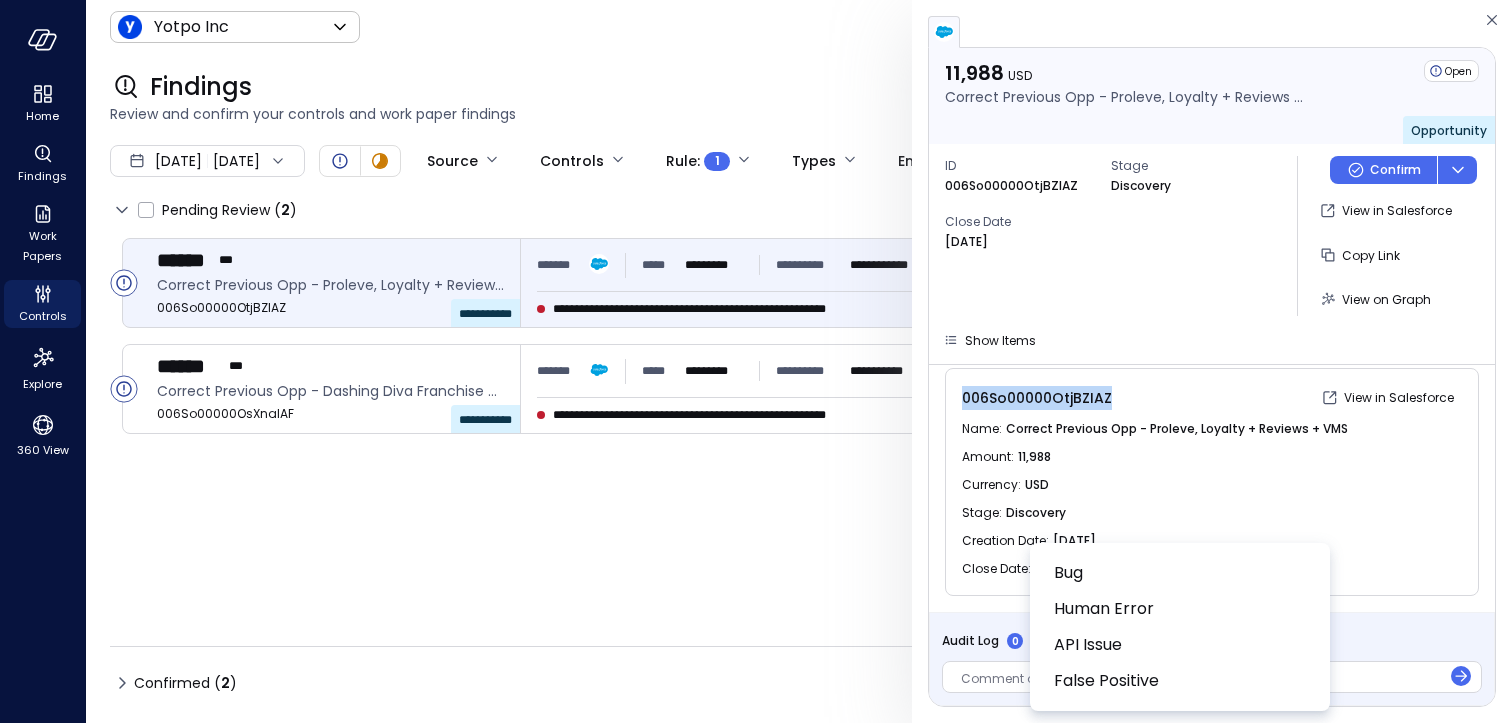 type on "**********" 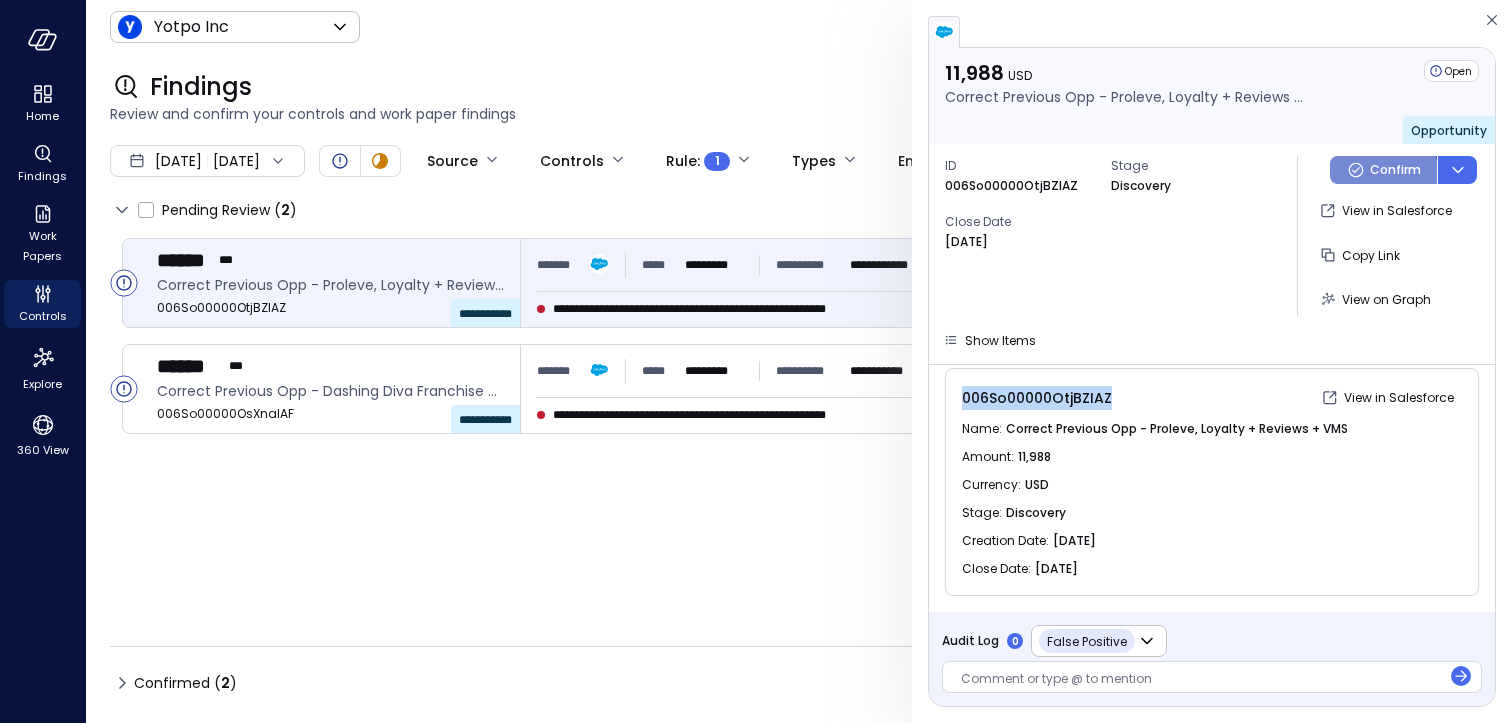 click 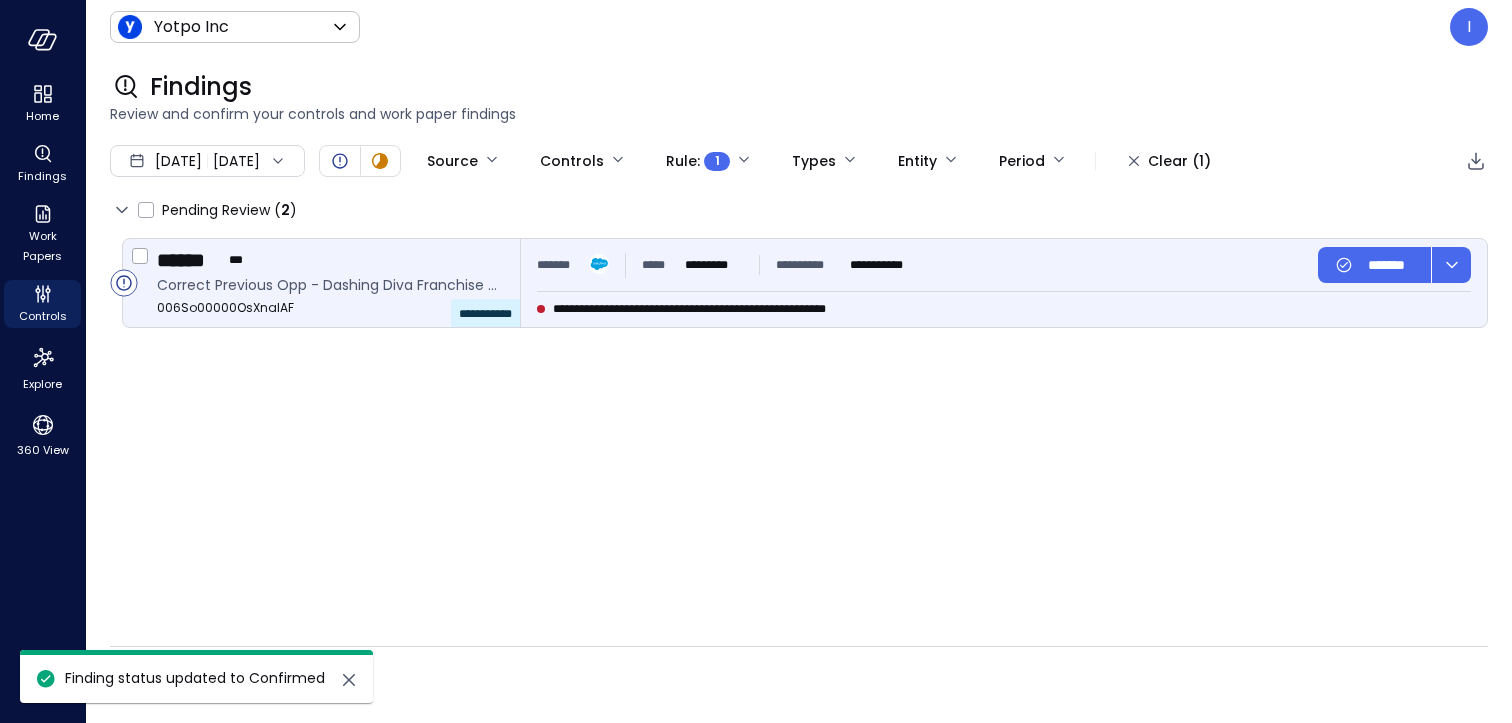 click on "006So00000OsXnaIAF" at bounding box center [330, 308] 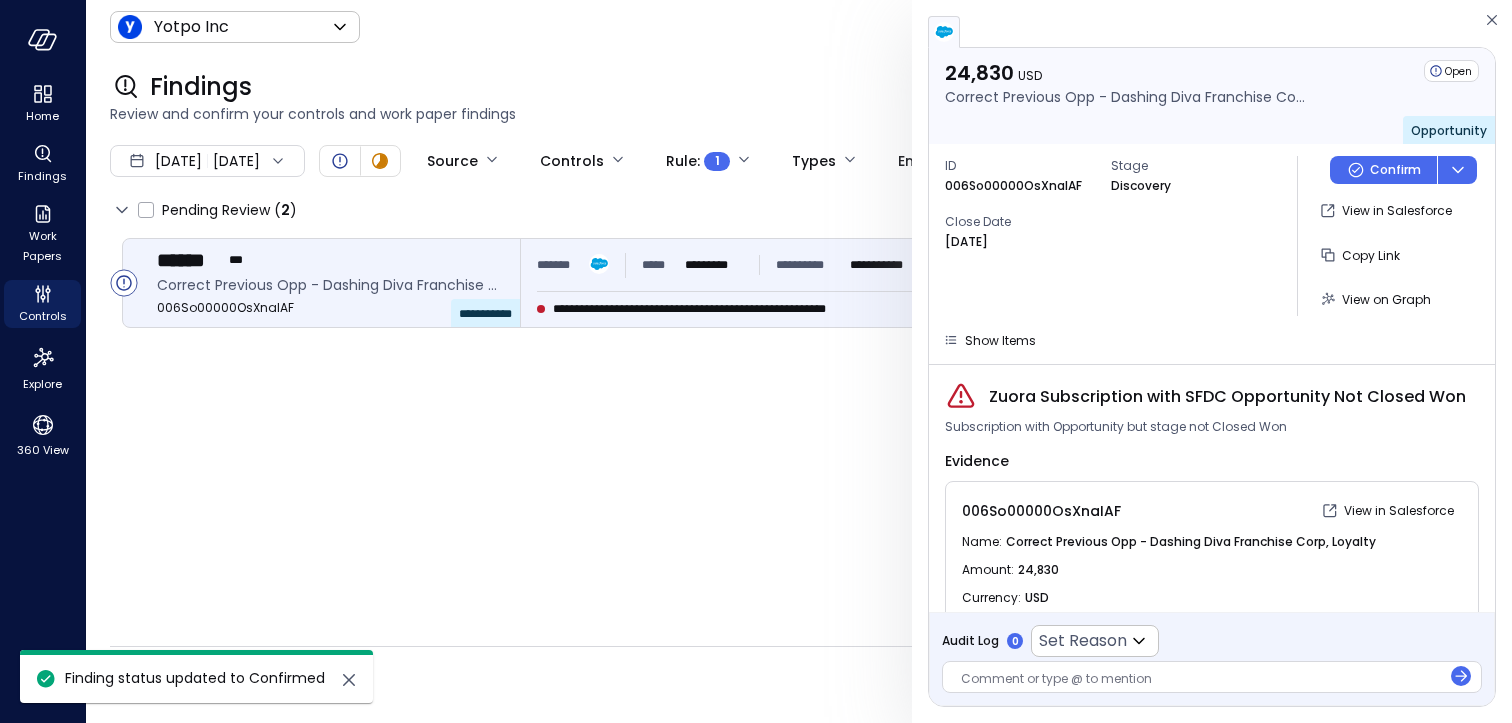 click on "006So00000OsXnaIAF" at bounding box center (1139, 511) 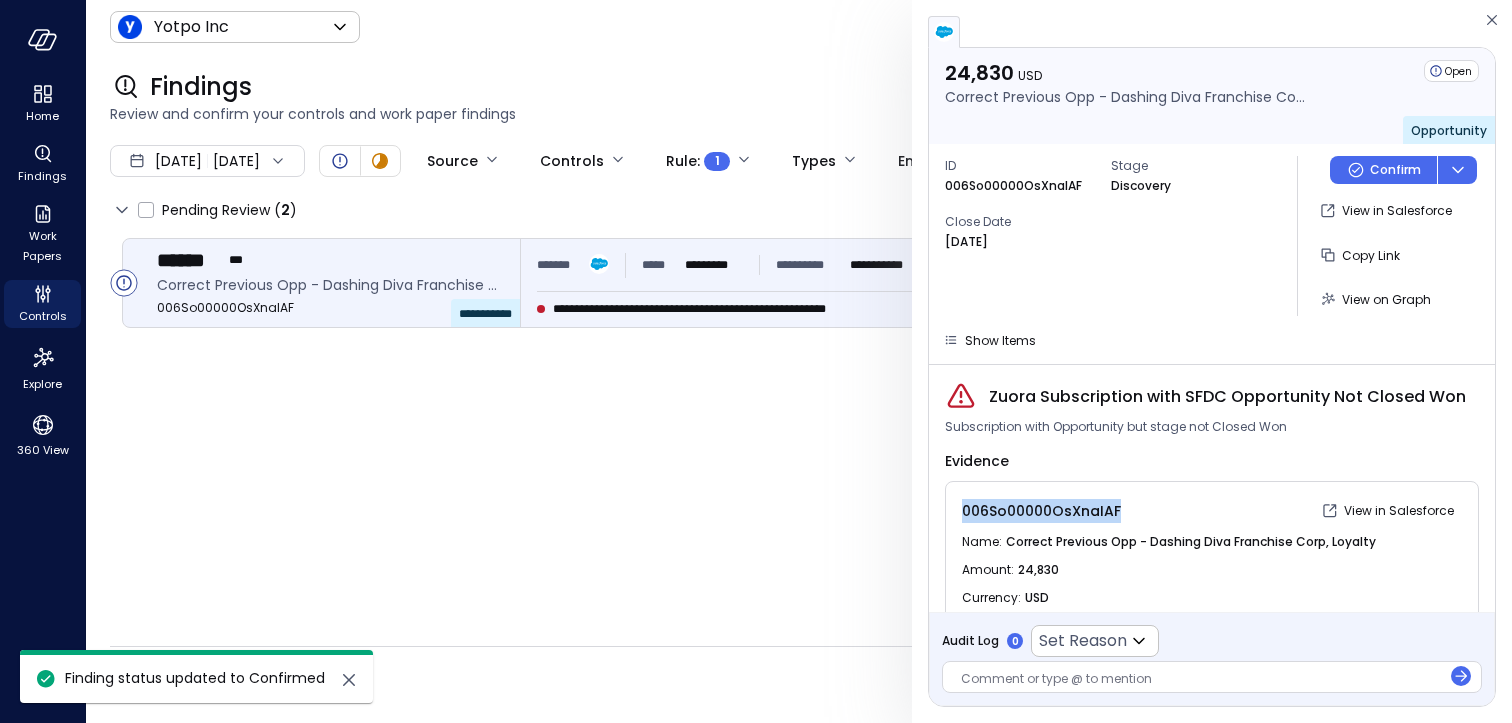 click on "006So00000OsXnaIAF" at bounding box center [1139, 511] 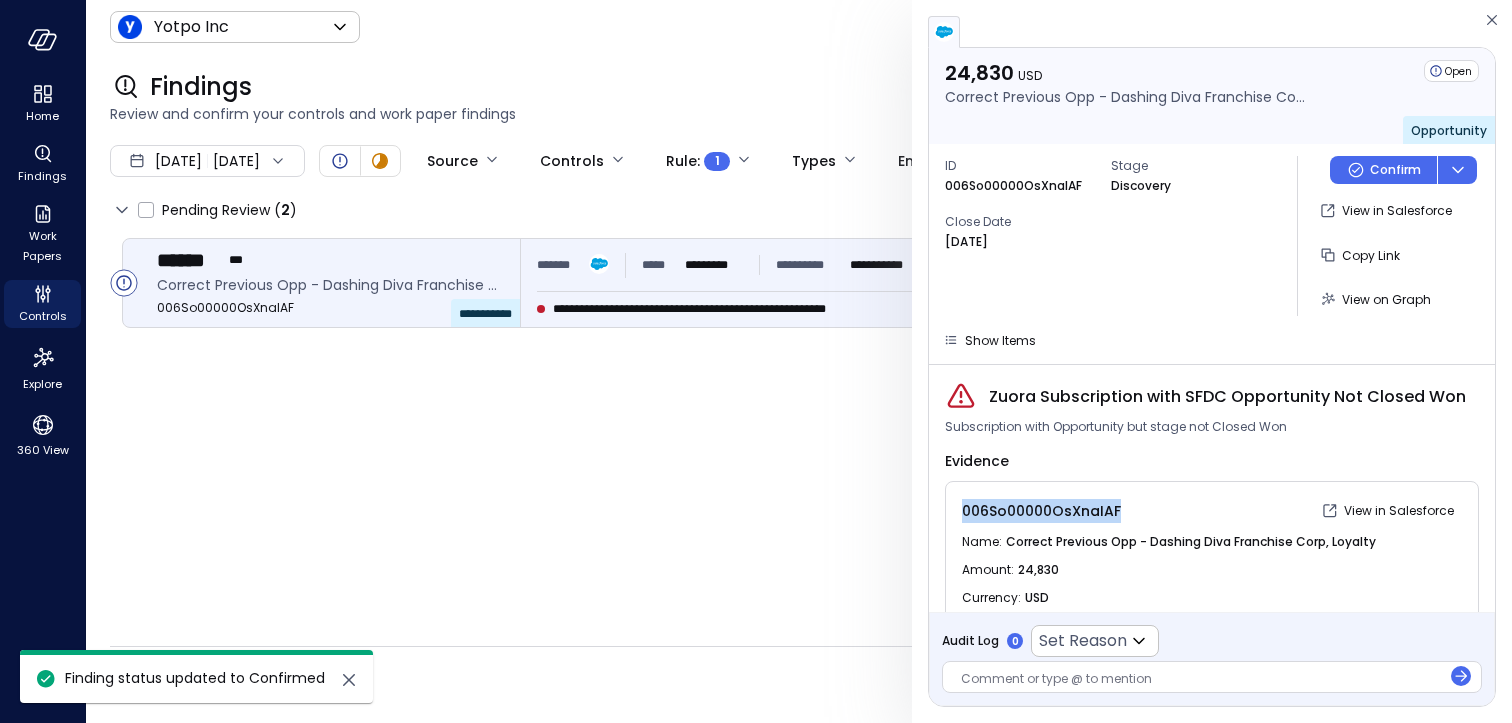 copy on "006So00000OsXnaIAF" 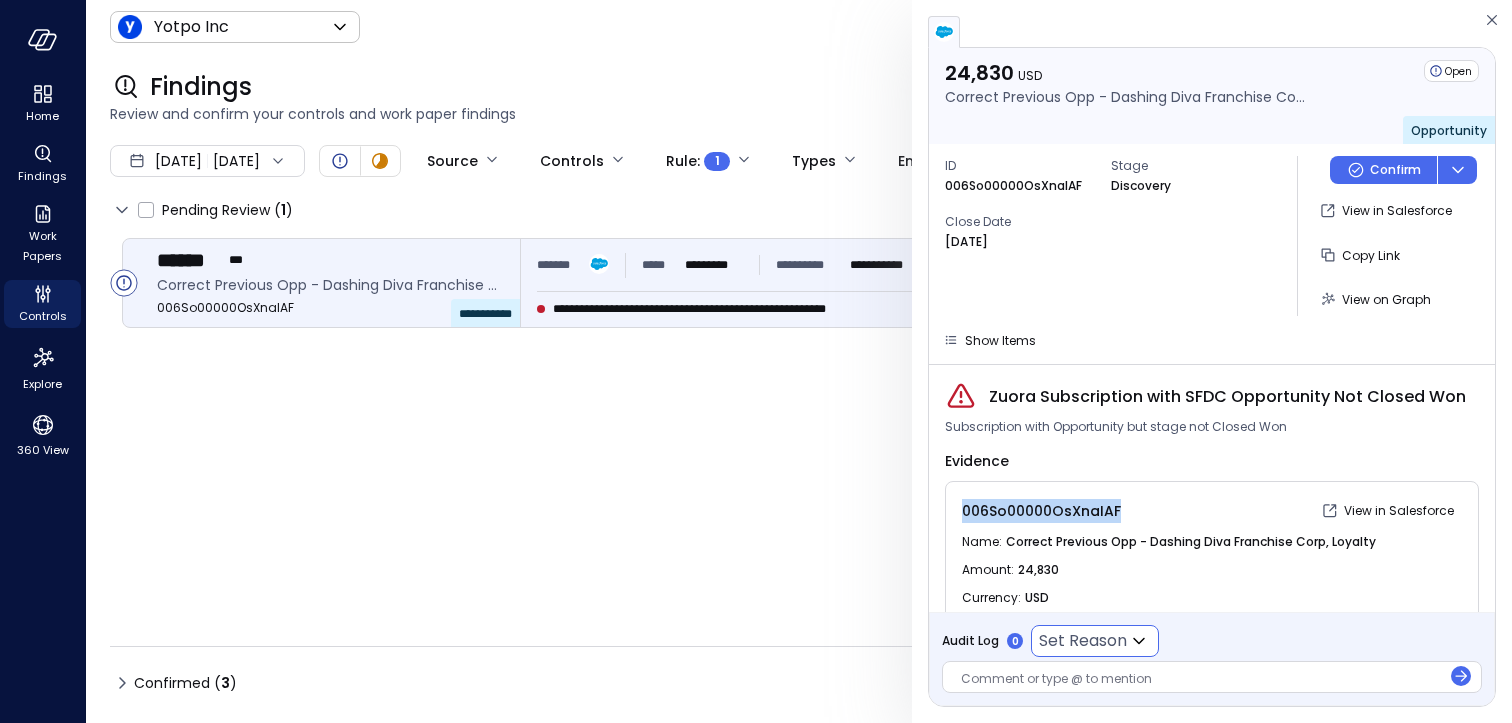 click on "**********" at bounding box center (756, 361) 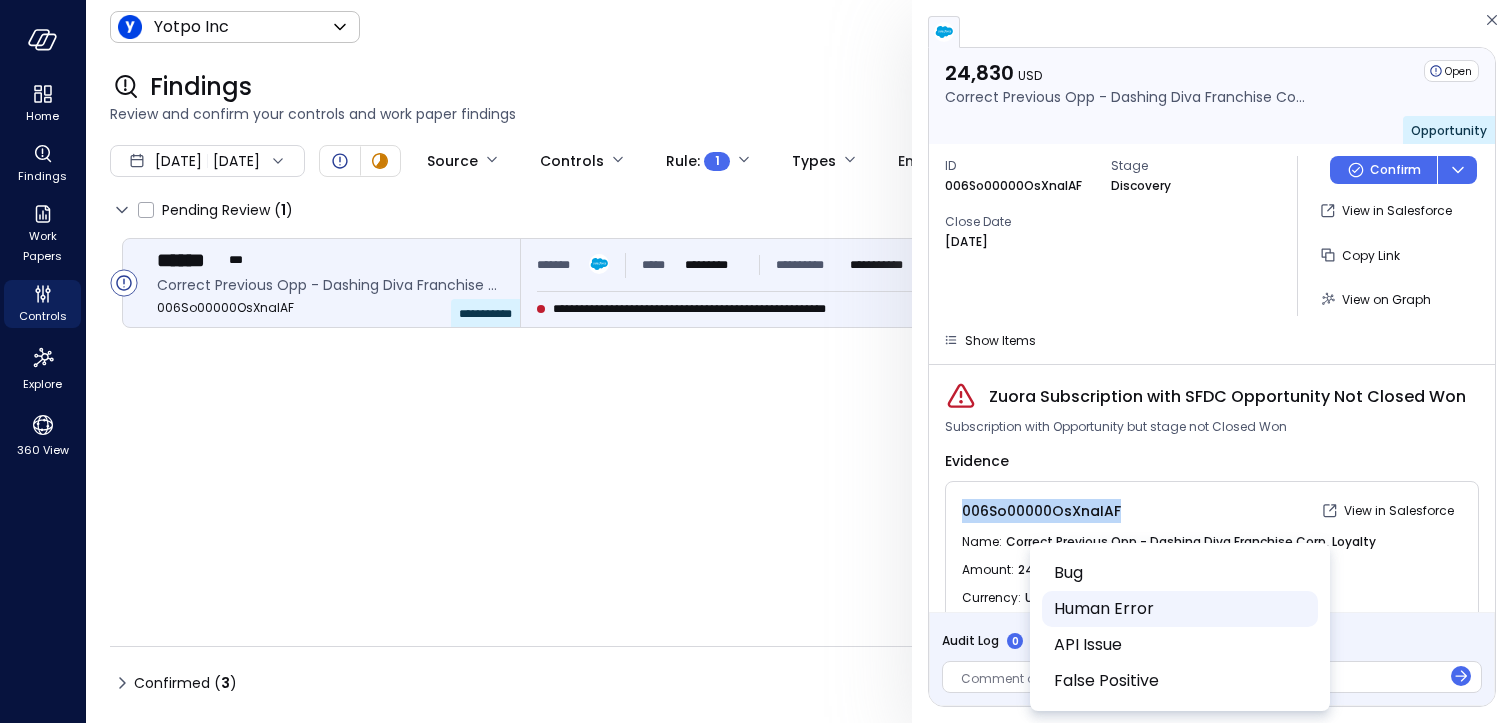 click on "Human Error" at bounding box center [1178, 609] 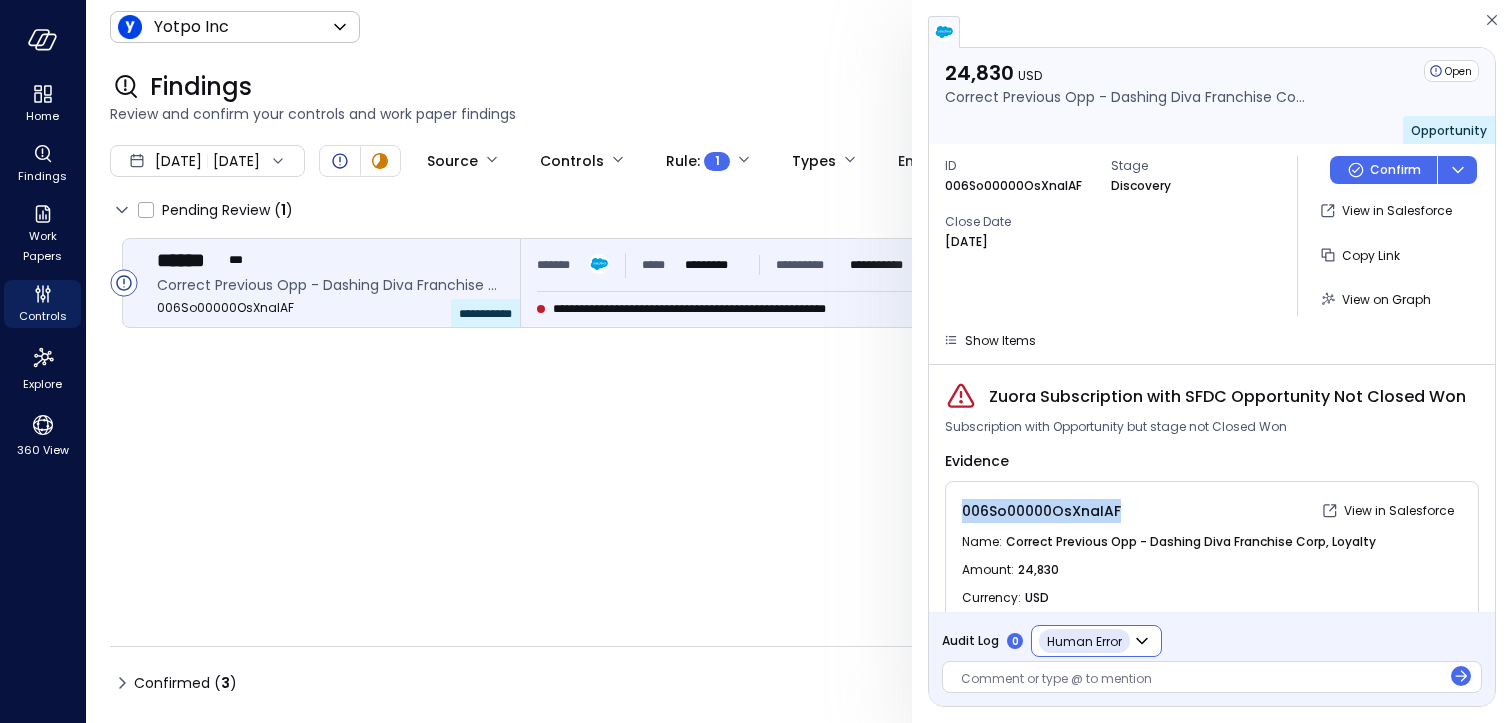 click on "**********" at bounding box center (756, 361) 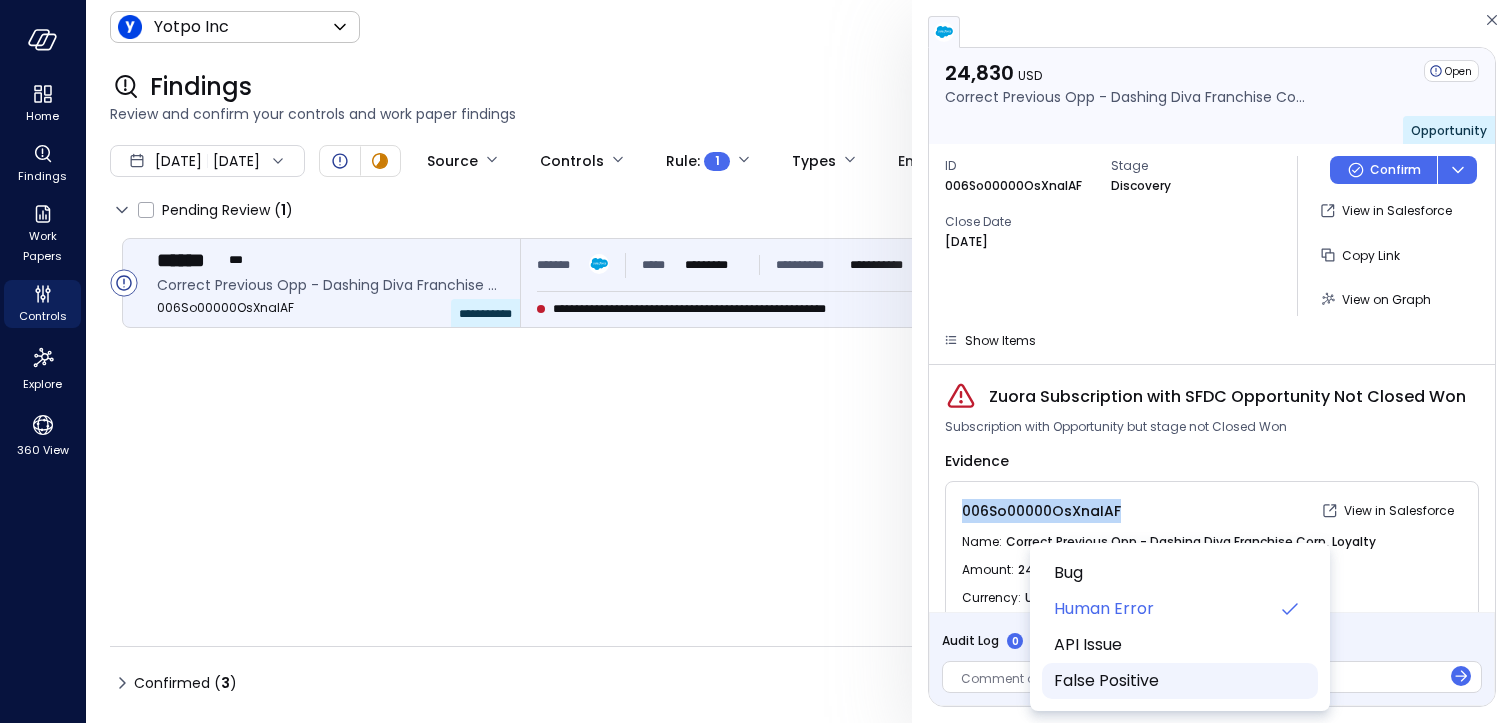 click on "False Positive" at bounding box center (1178, 681) 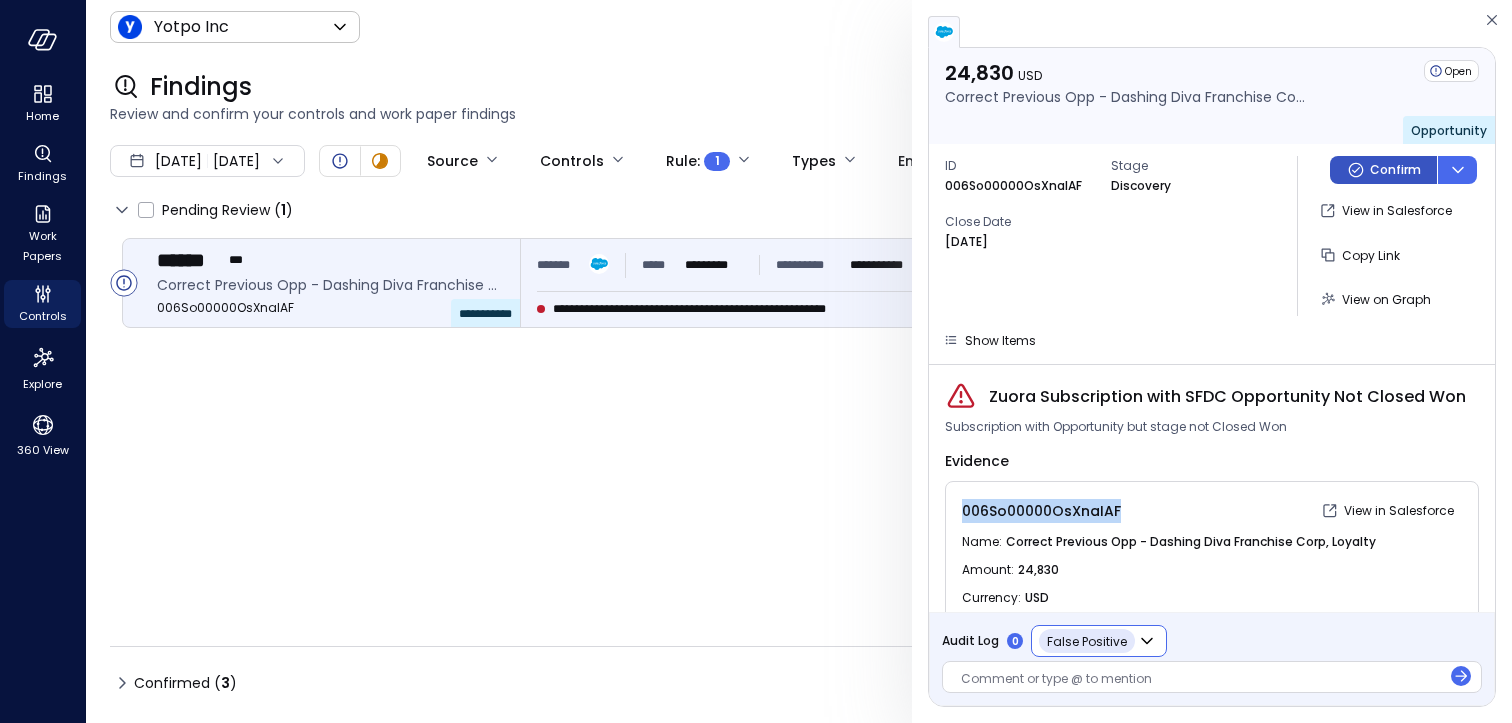 click on "Confirm" at bounding box center (1395, 170) 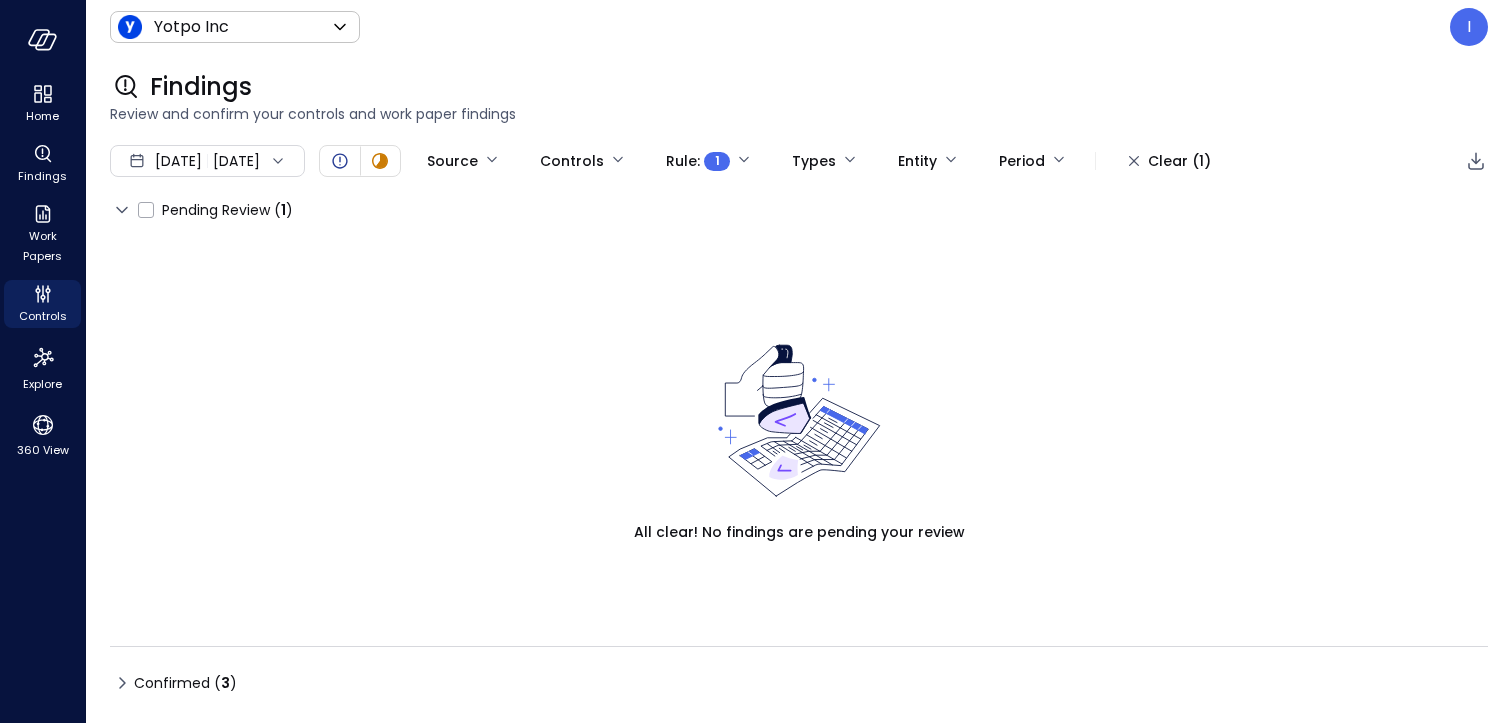 click on "Pending Review ( 1 ) All clear! No findings are pending your review" at bounding box center (799, 410) 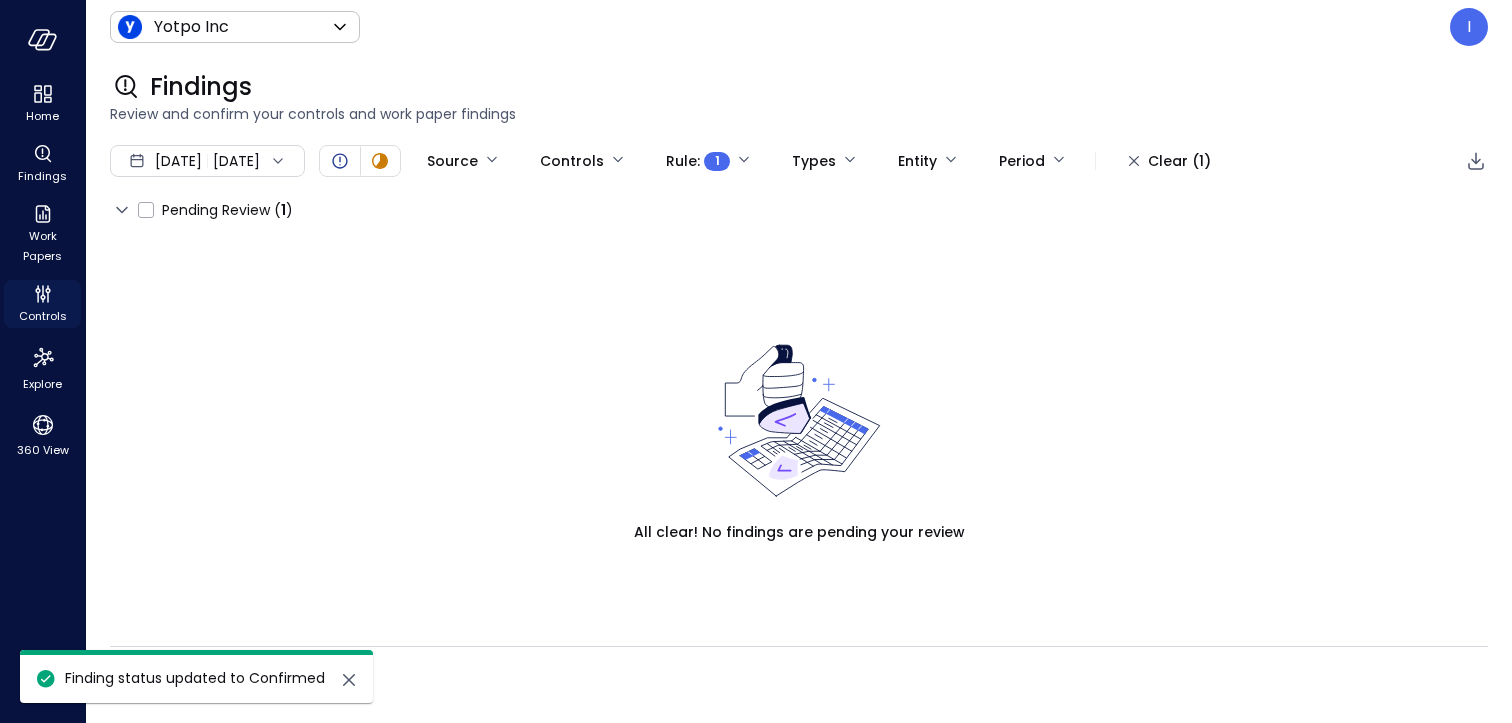 click 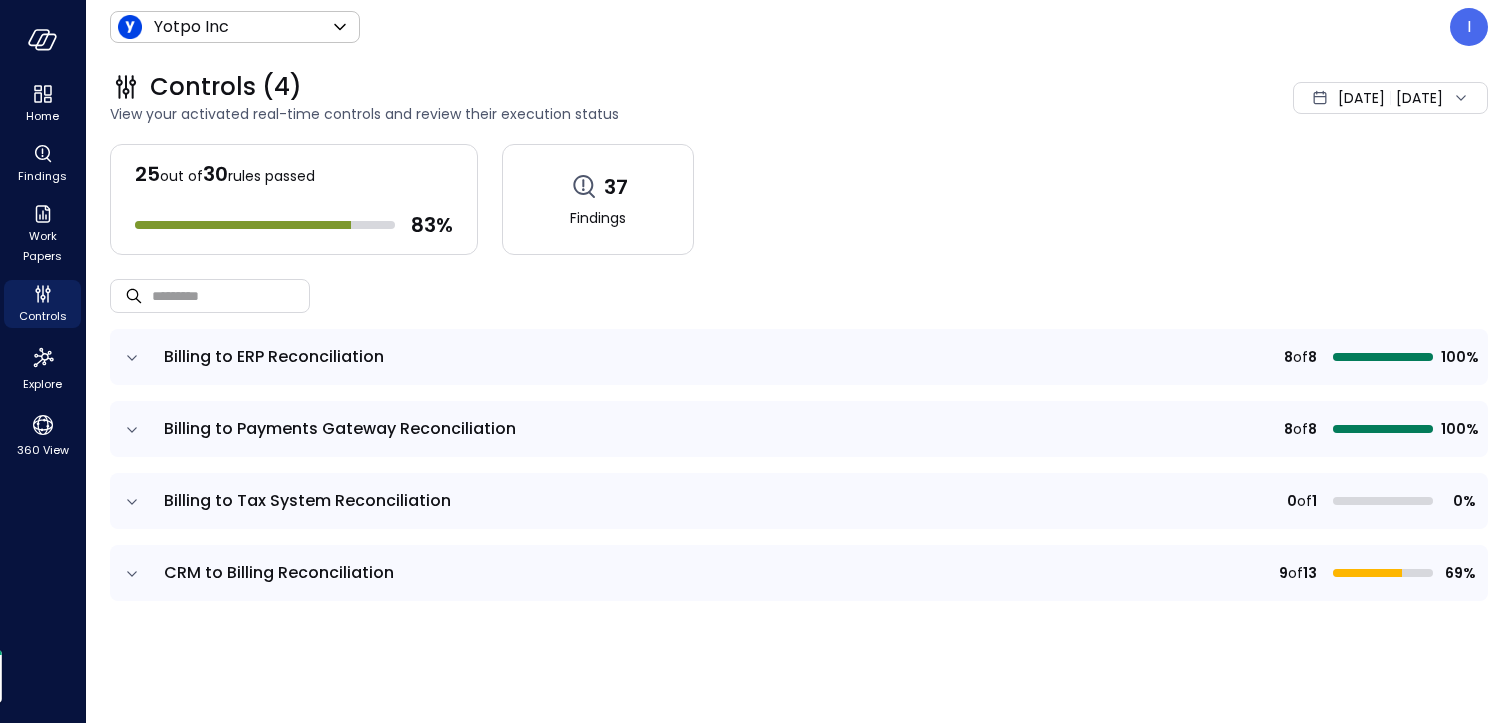 click on "Billing to Tax System Reconciliation" at bounding box center (572, 501) 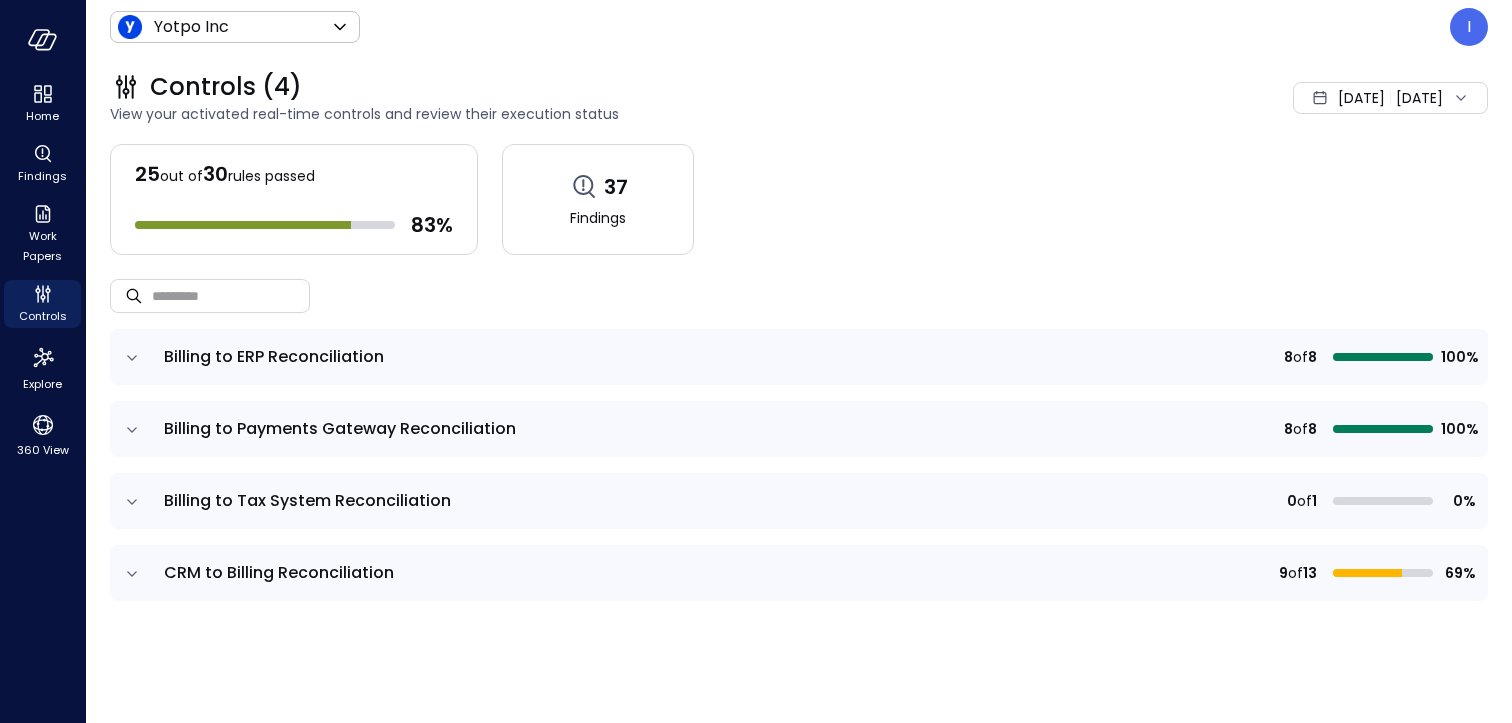 click on "Billing to Tax System Reconciliation" at bounding box center (572, 501) 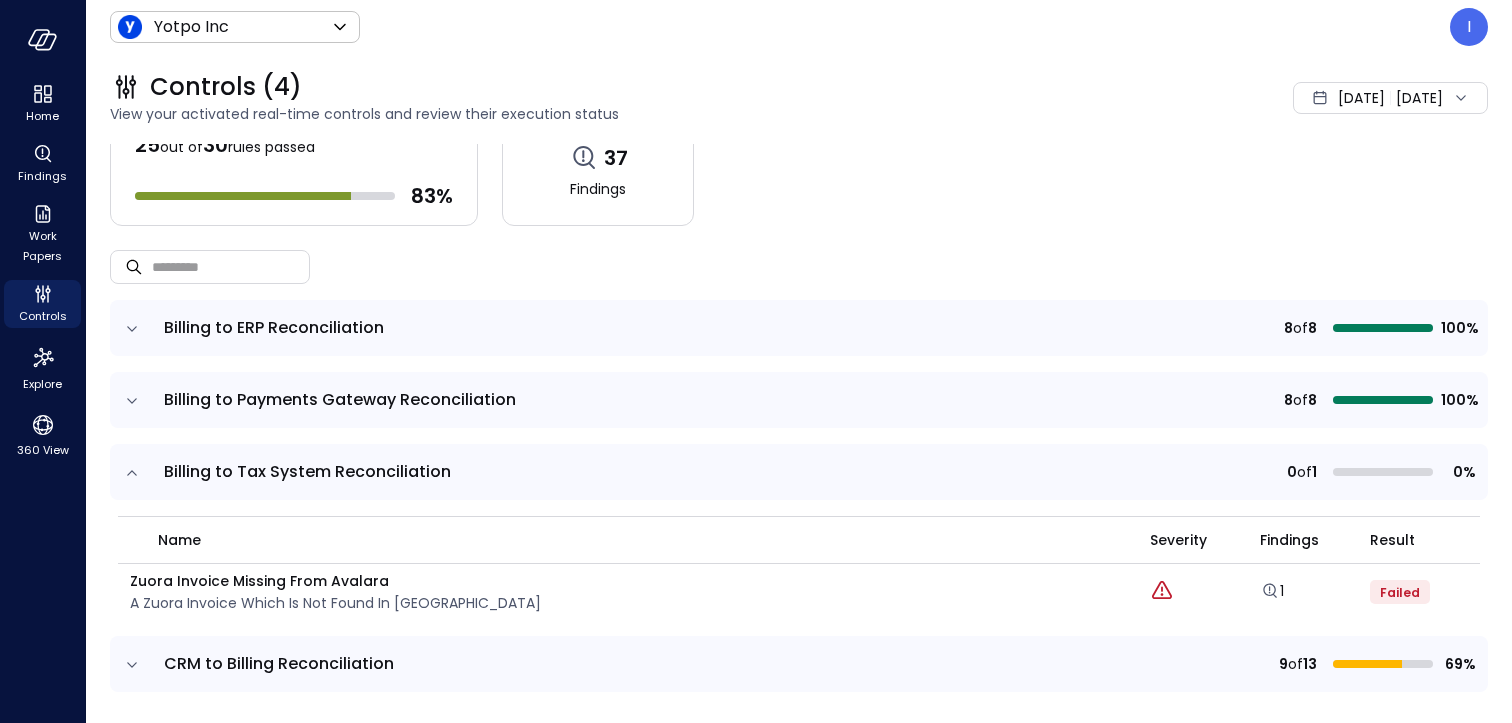 scroll, scrollTop: 37, scrollLeft: 0, axis: vertical 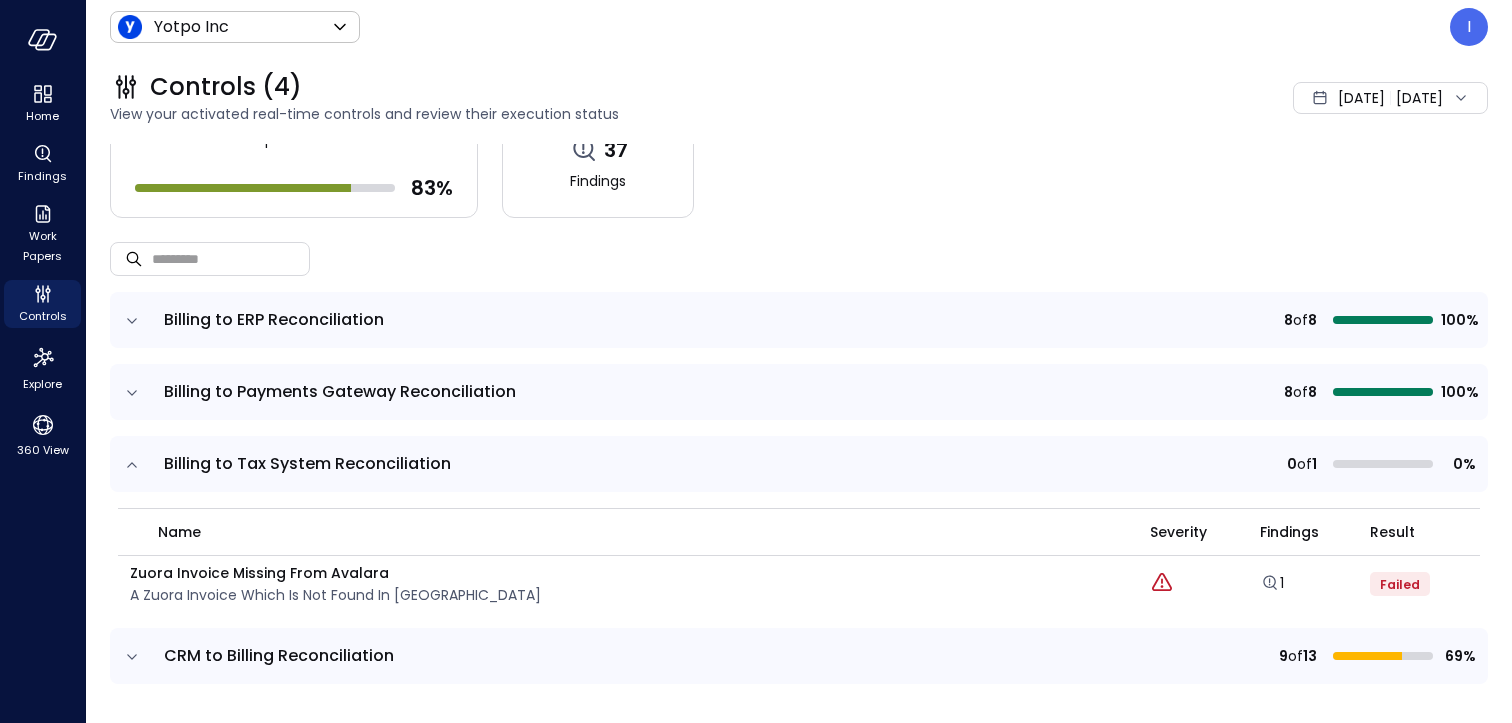click on "Zuora Invoice Missing from Avalara" at bounding box center (335, 573) 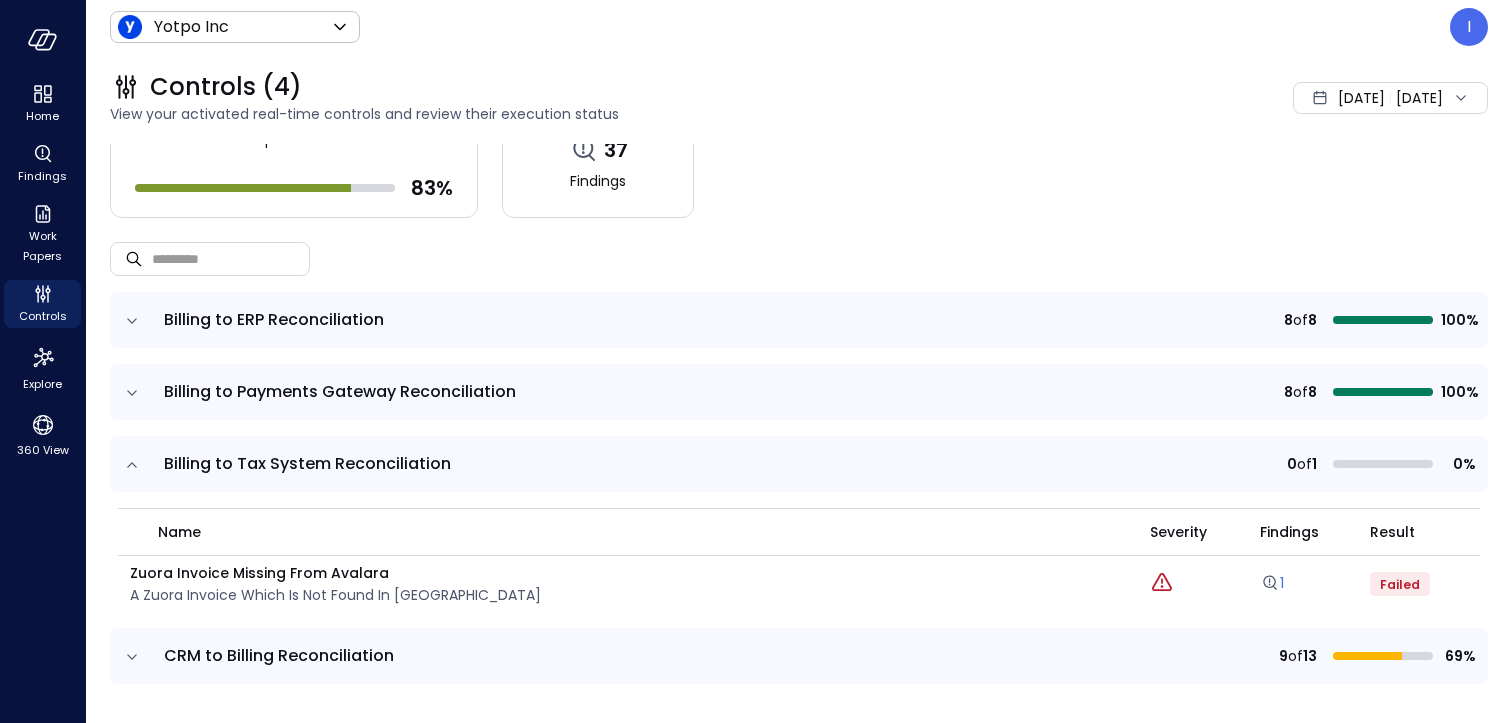 click 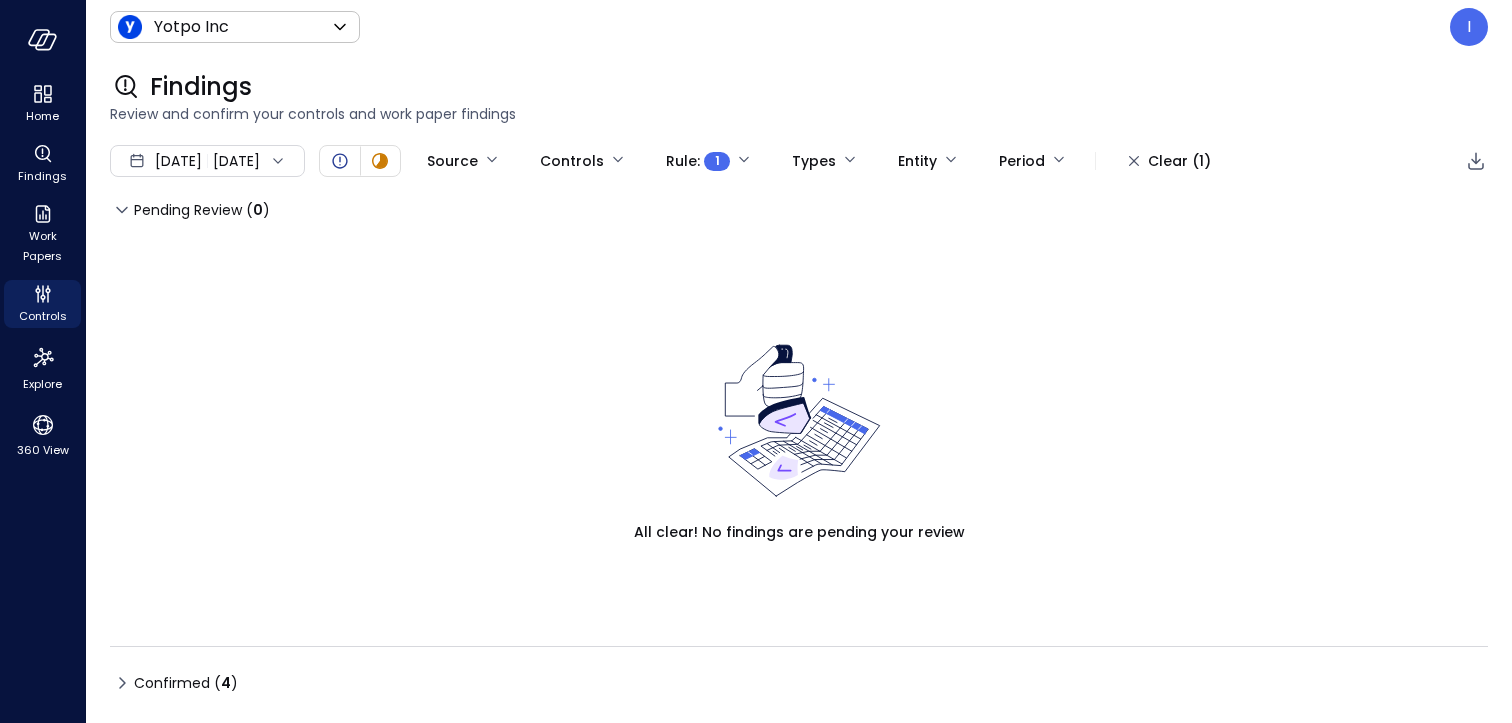type on "****" 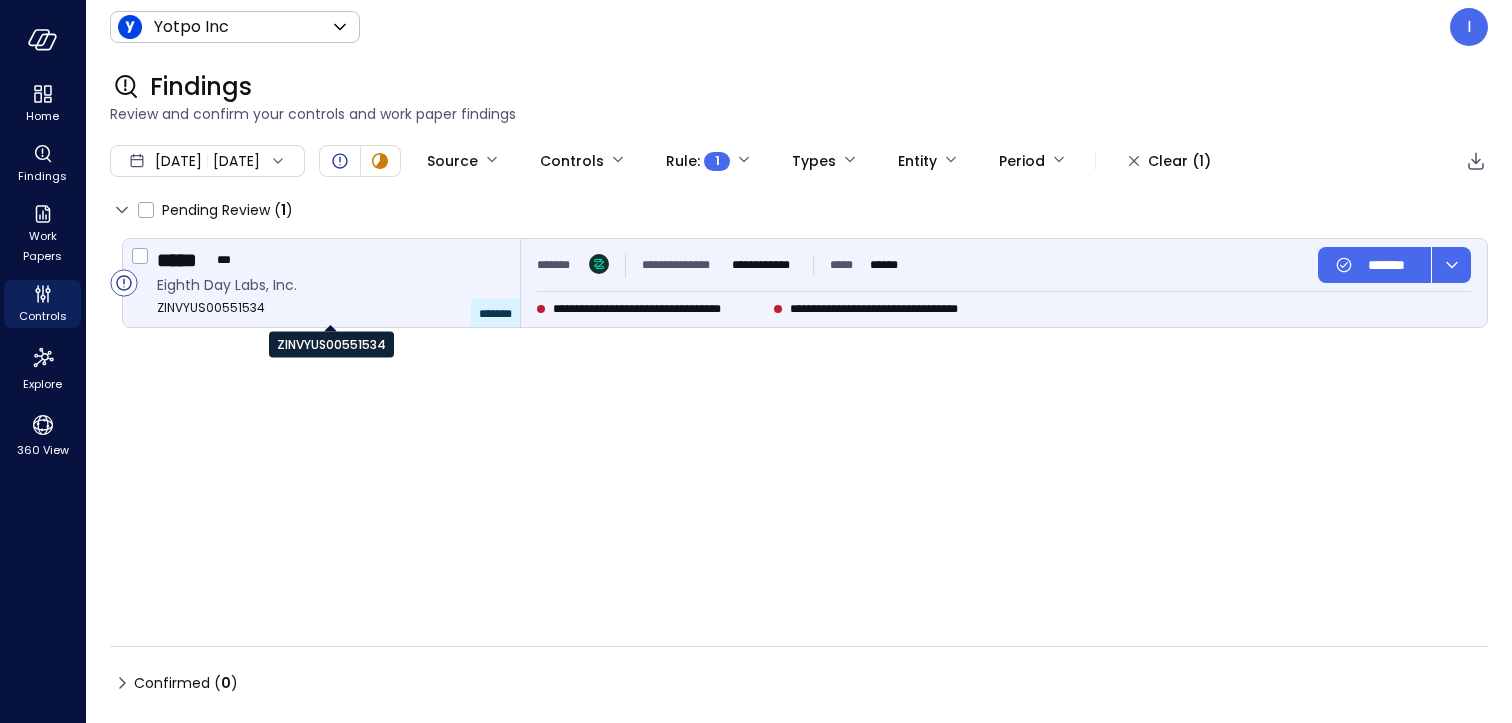 click on "ZINVYUS00551534" at bounding box center [330, 308] 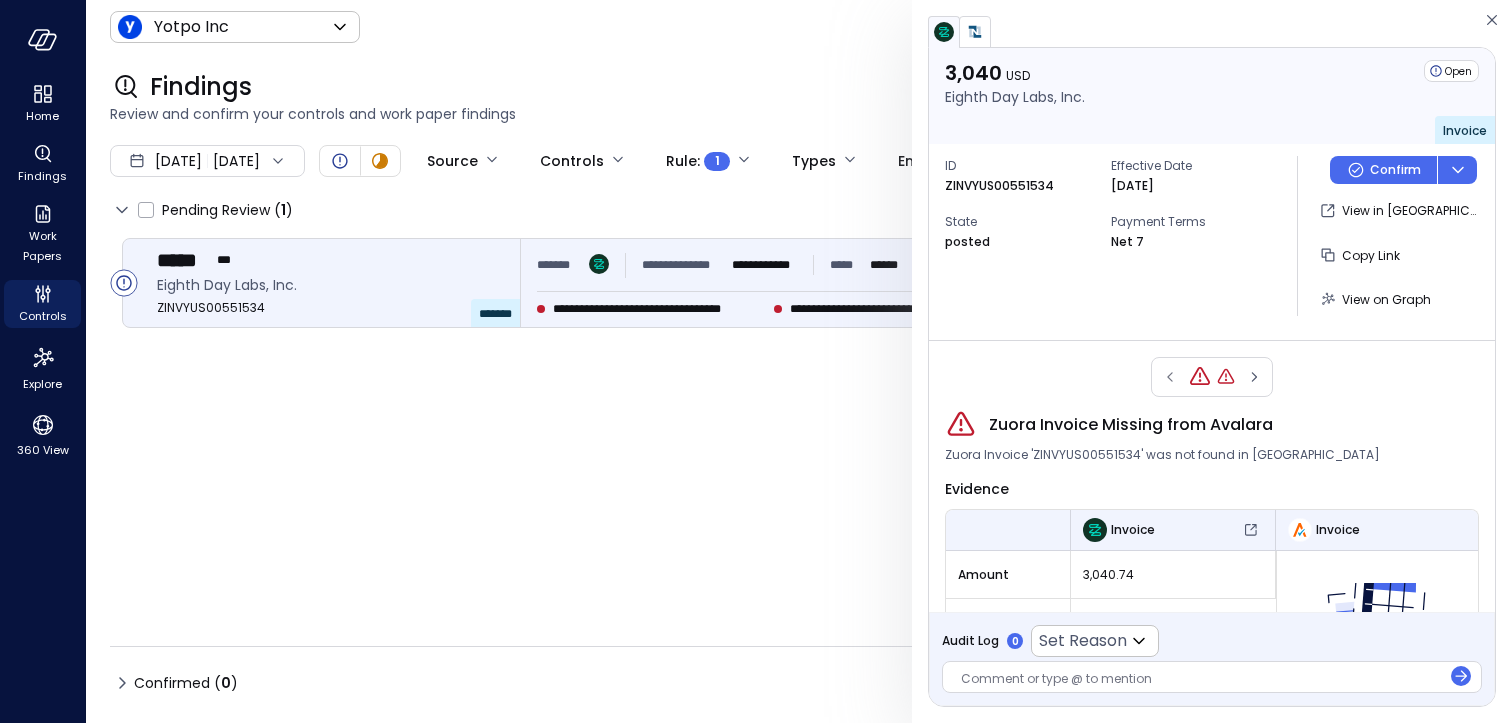 click on "ZINVYUS00551534" at bounding box center (999, 186) 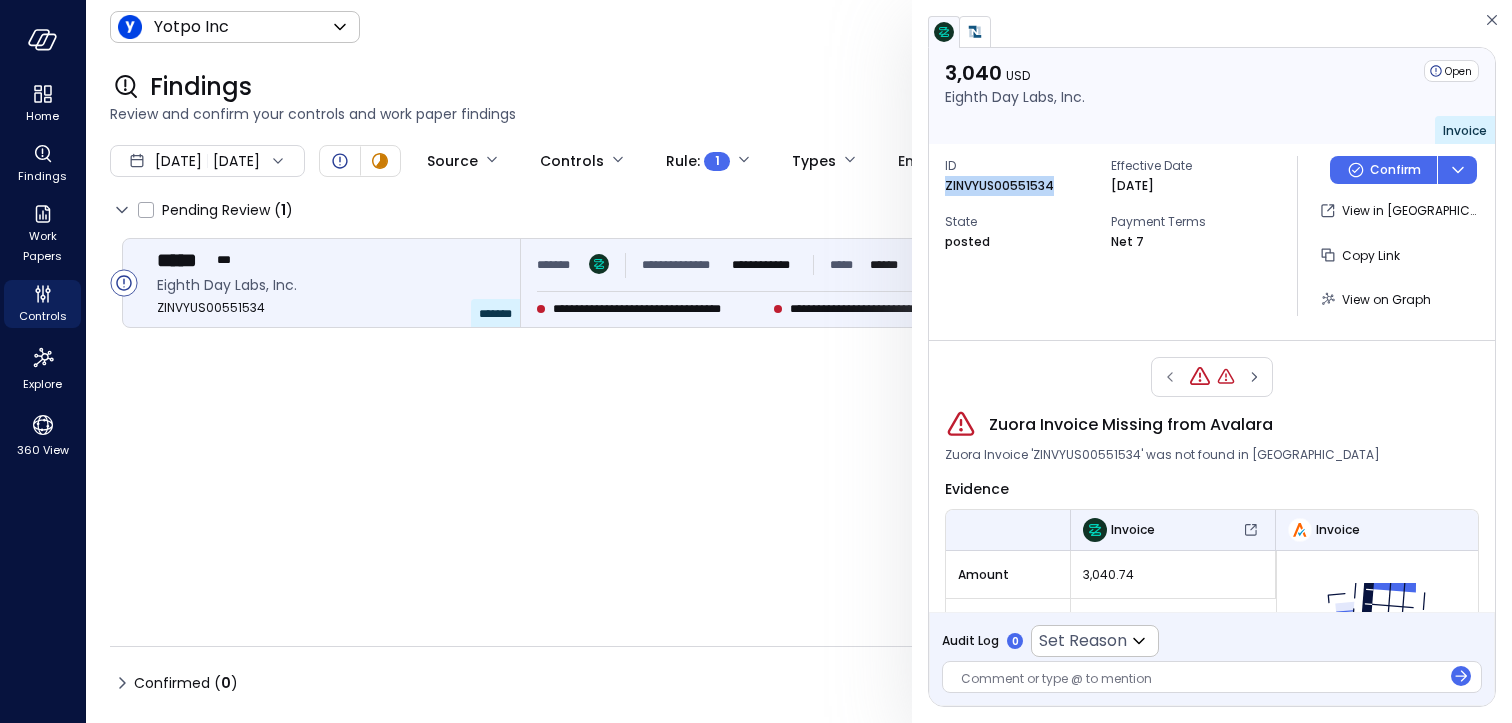 click on "ZINVYUS00551534" at bounding box center [999, 186] 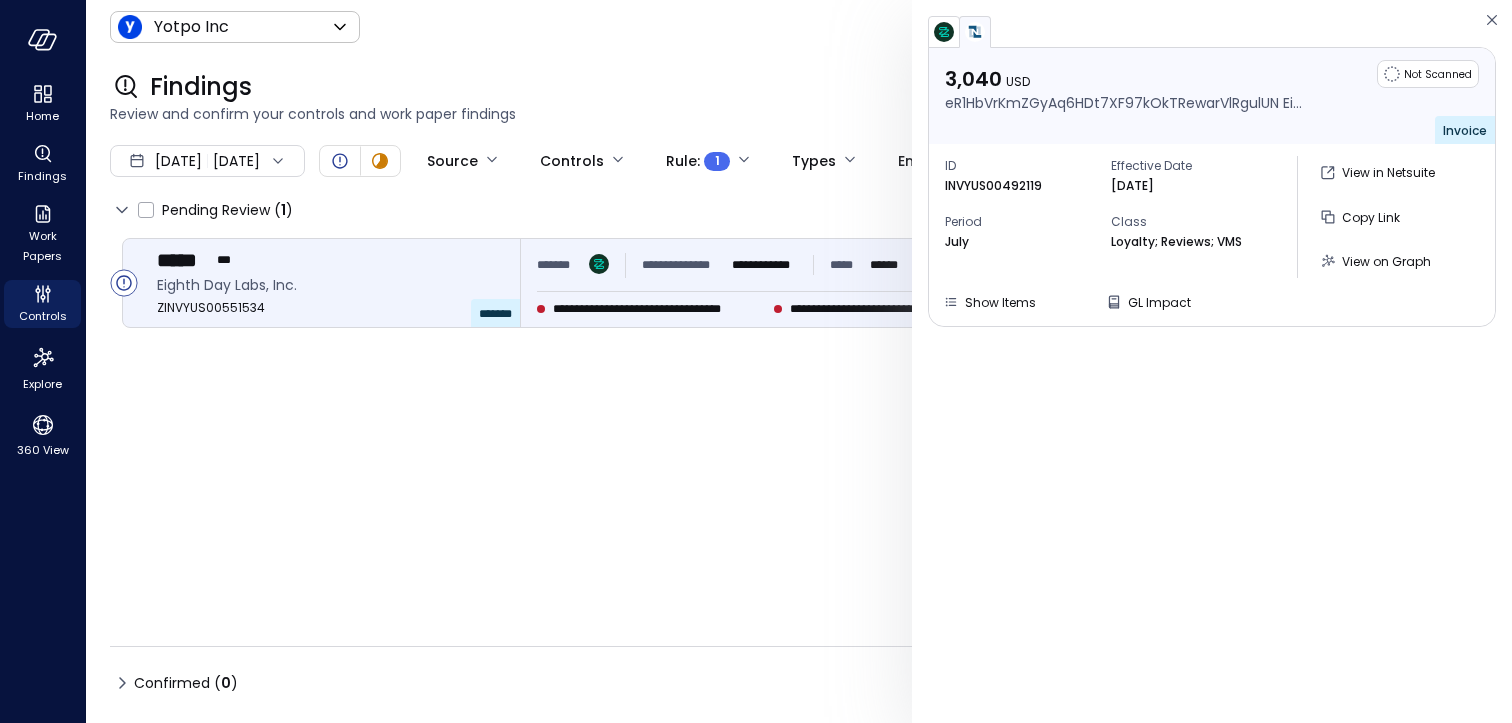 click at bounding box center [944, 32] 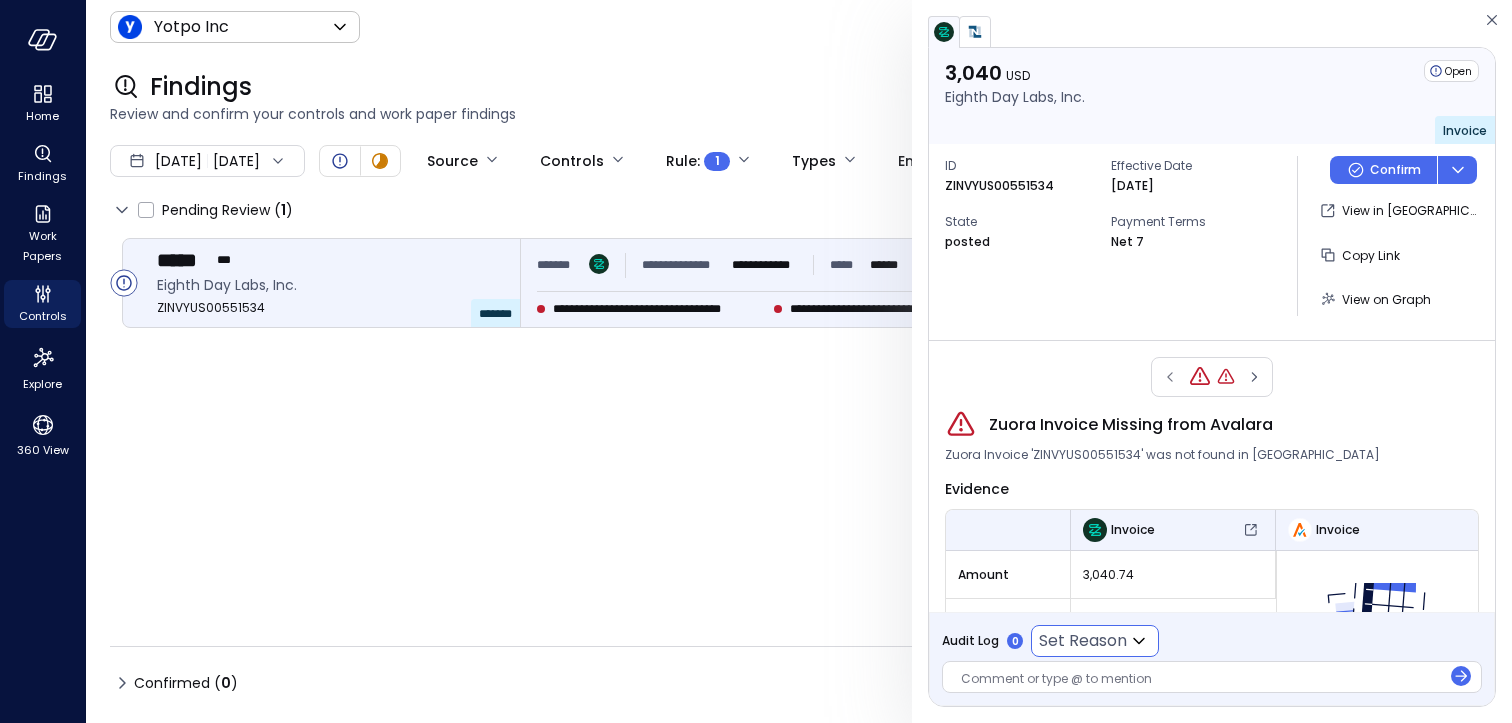 click on "Set Reason ​" at bounding box center [1095, 641] 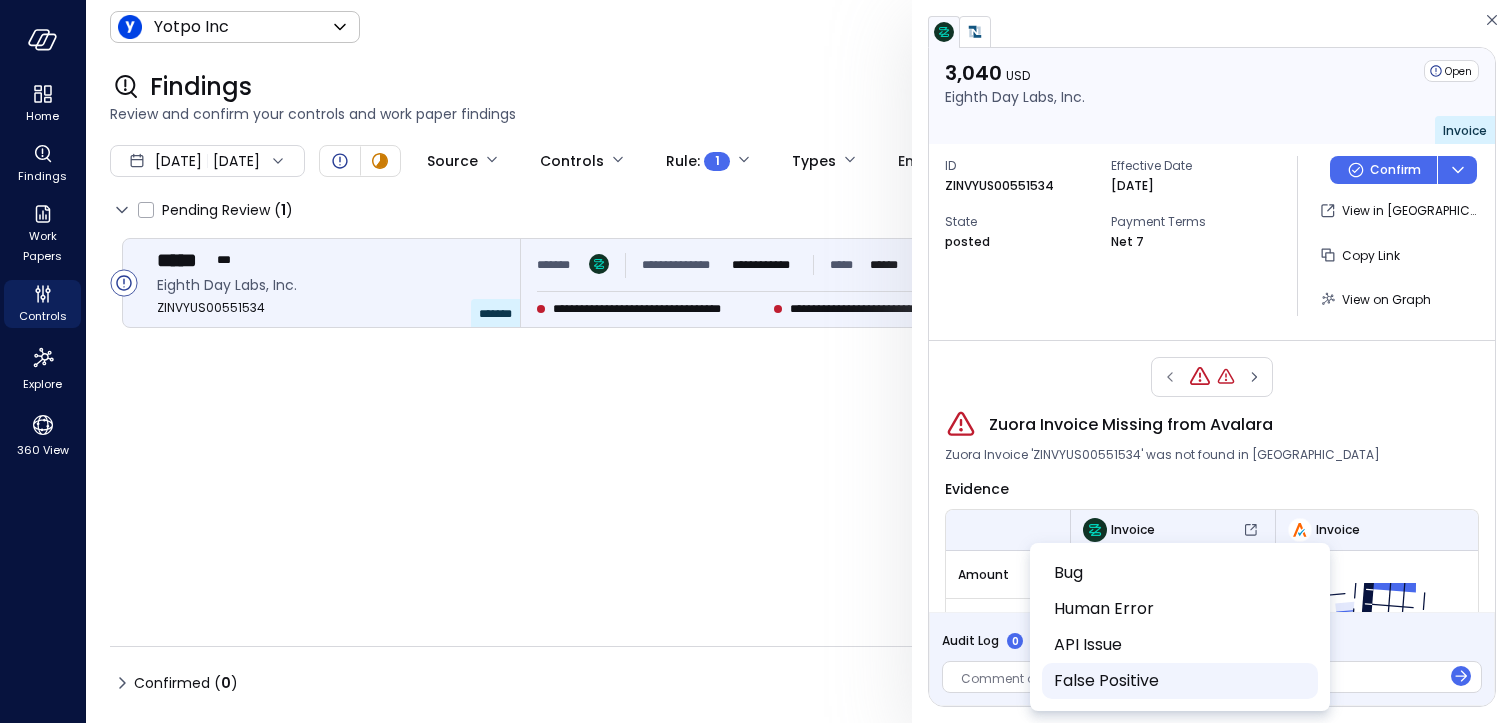 click on "False Positive" at bounding box center [1178, 681] 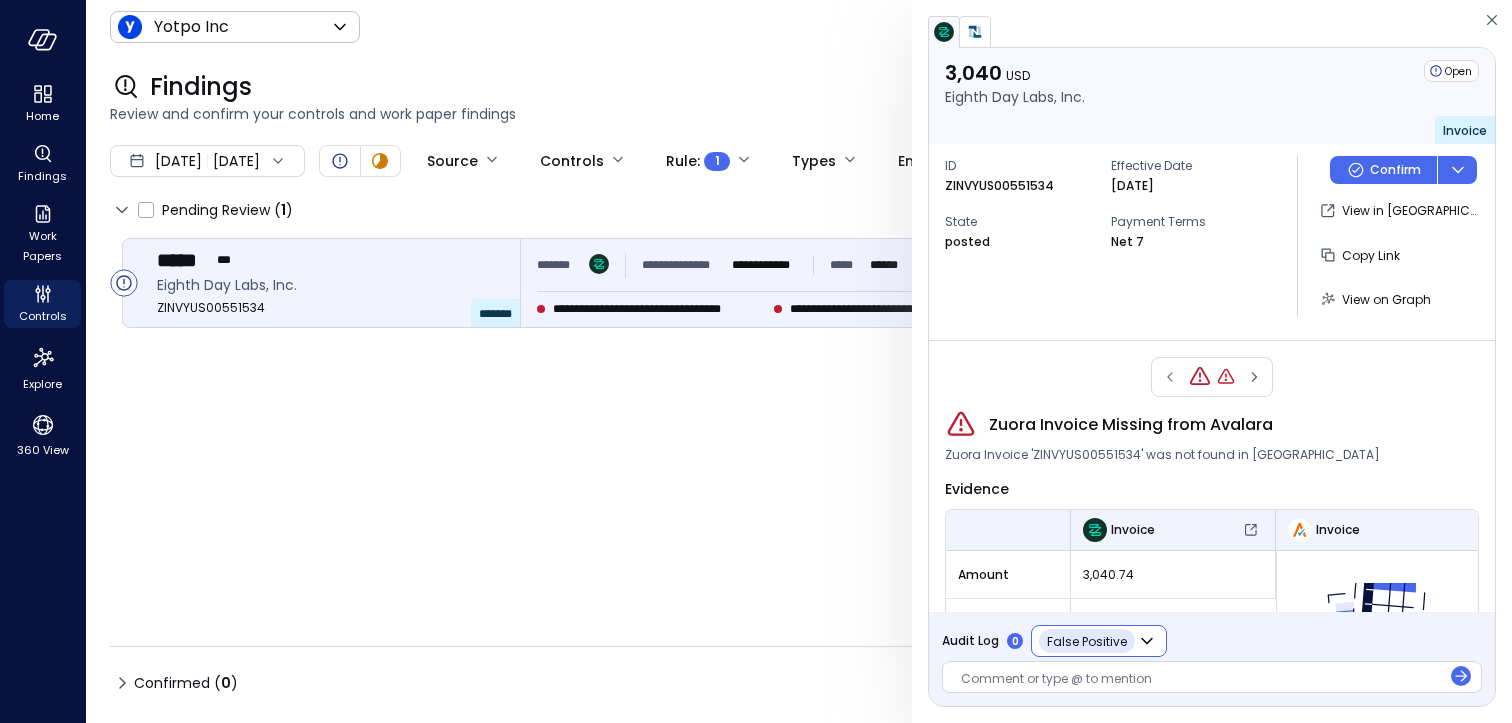 click on "Confirm" at bounding box center [1395, 170] 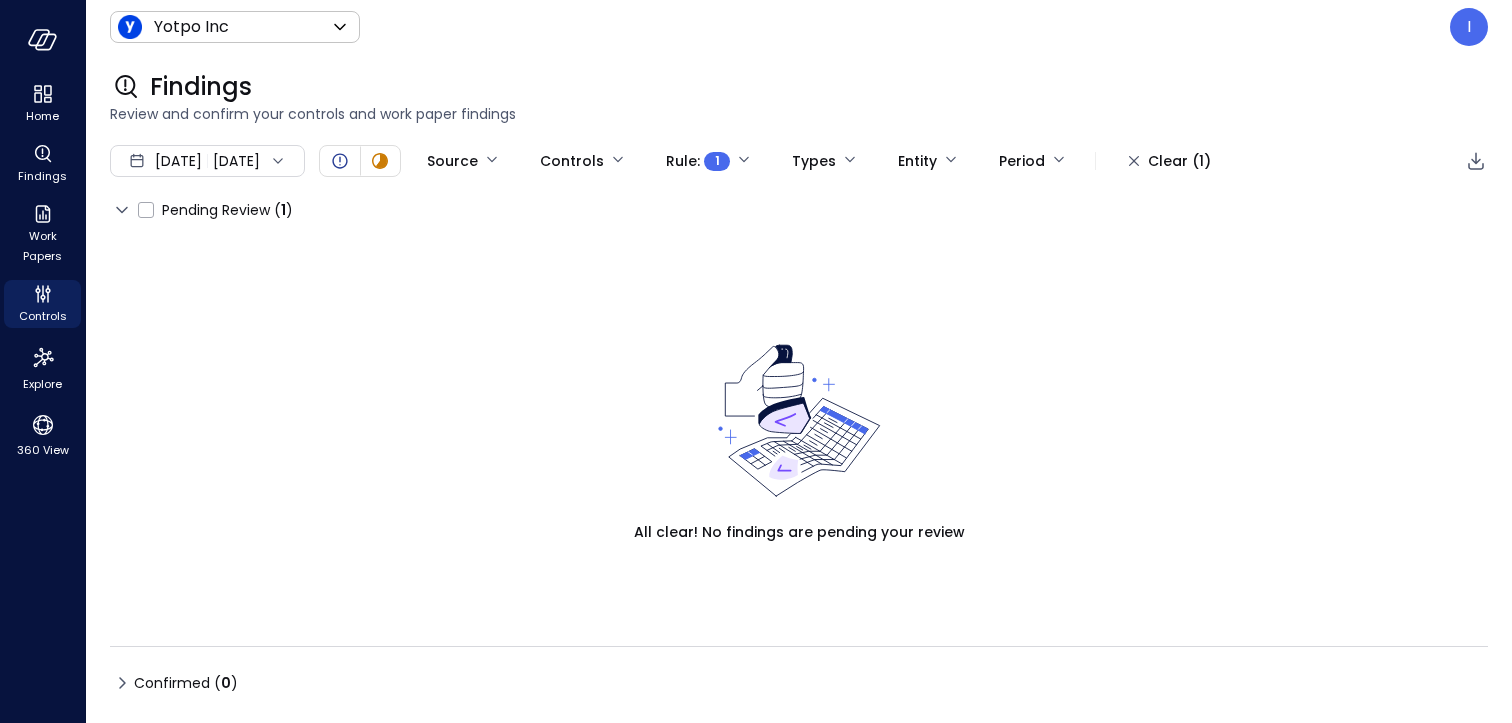 click on "Pending Review ( 1 ) All clear! No findings are pending your review" at bounding box center (799, 410) 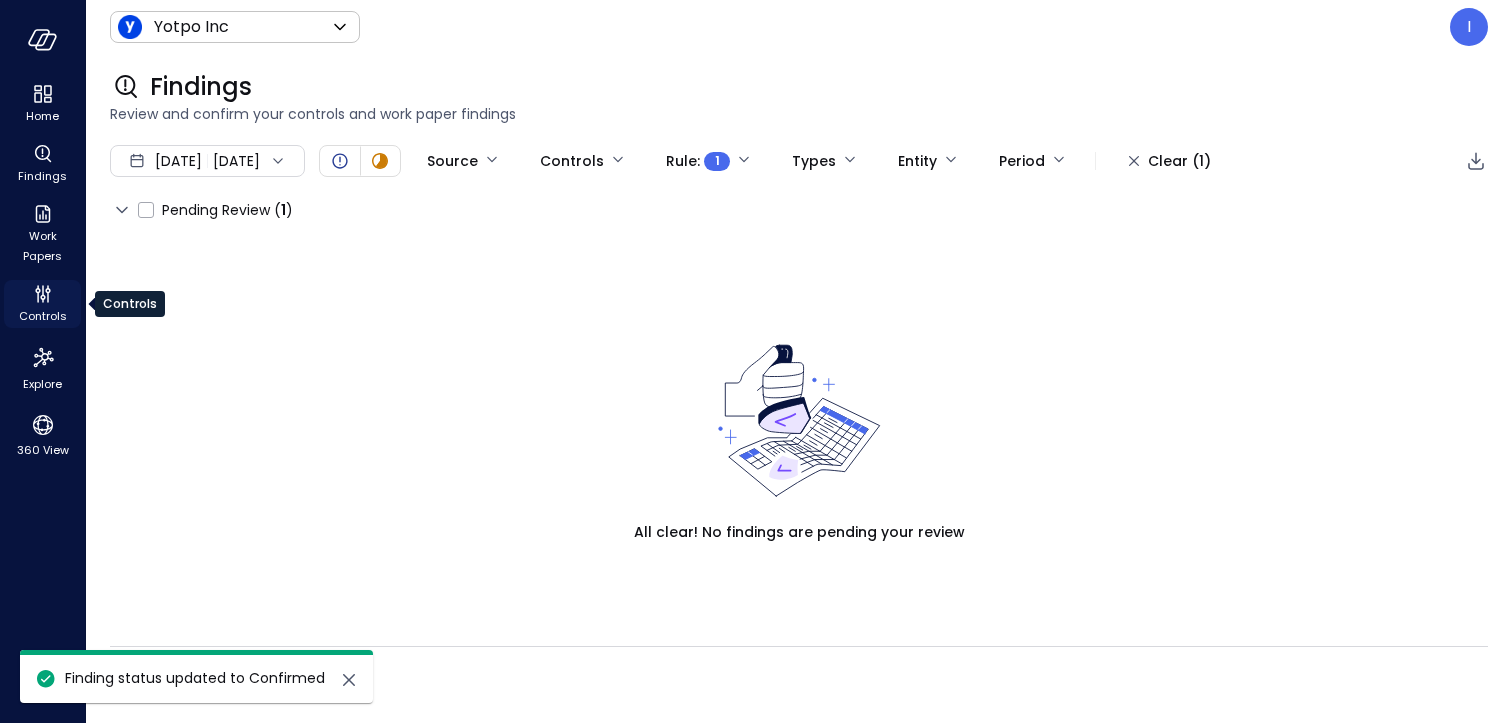 click on "Controls" at bounding box center [42, 304] 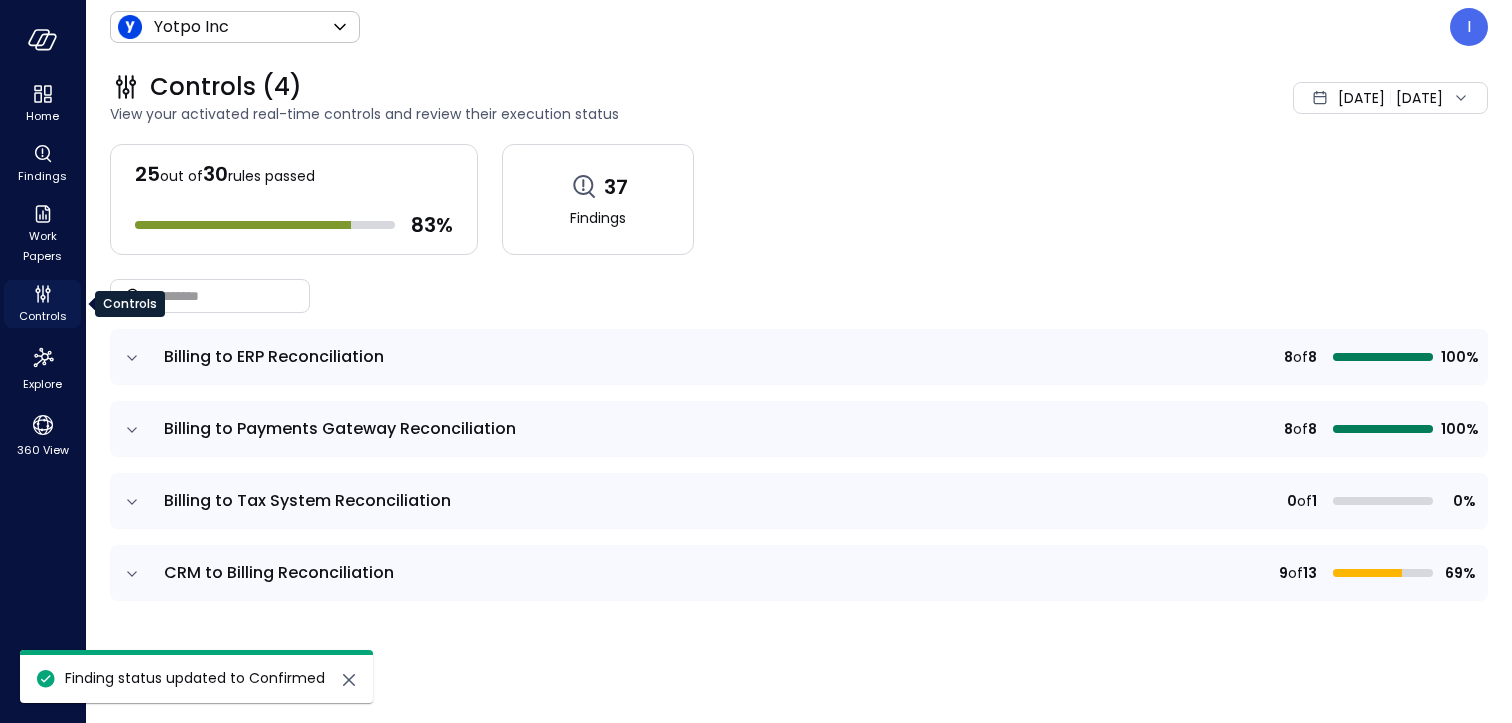 click on "Controls" at bounding box center (43, 316) 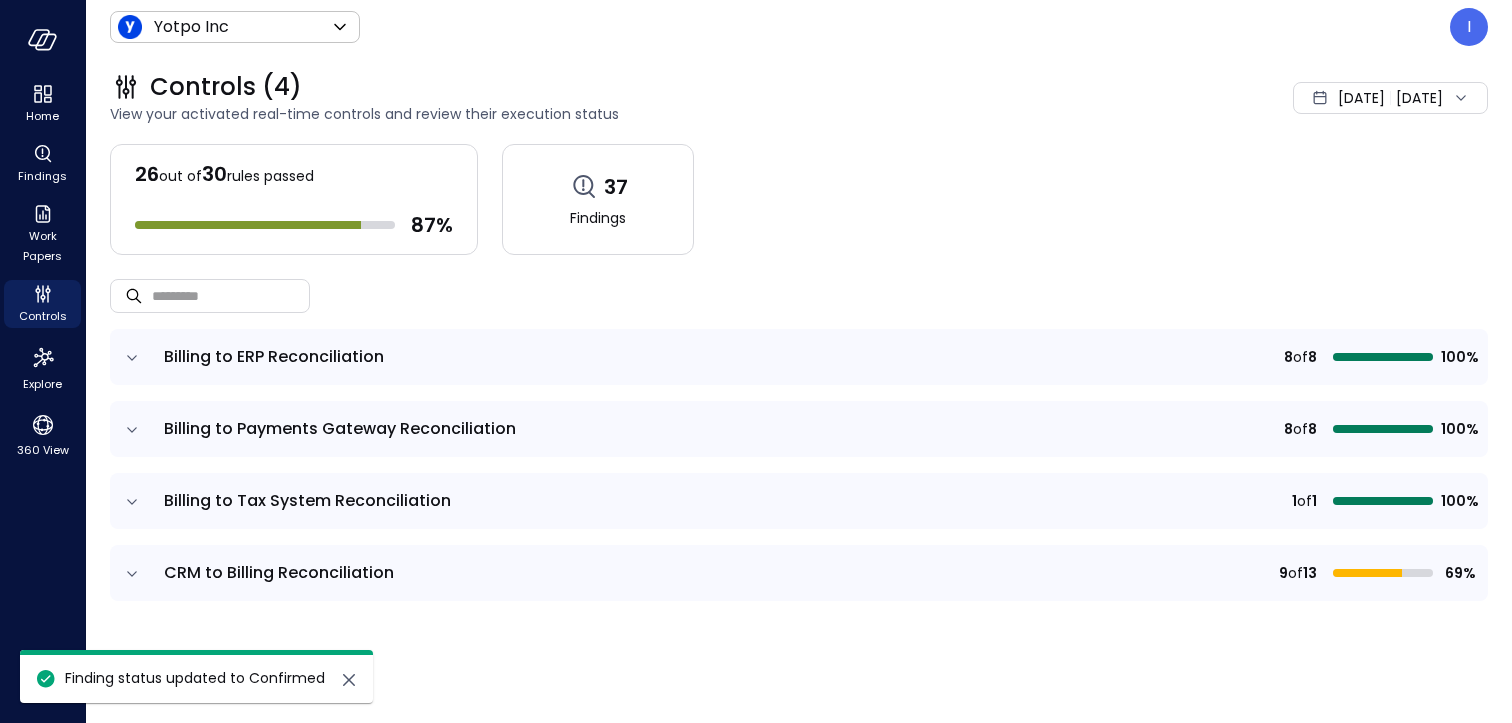 click on "CRM to Billing Reconciliation" at bounding box center (572, 573) 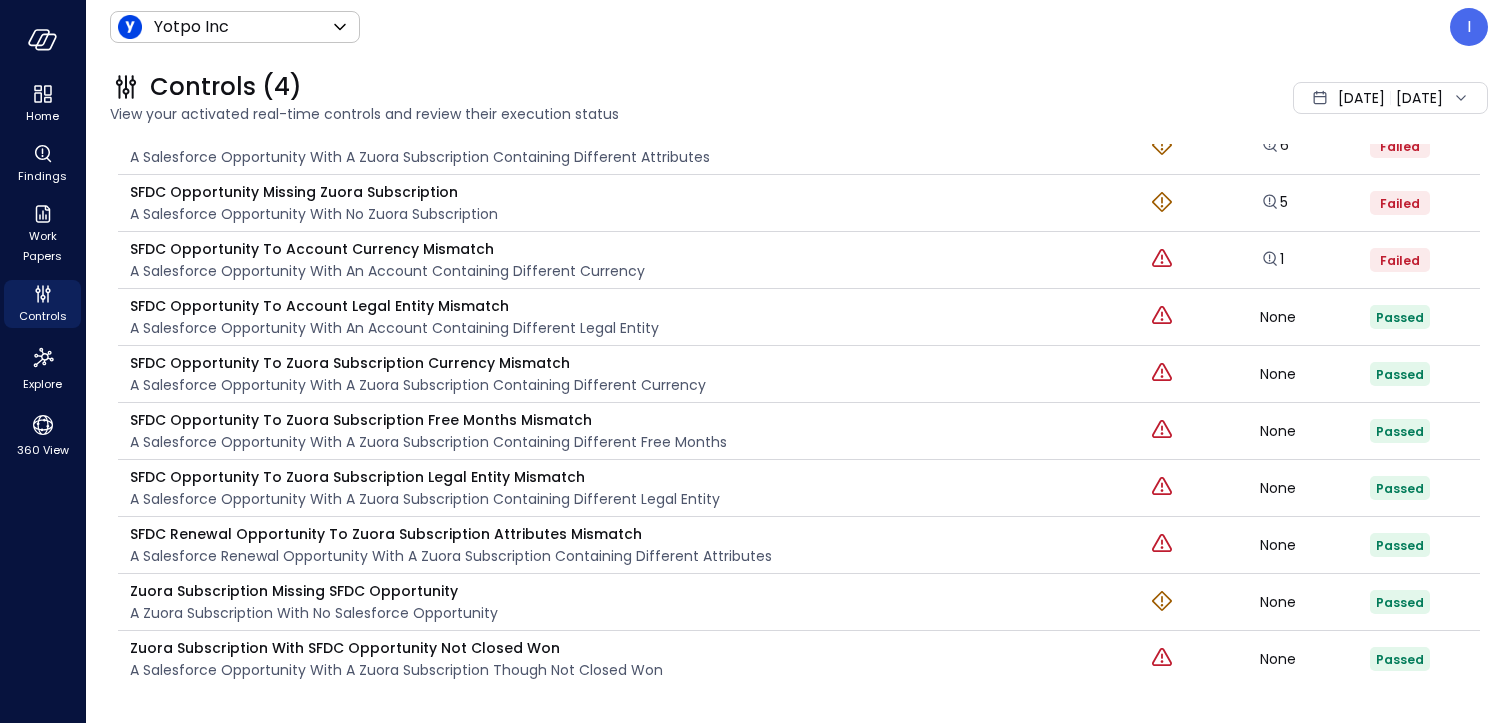 scroll, scrollTop: 721, scrollLeft: 0, axis: vertical 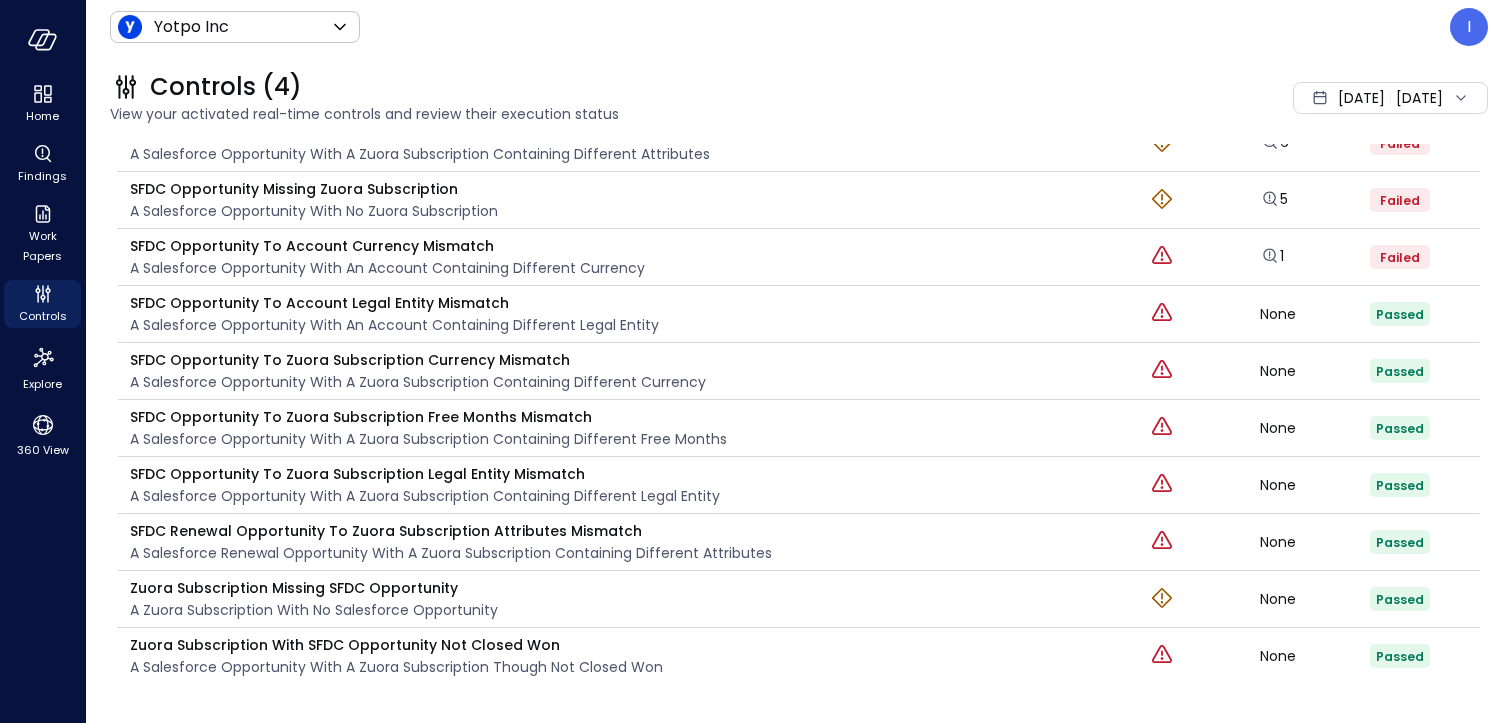 click on "SFDC Opportunity to Account Currency Mismatch" at bounding box center [387, 246] 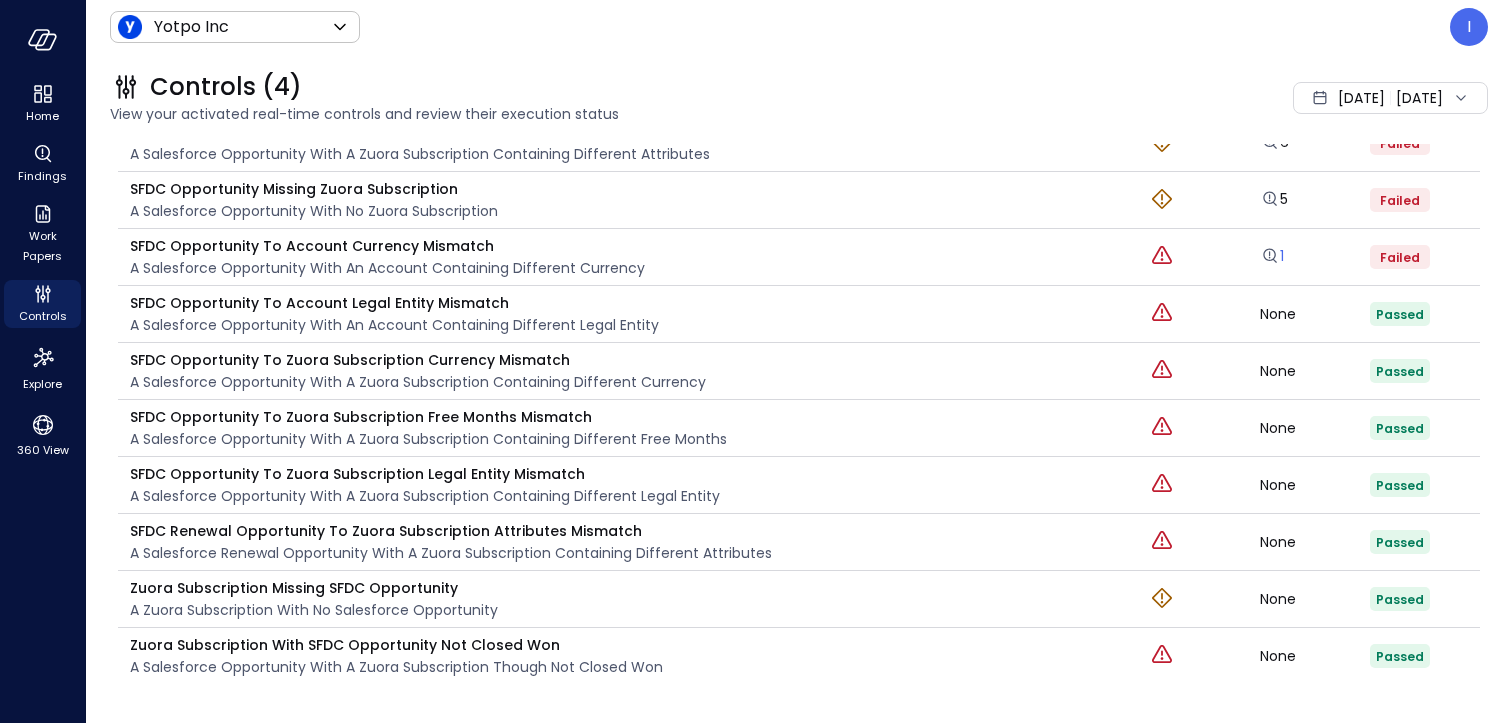 click on "1" at bounding box center (1272, 256) 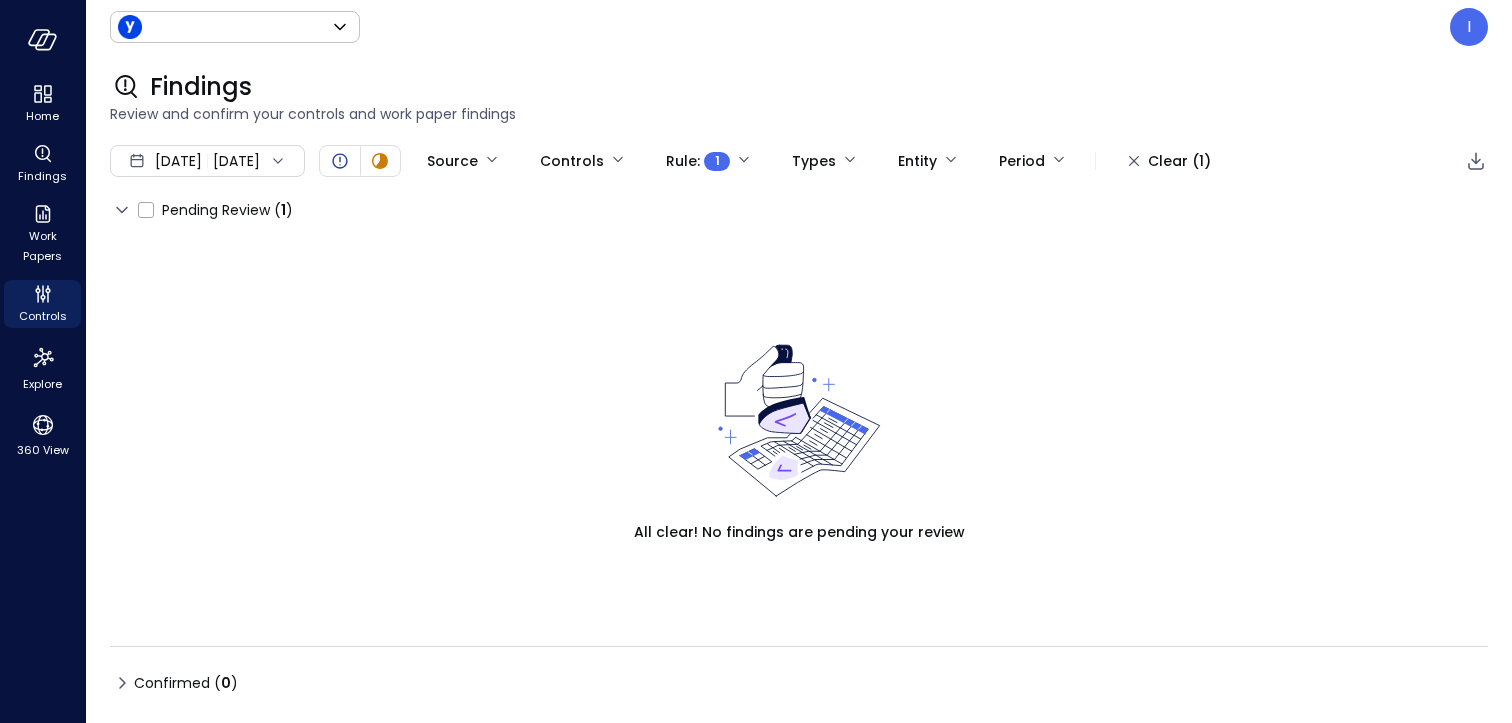 type on "******" 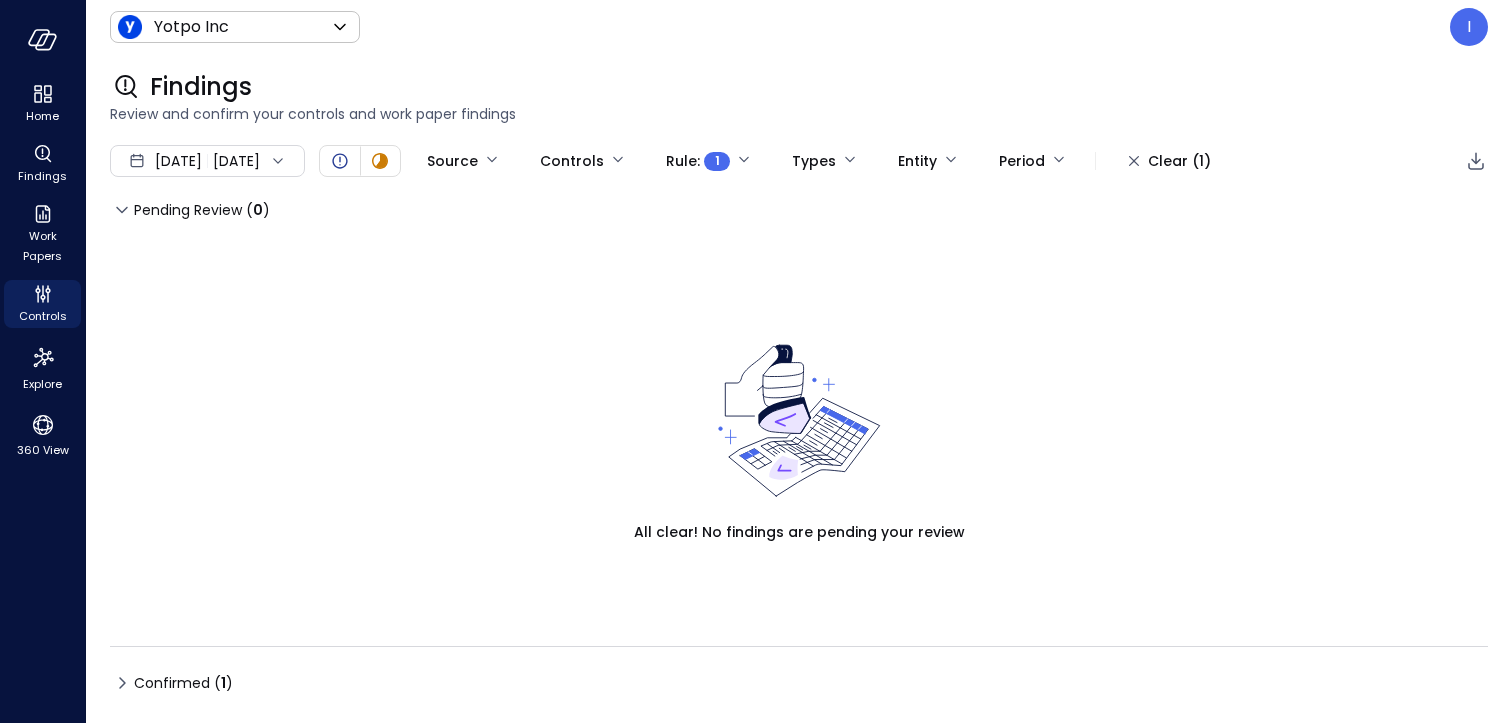 type on "****" 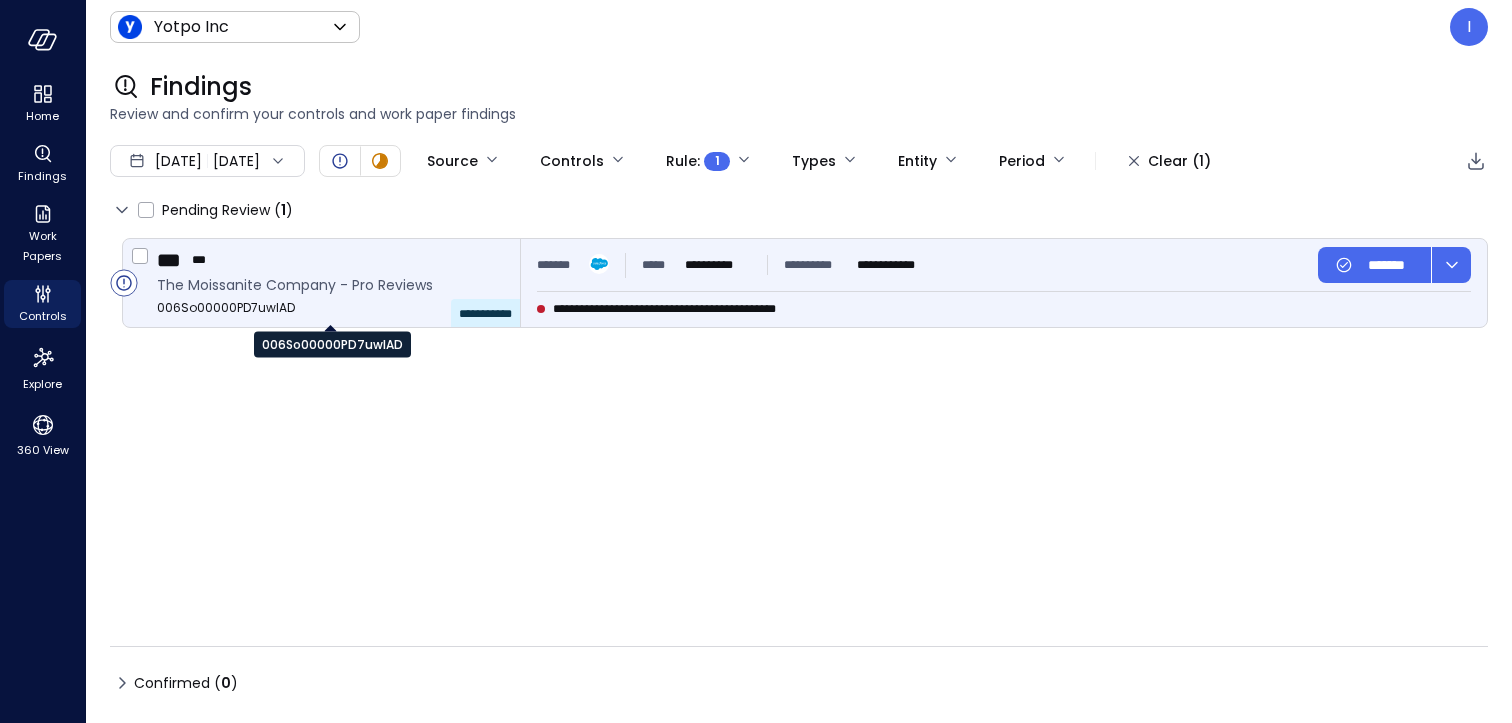click on "006So00000PD7uwIAD" at bounding box center (330, 308) 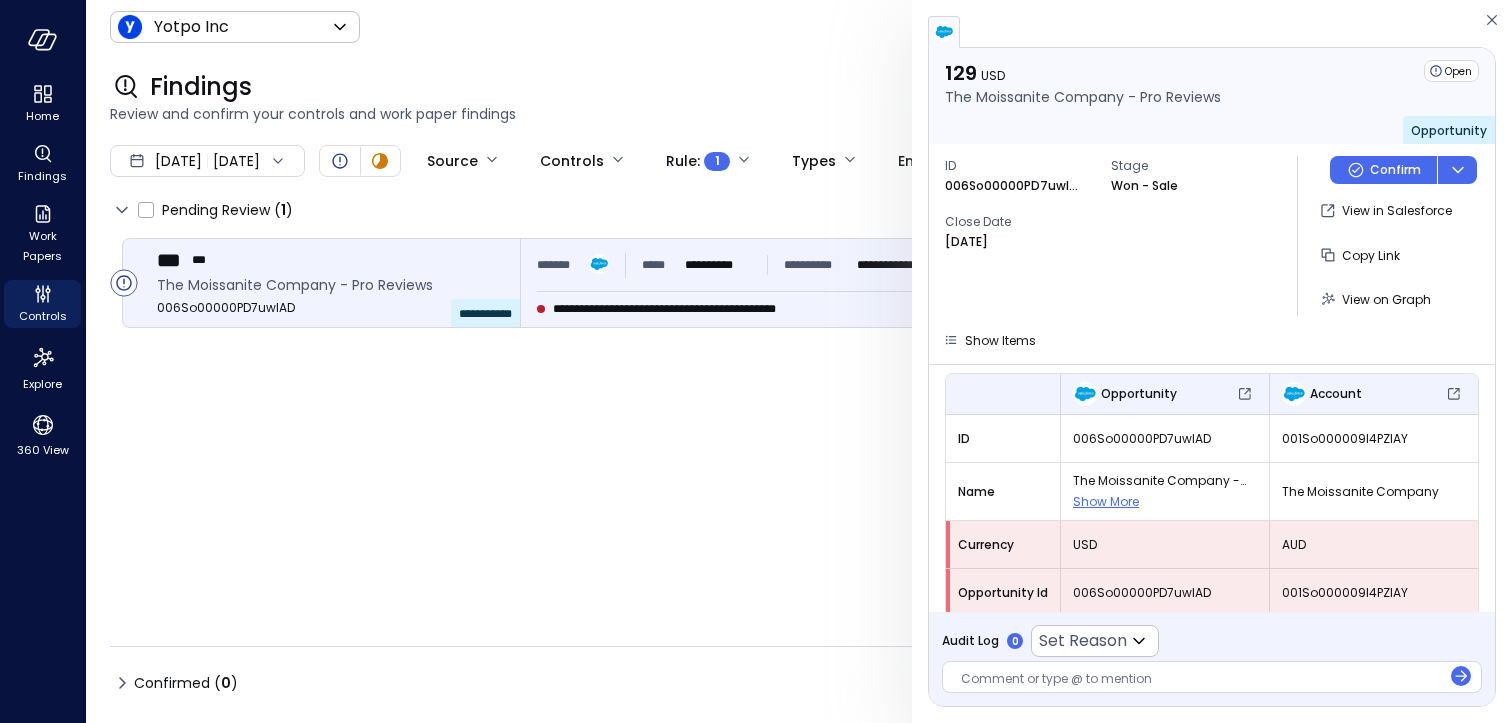 scroll, scrollTop: 129, scrollLeft: 0, axis: vertical 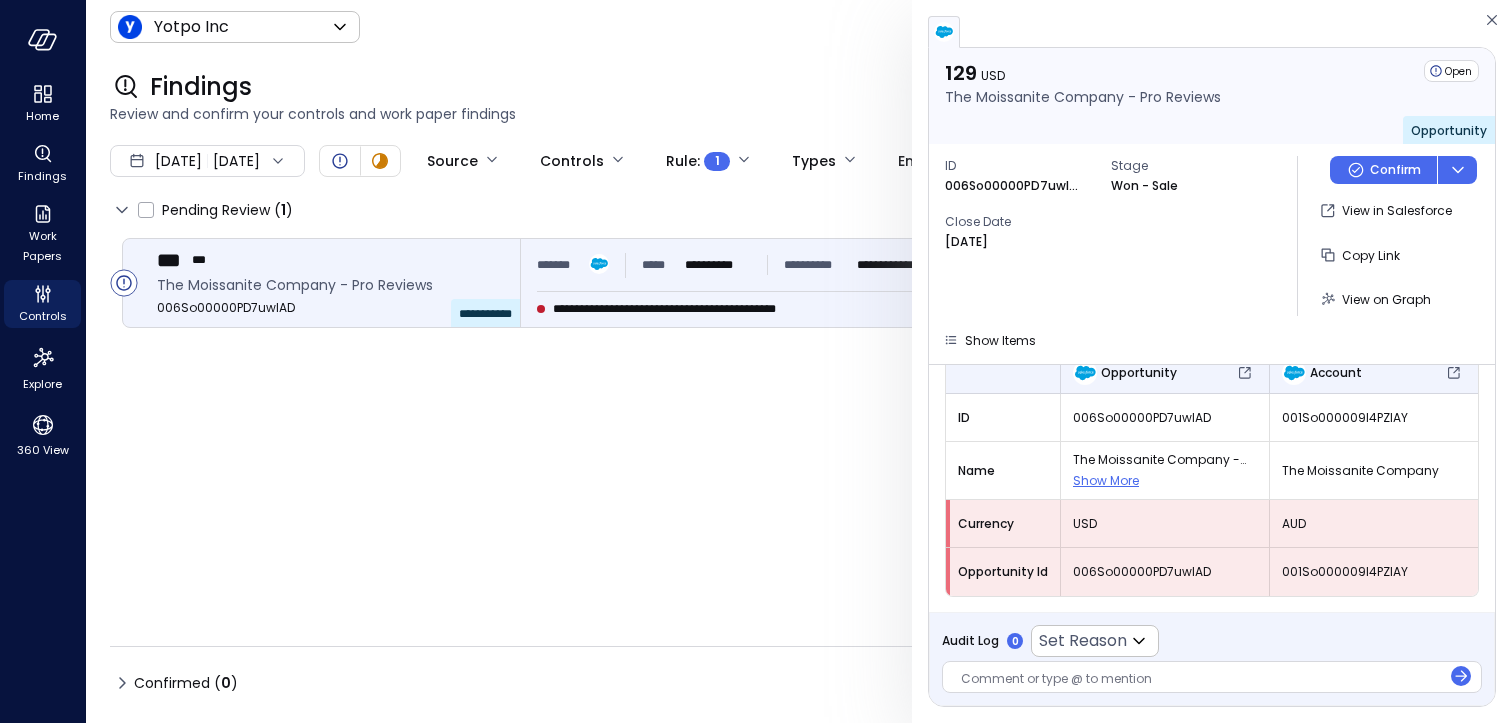 click 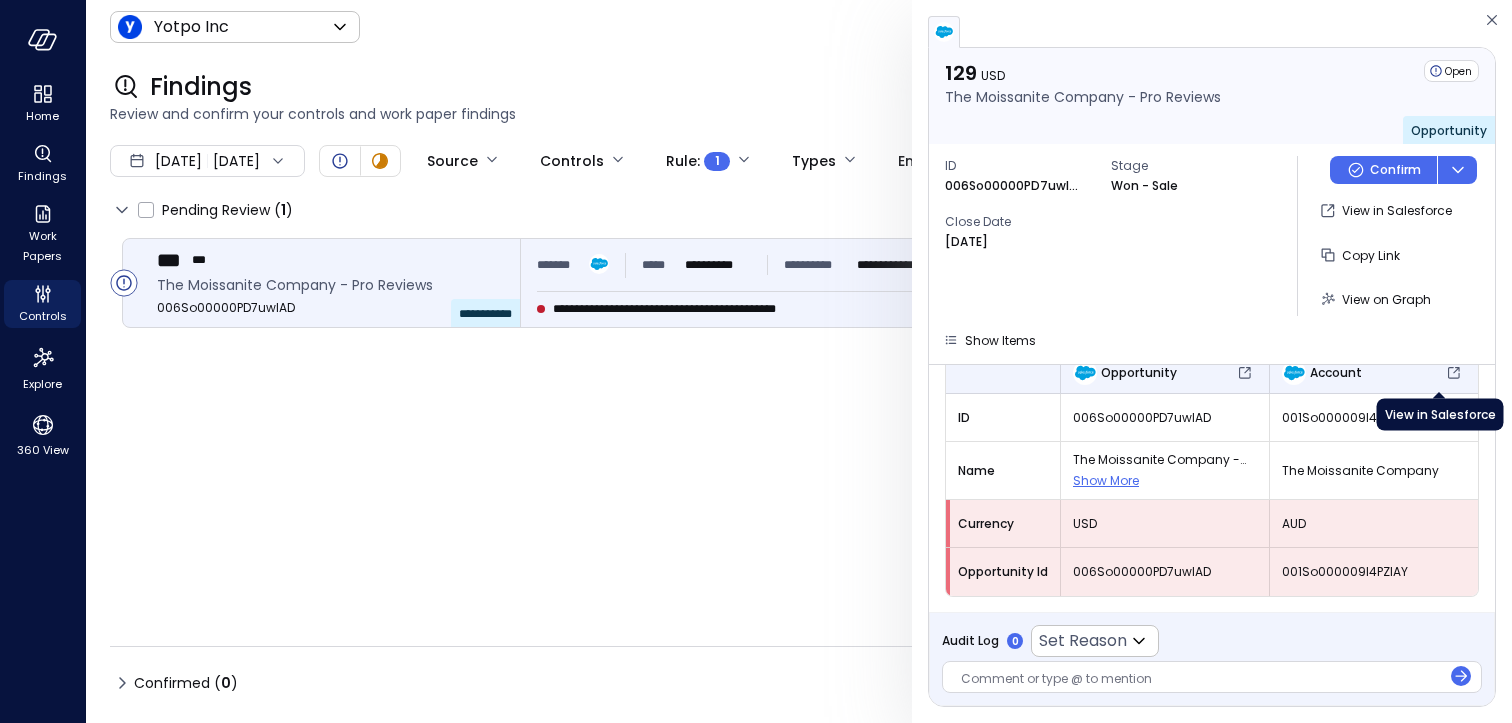 click 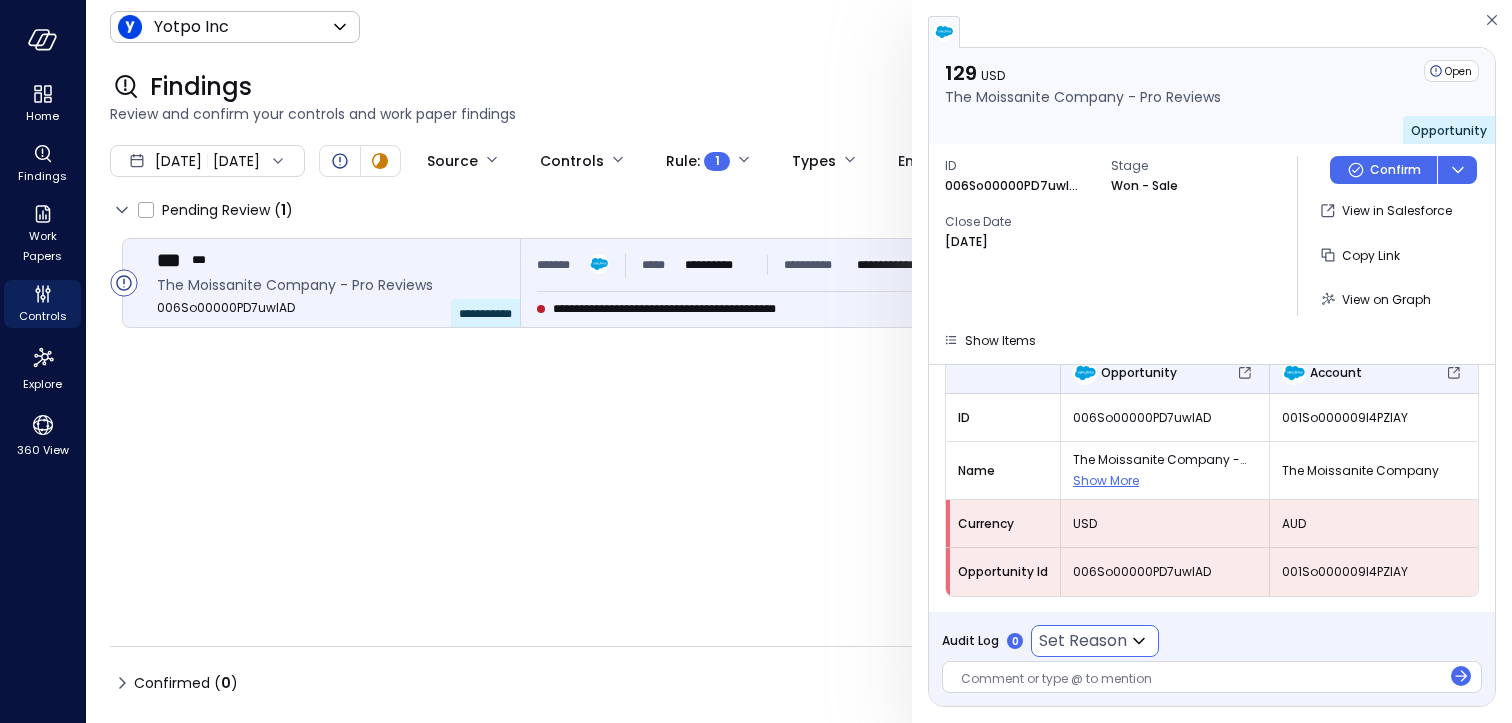 click on "**********" at bounding box center [756, 361] 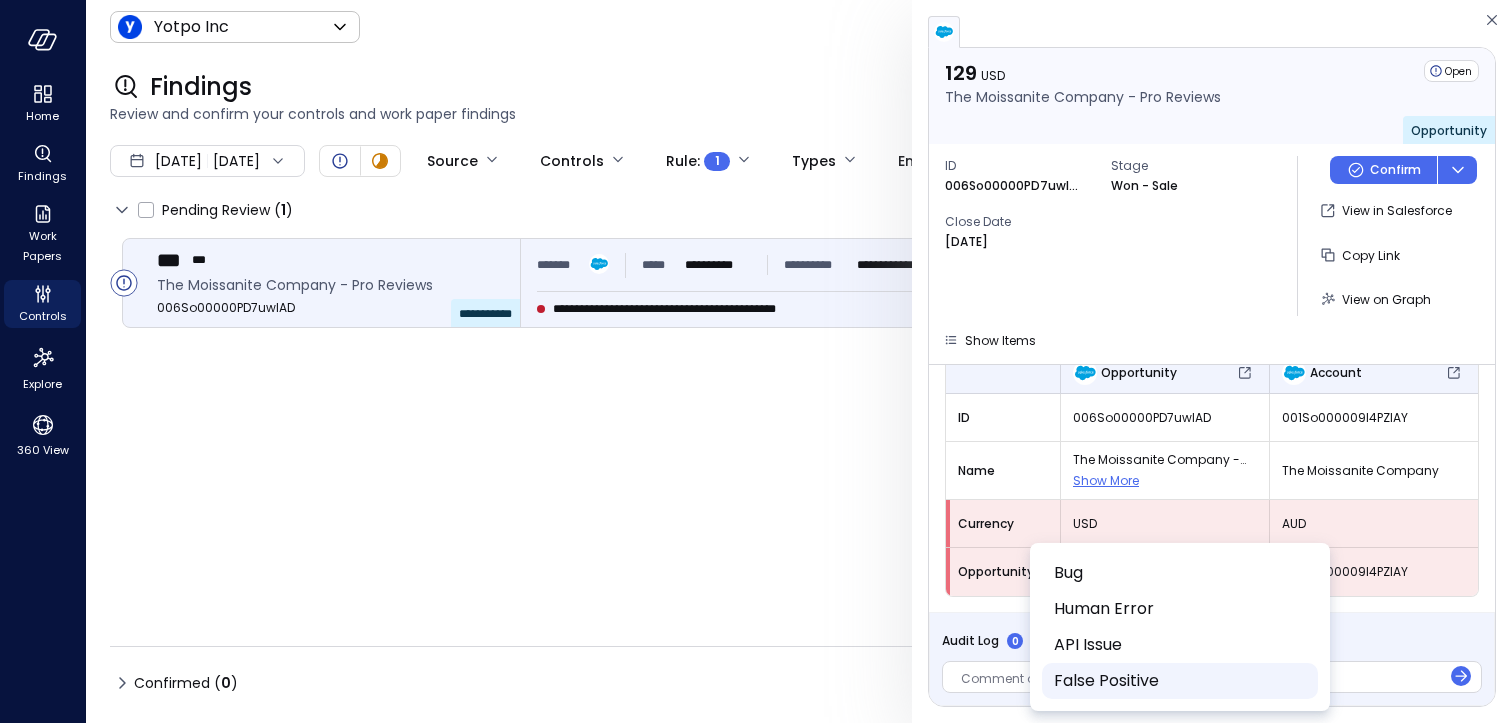click on "False Positive" at bounding box center [1178, 681] 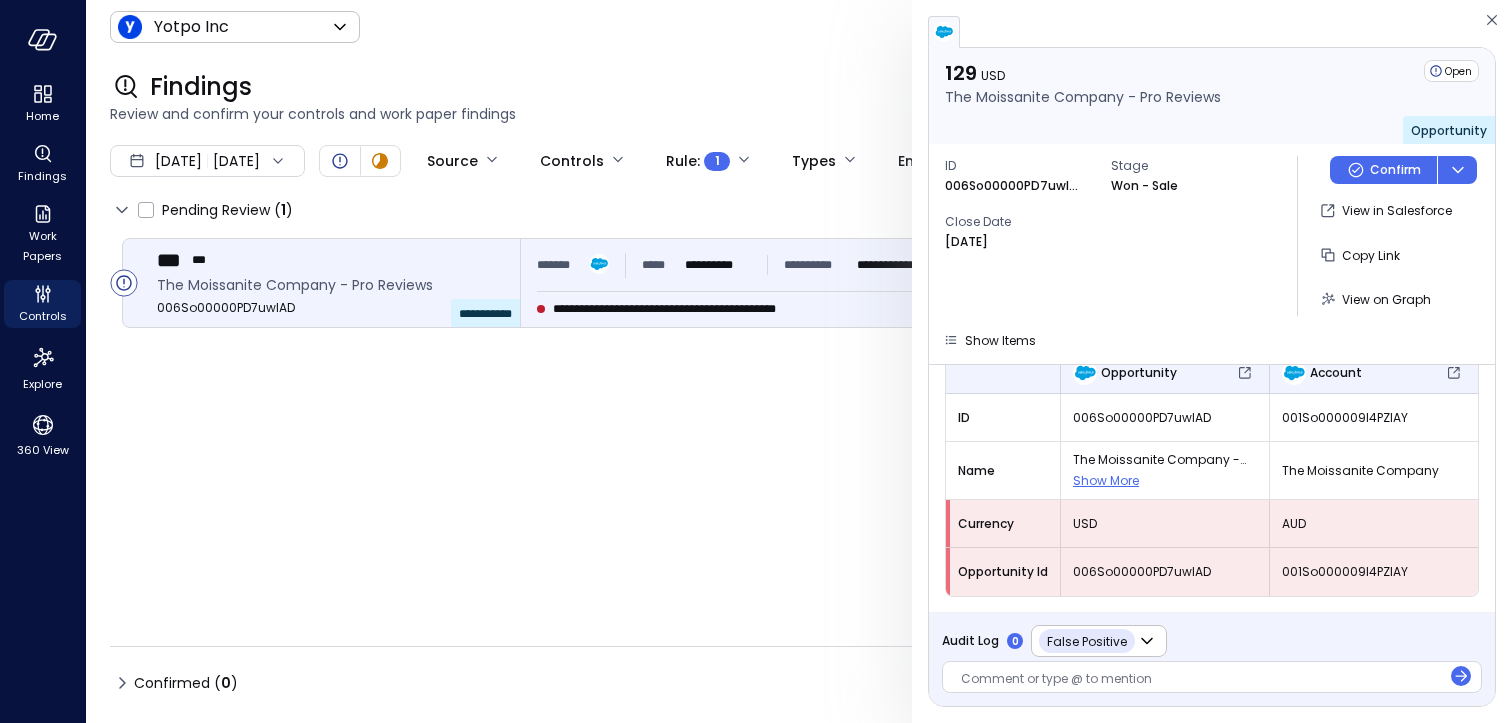 click at bounding box center (1201, 680) 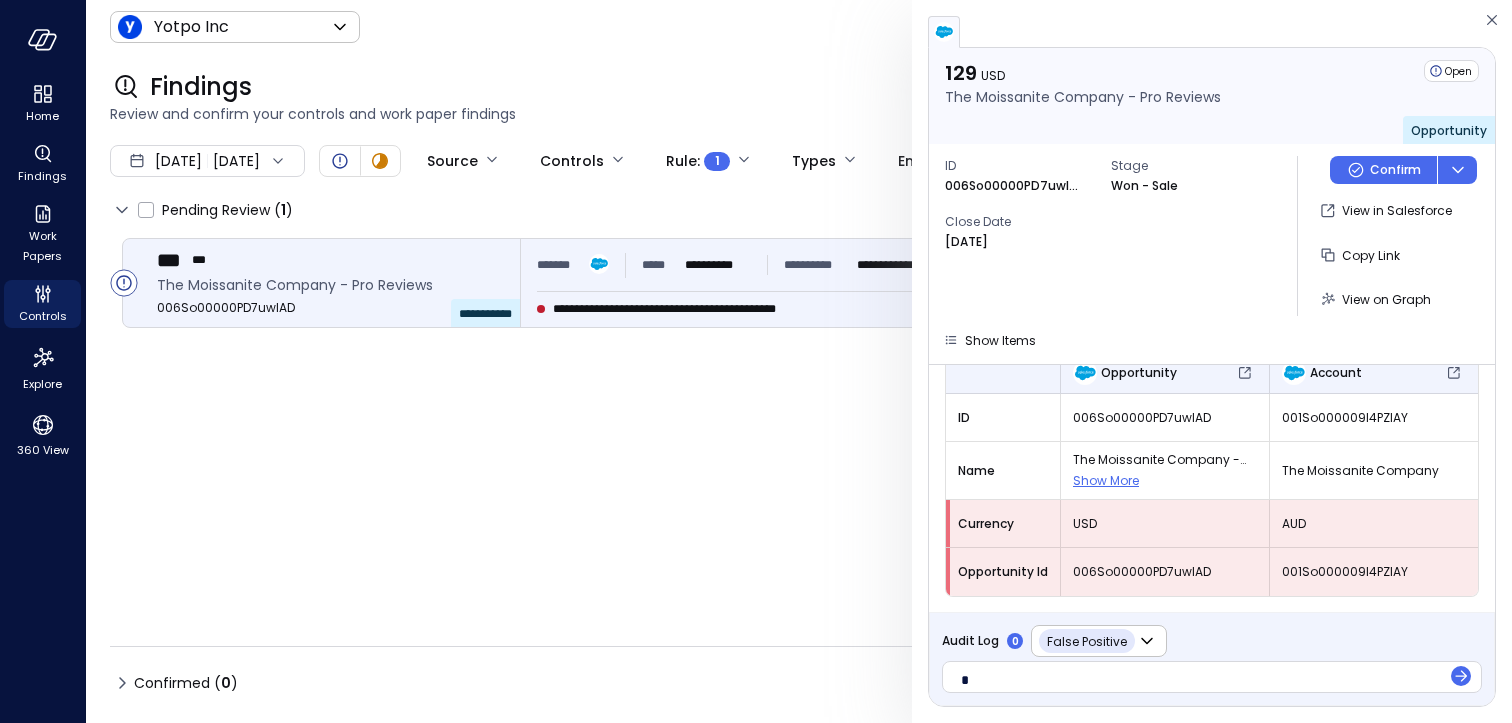 type 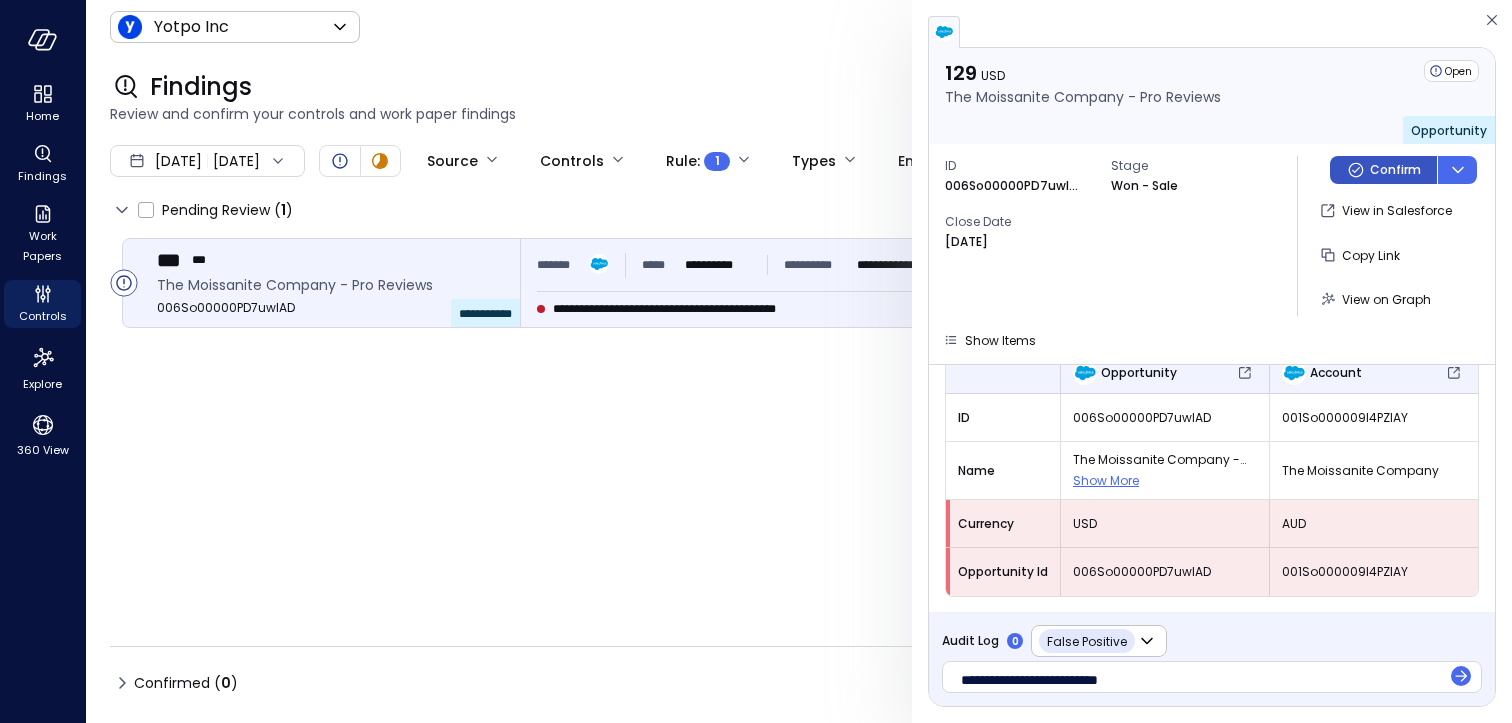 click on "Confirm" at bounding box center [1395, 170] 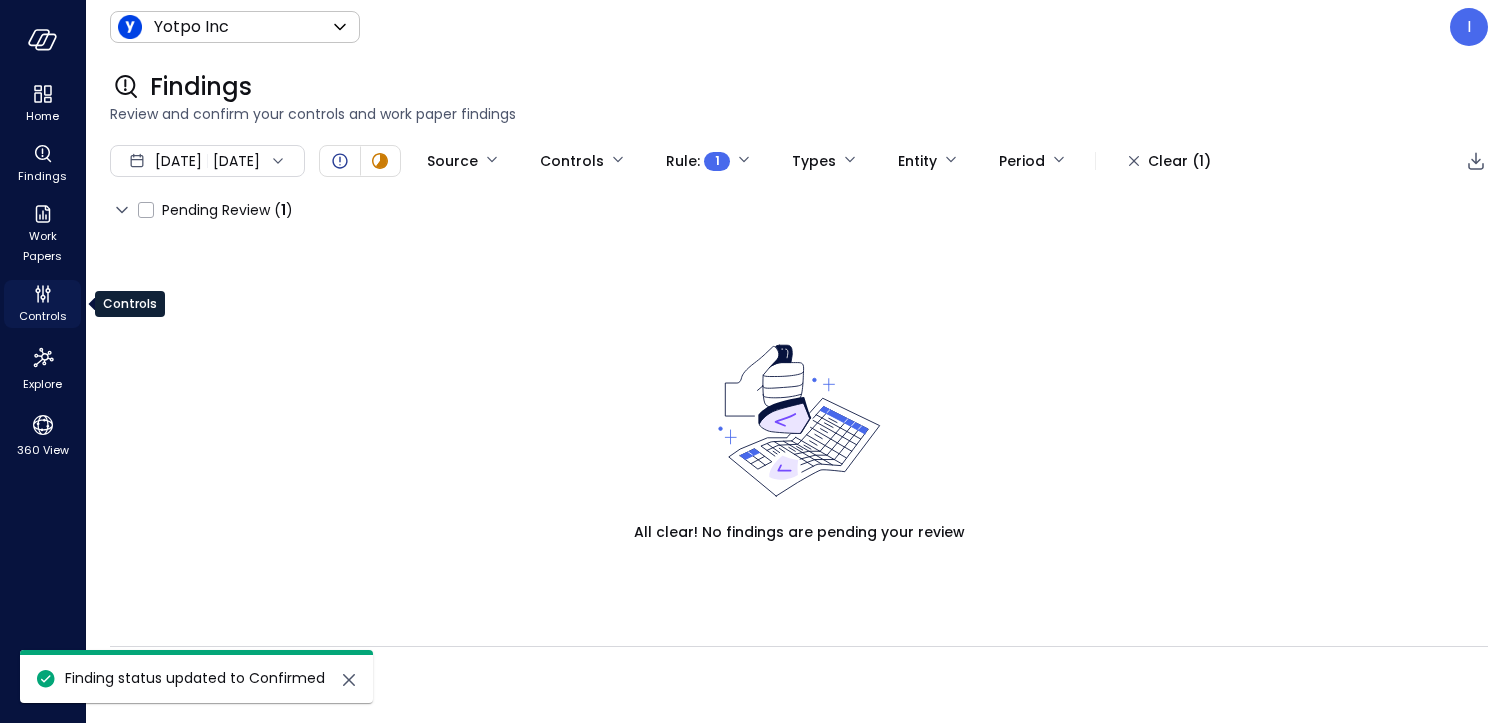 click 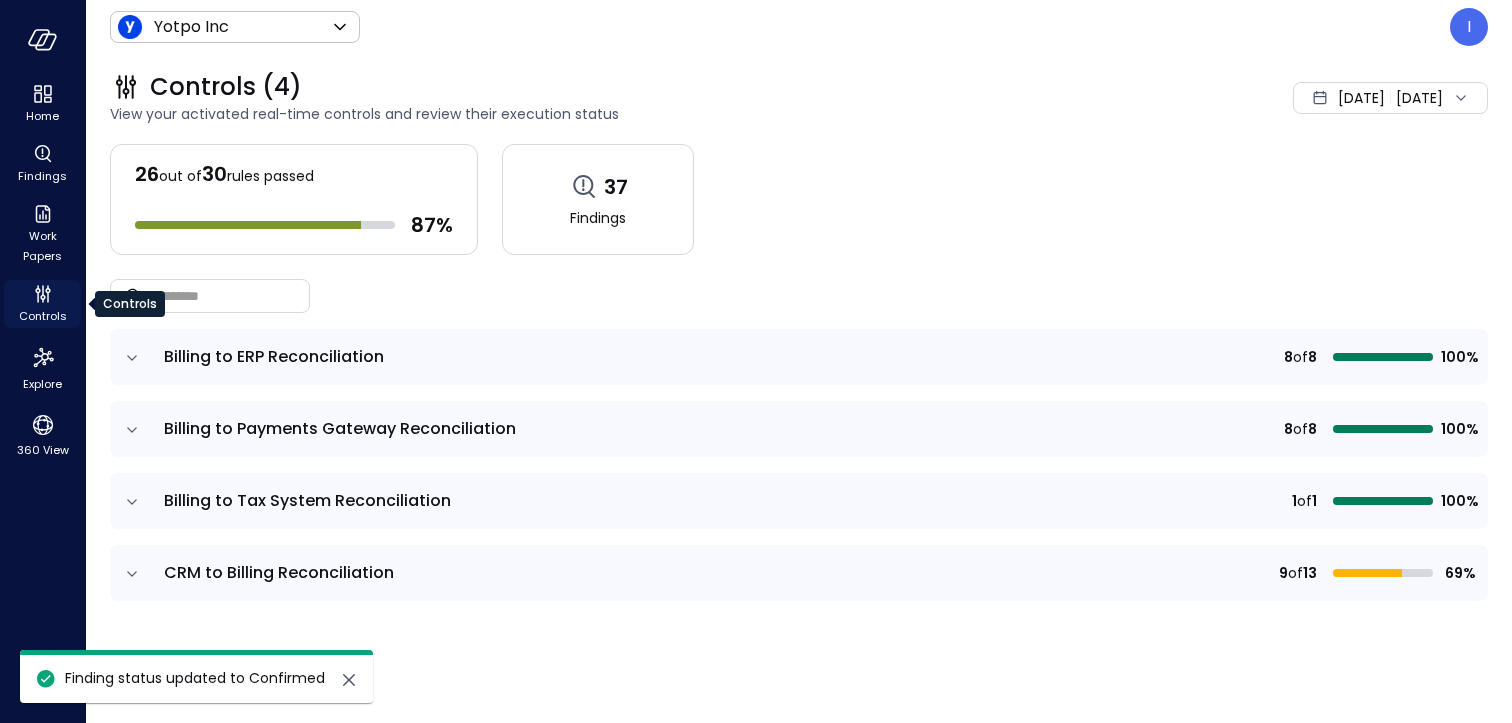 click 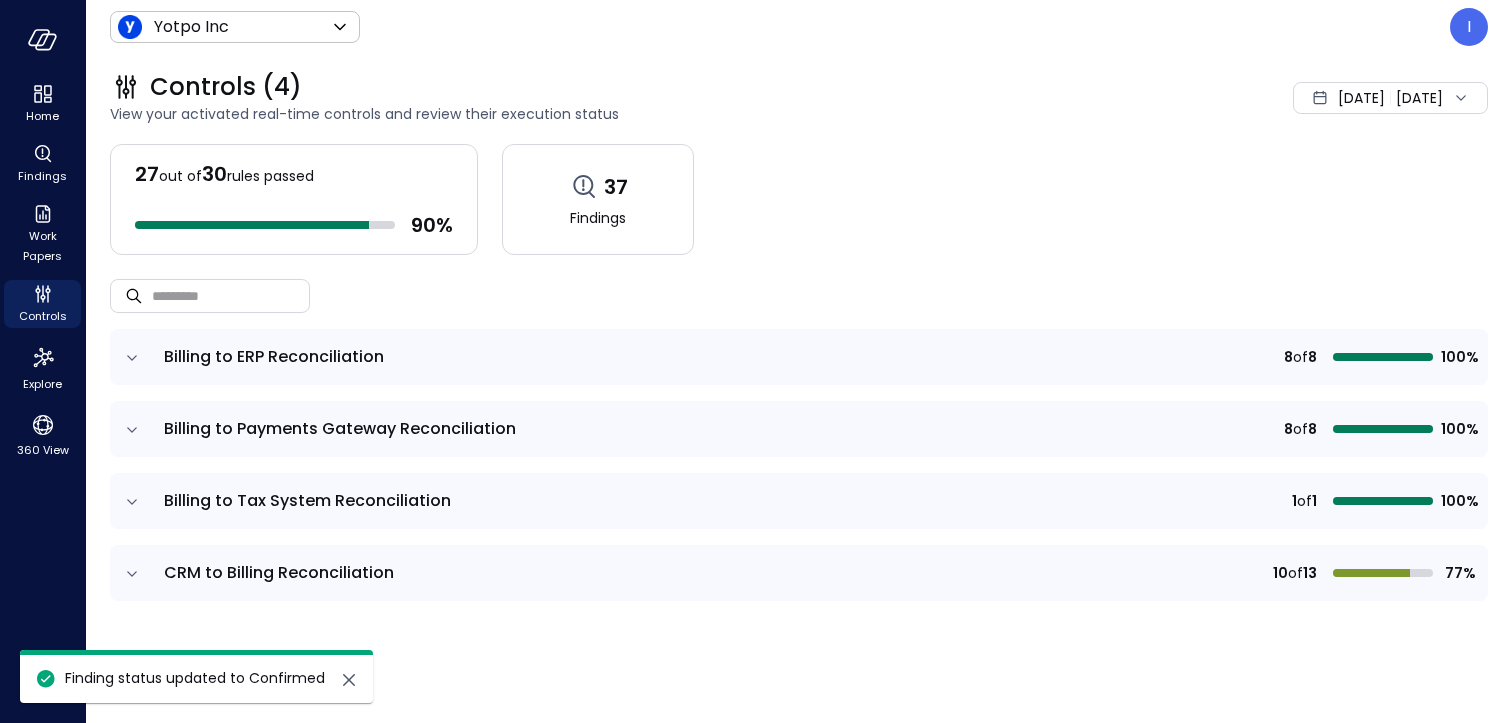 click 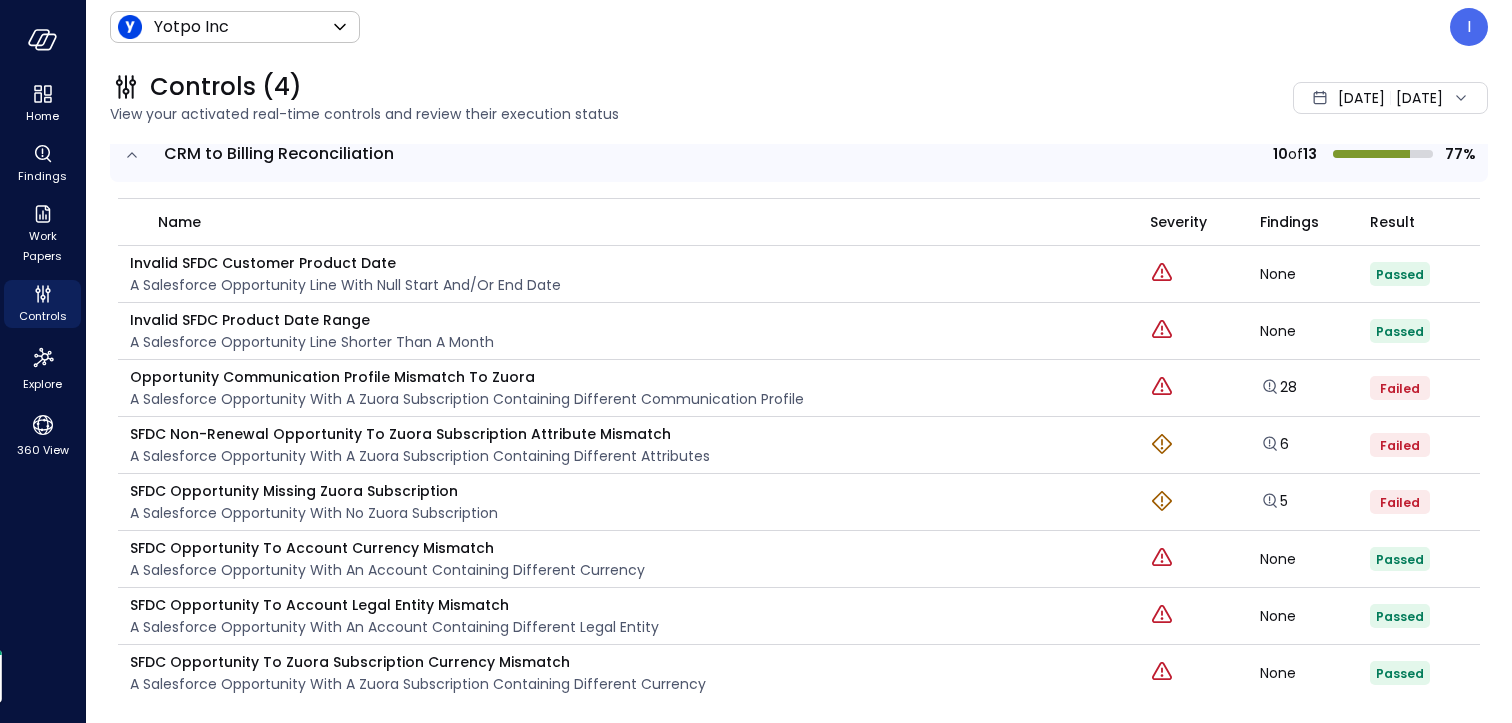 scroll, scrollTop: 518, scrollLeft: 0, axis: vertical 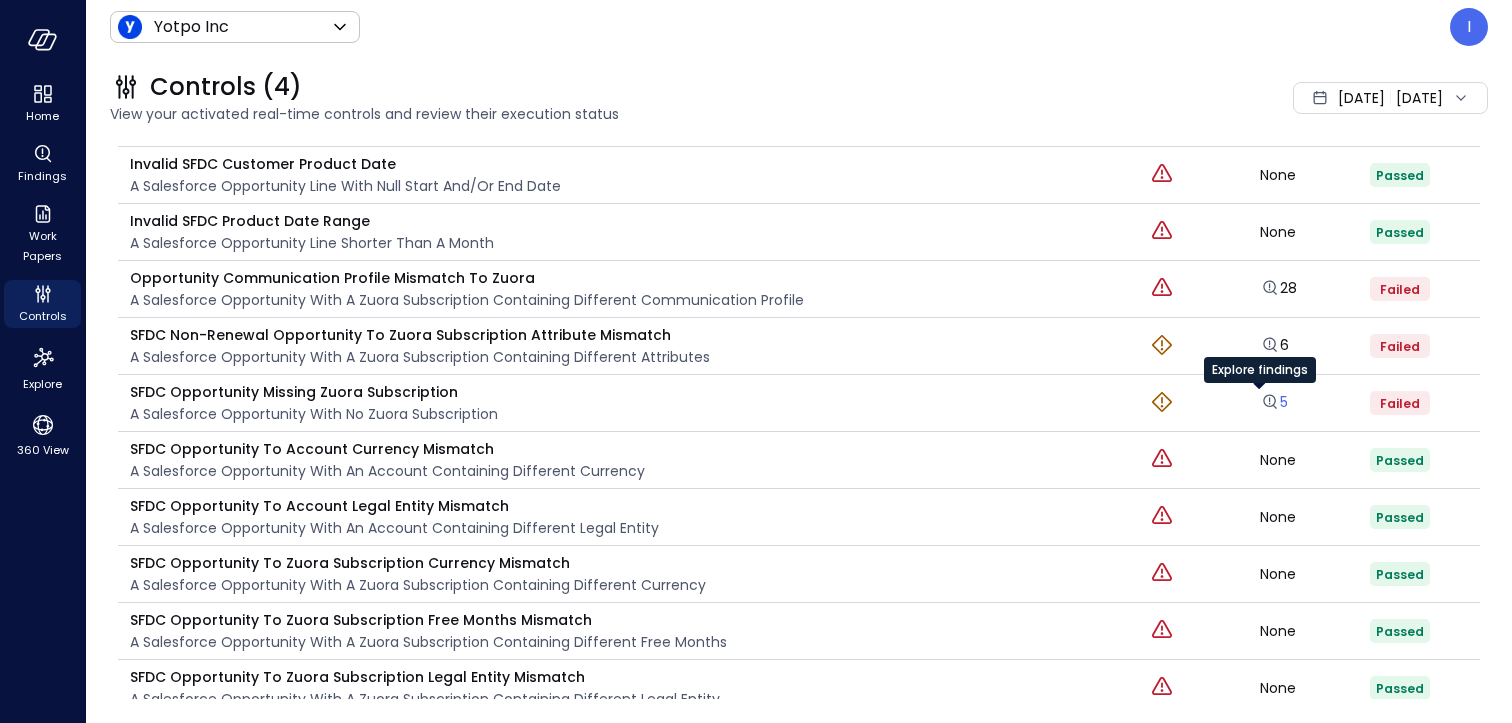 click on "5" at bounding box center (1274, 402) 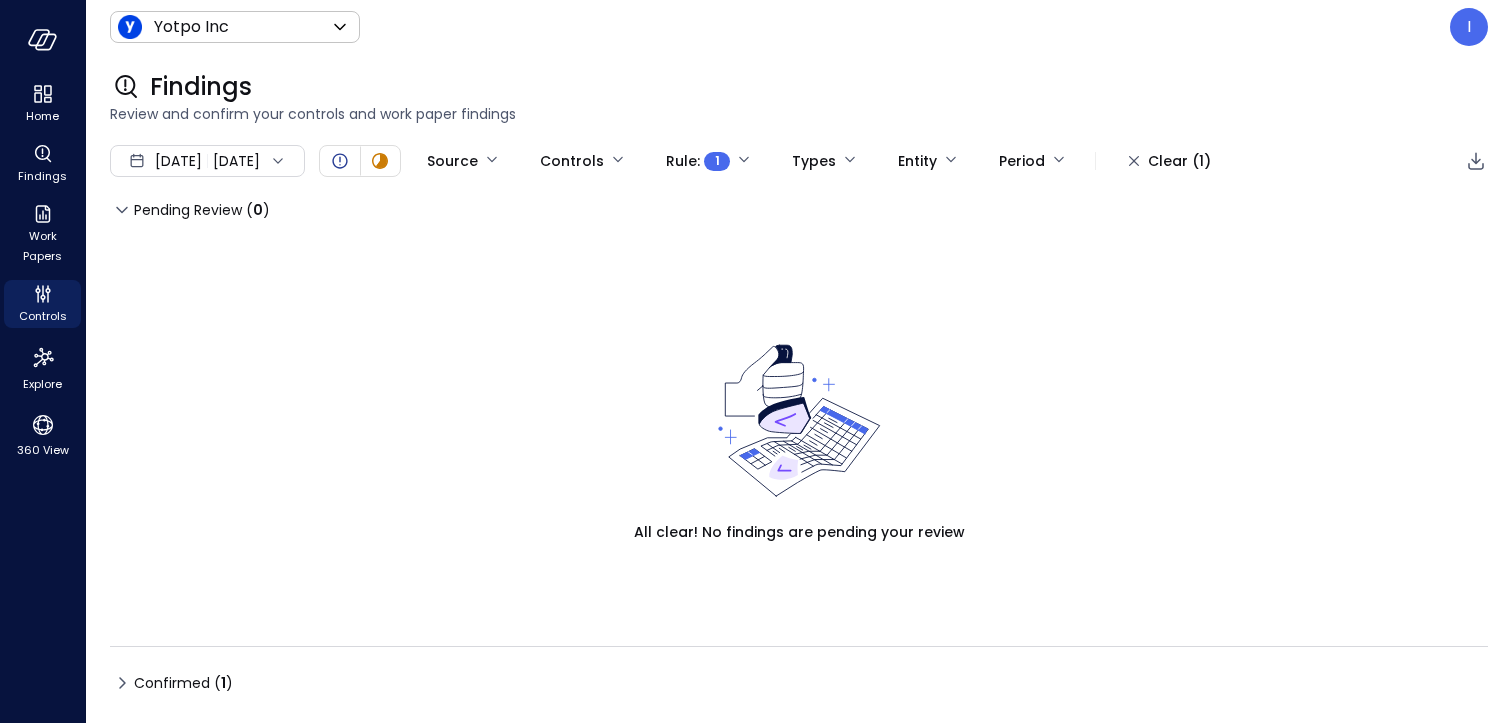 type on "****" 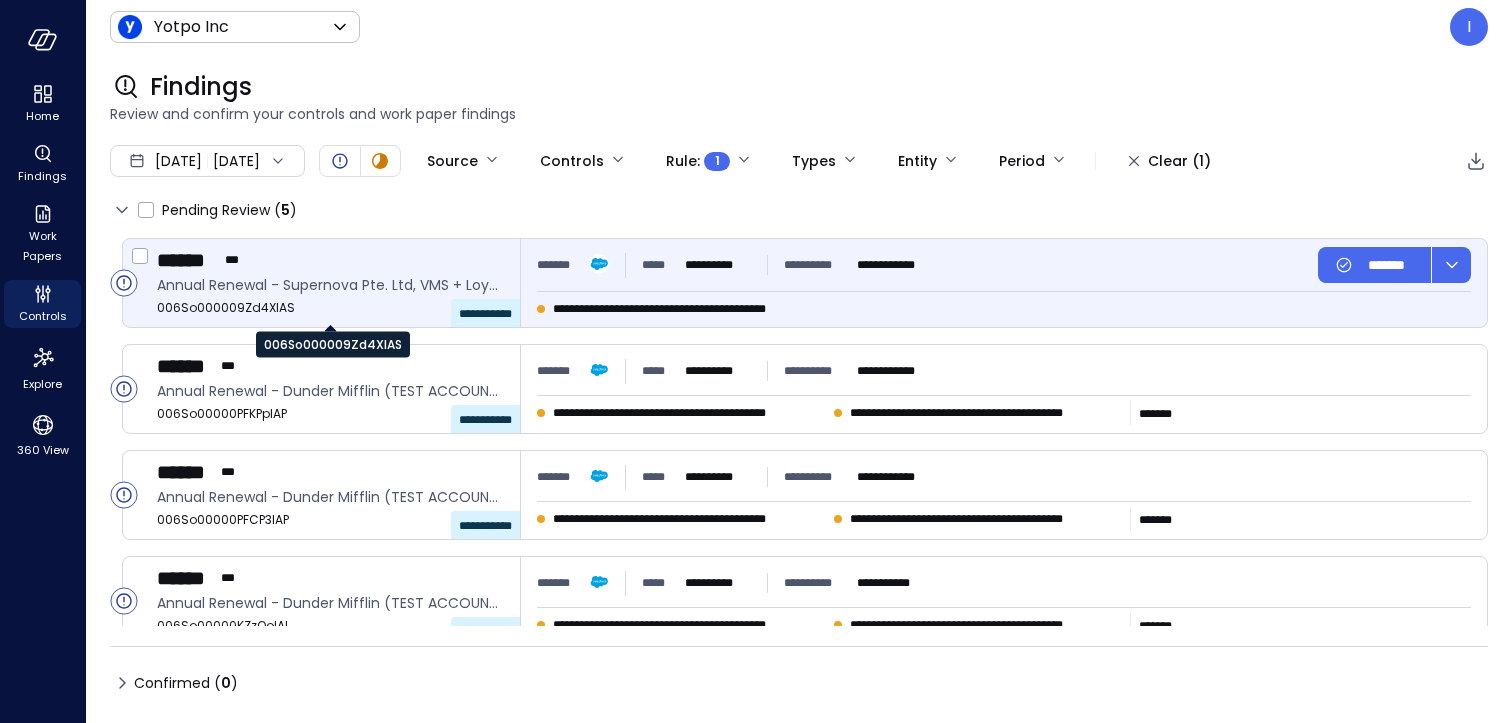 click on "**********" at bounding box center [339, 283] 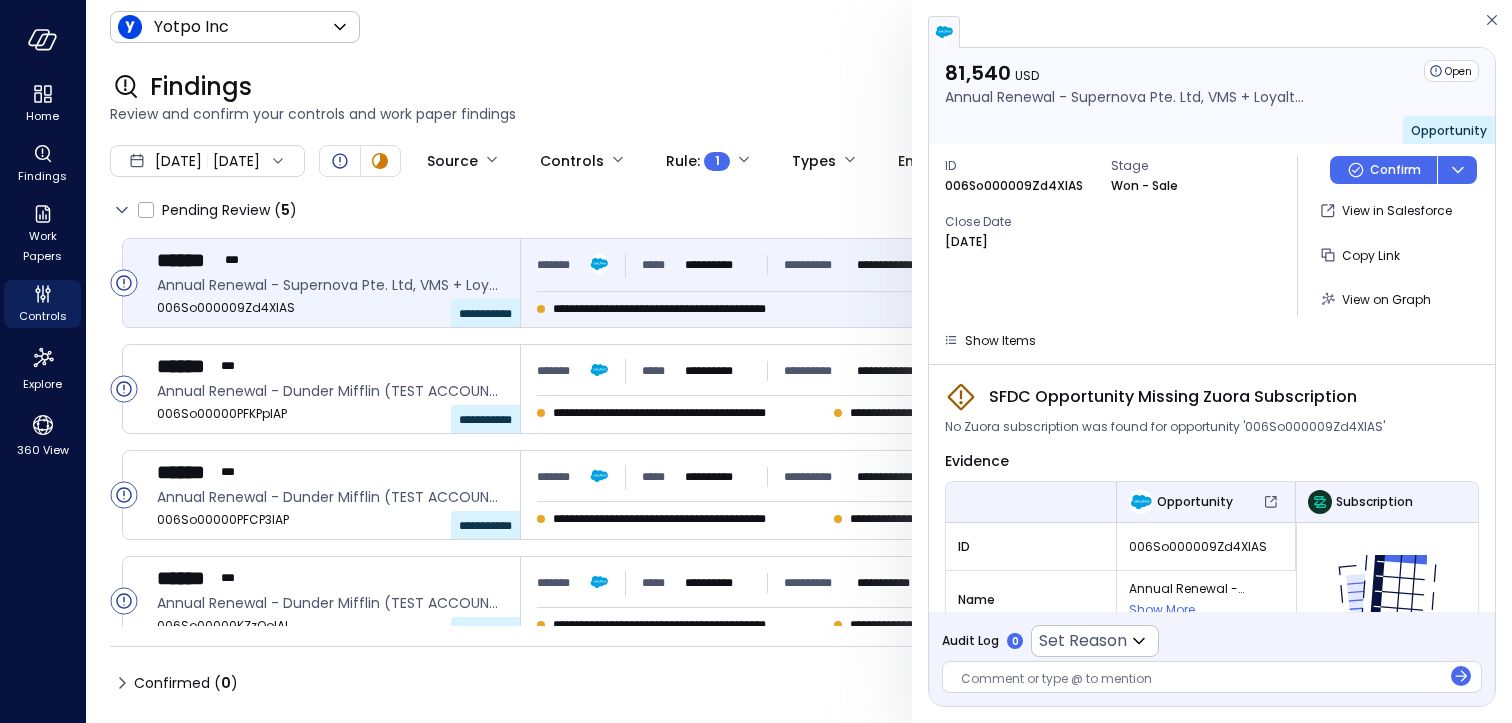 click on "No Zuora subscription was found for opportunity '006So000009Zd4XIAS'" at bounding box center [1165, 427] 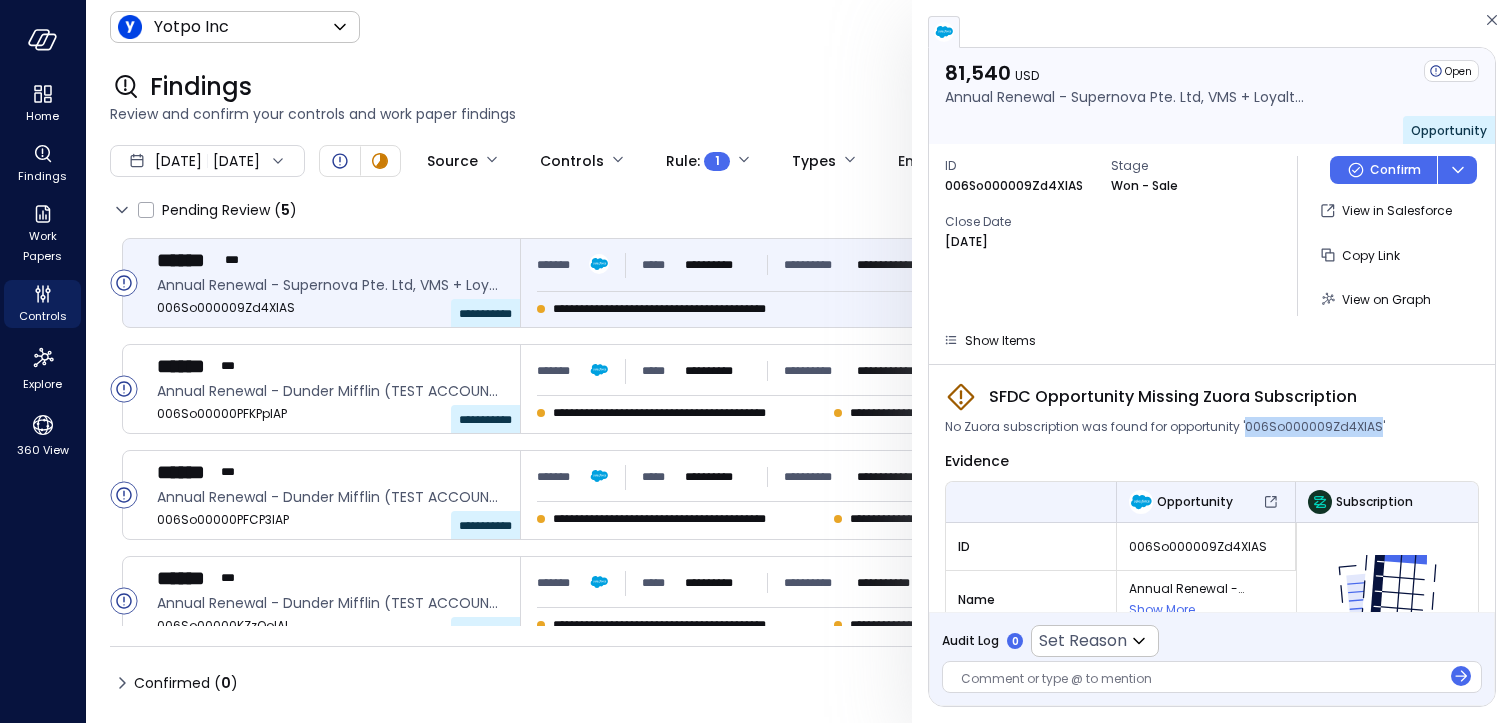 click on "No Zuora subscription was found for opportunity '006So000009Zd4XIAS'" at bounding box center [1165, 427] 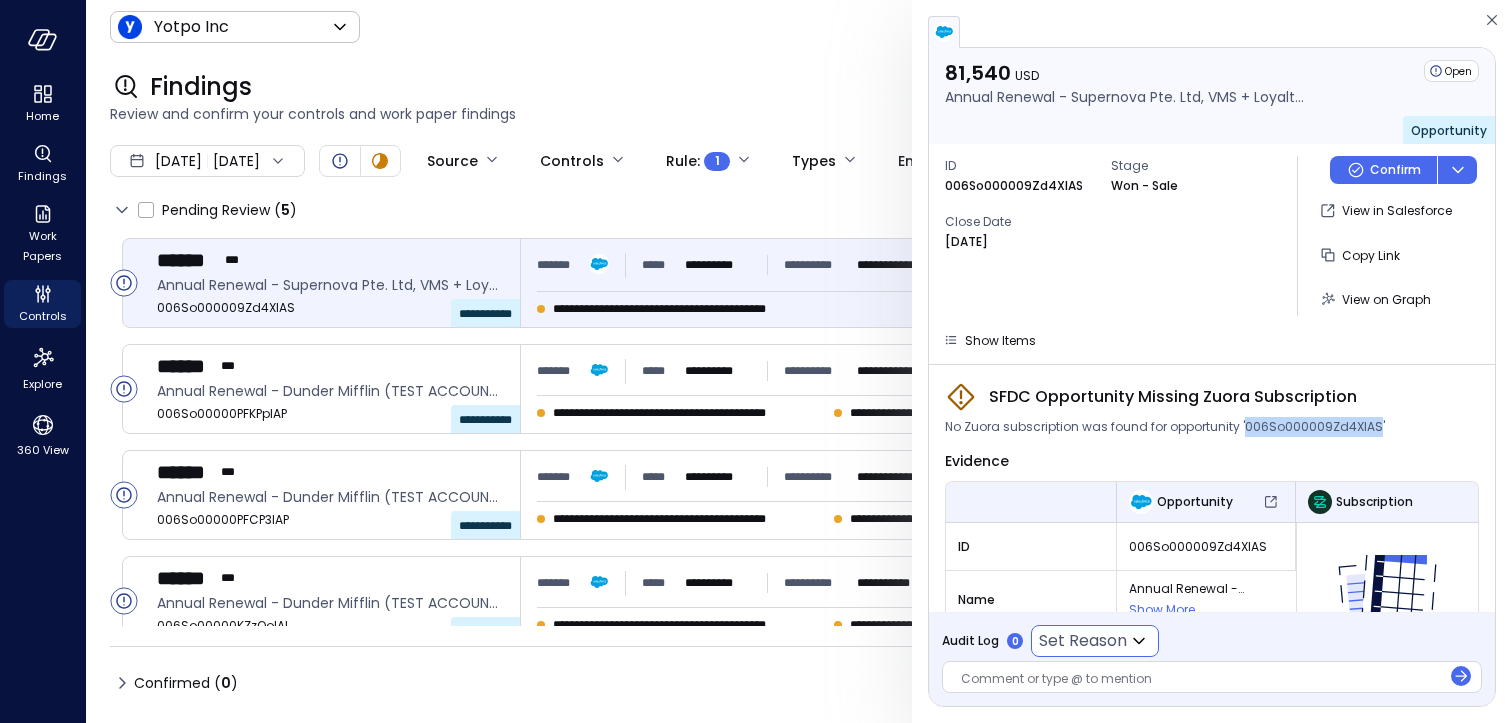 click on "**********" at bounding box center (756, 361) 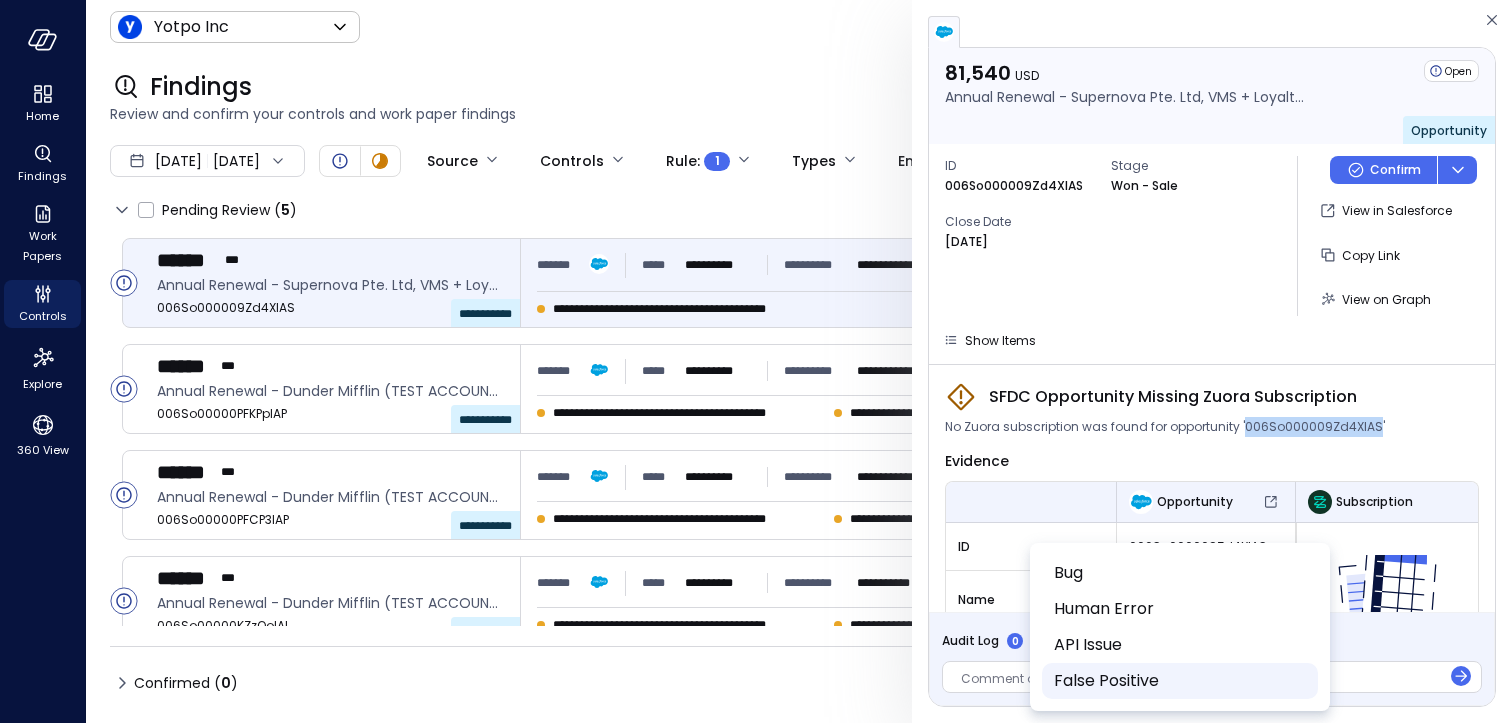 click on "False Positive" at bounding box center (1178, 681) 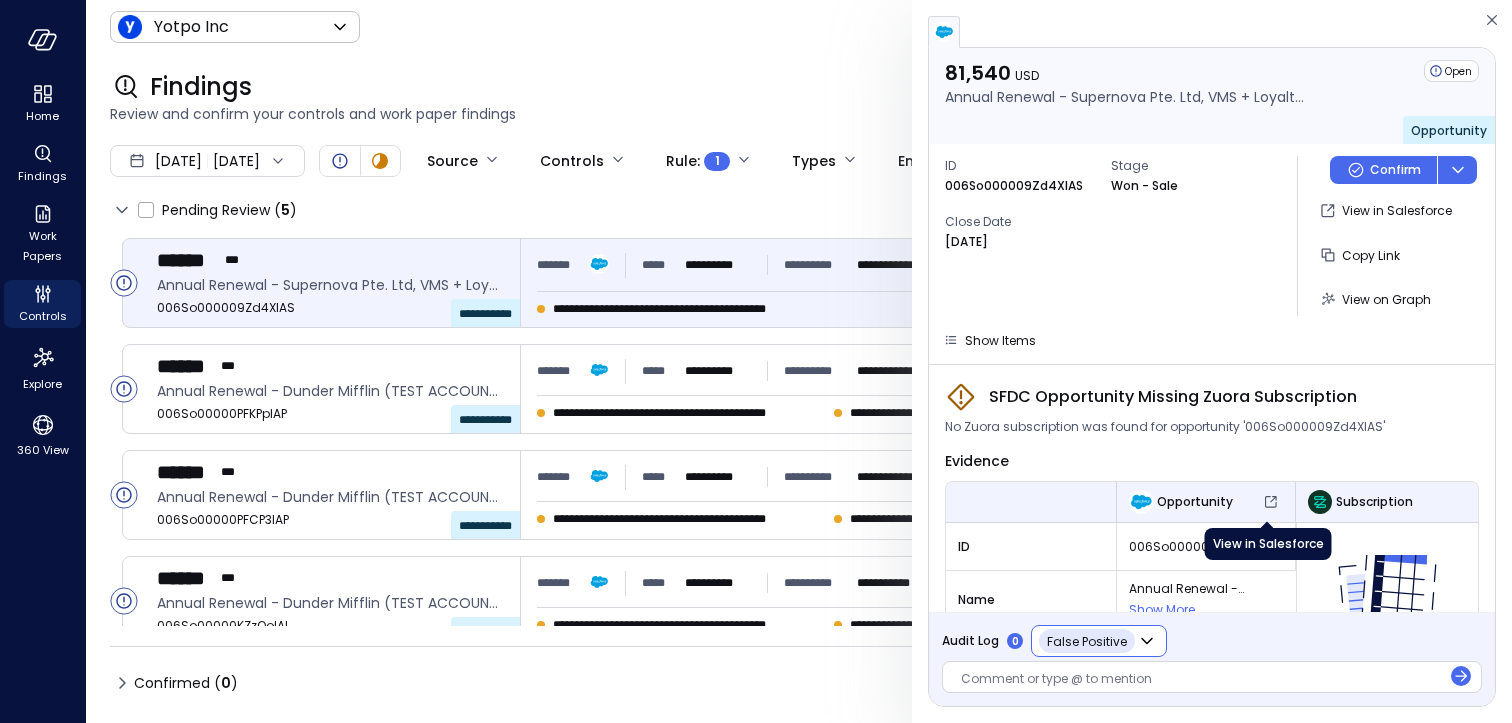 click 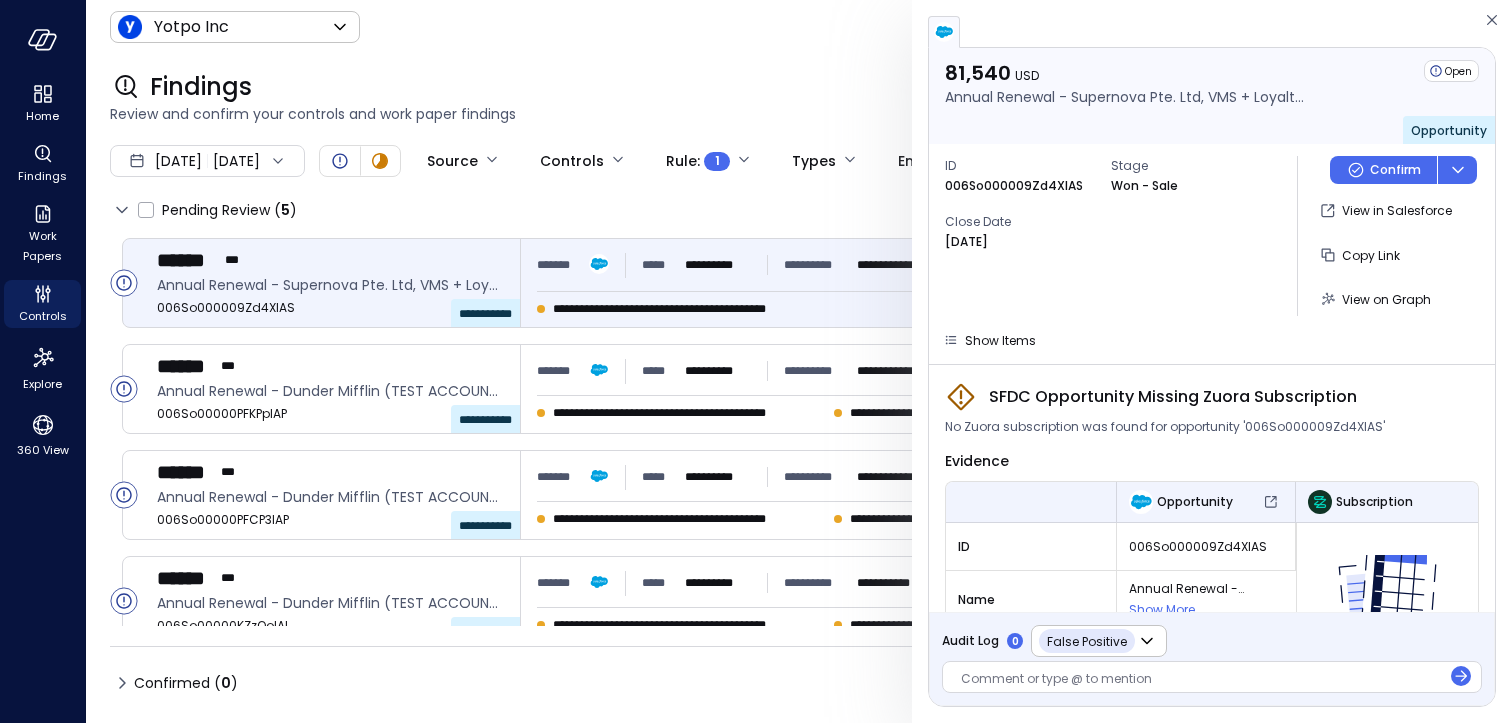 click at bounding box center (1201, 680) 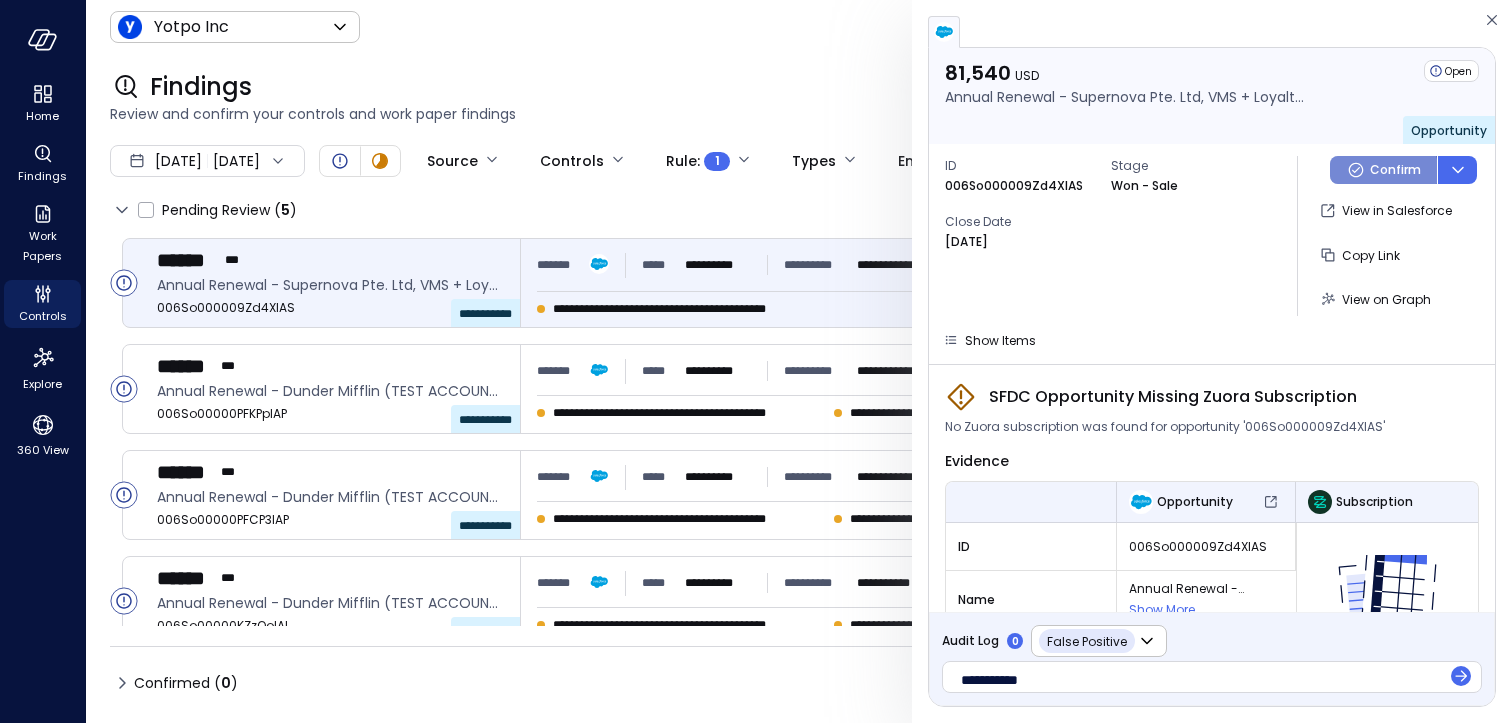 click on "Confirm" at bounding box center (1395, 170) 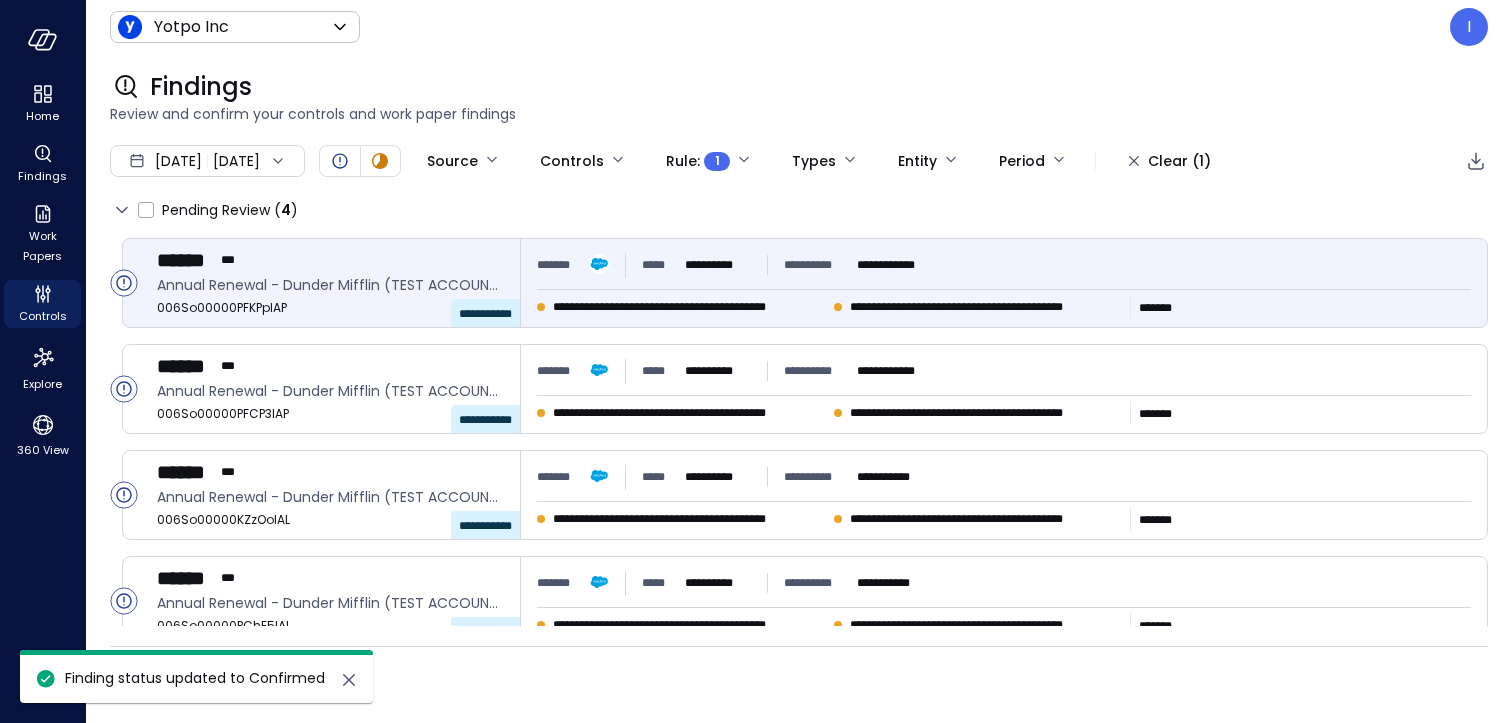 click on "006So00000PFKPpIAP" at bounding box center (330, 308) 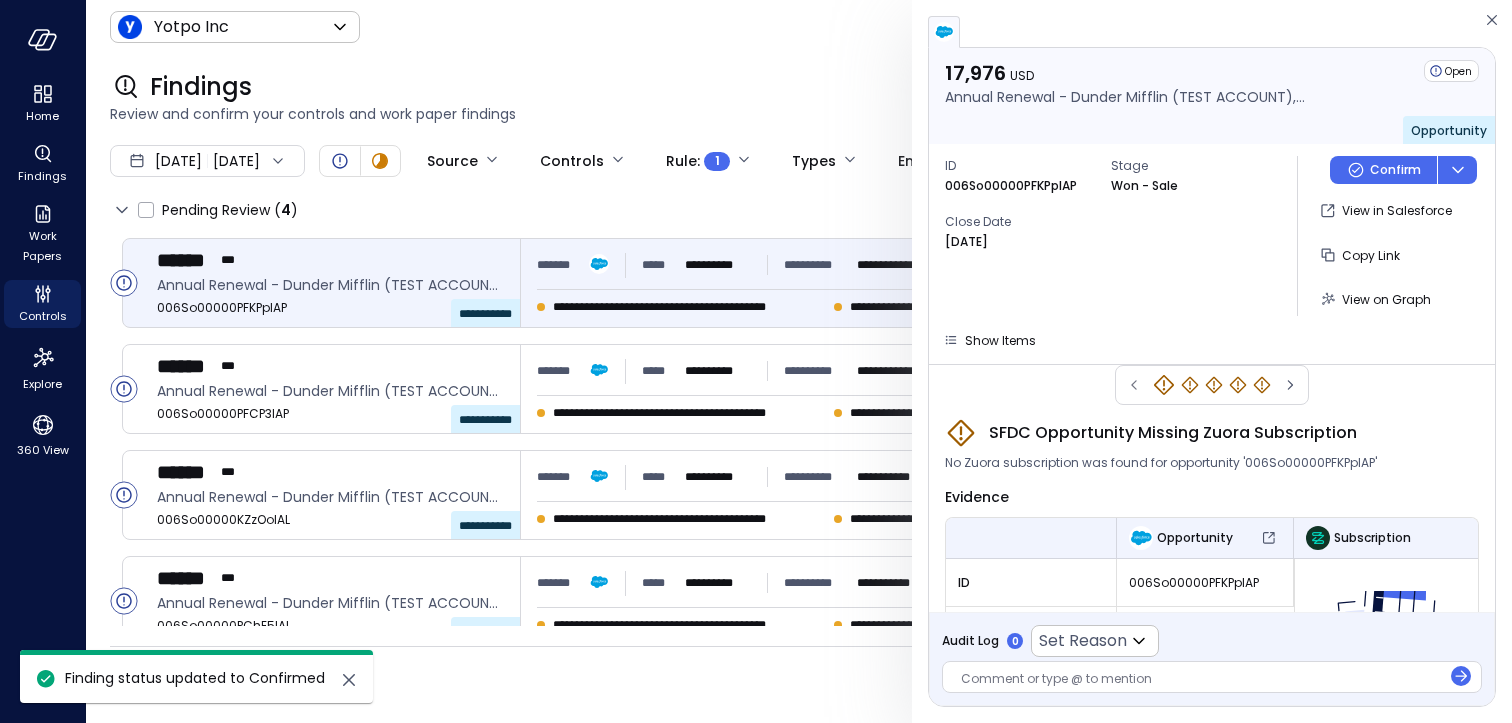 scroll, scrollTop: 22, scrollLeft: 0, axis: vertical 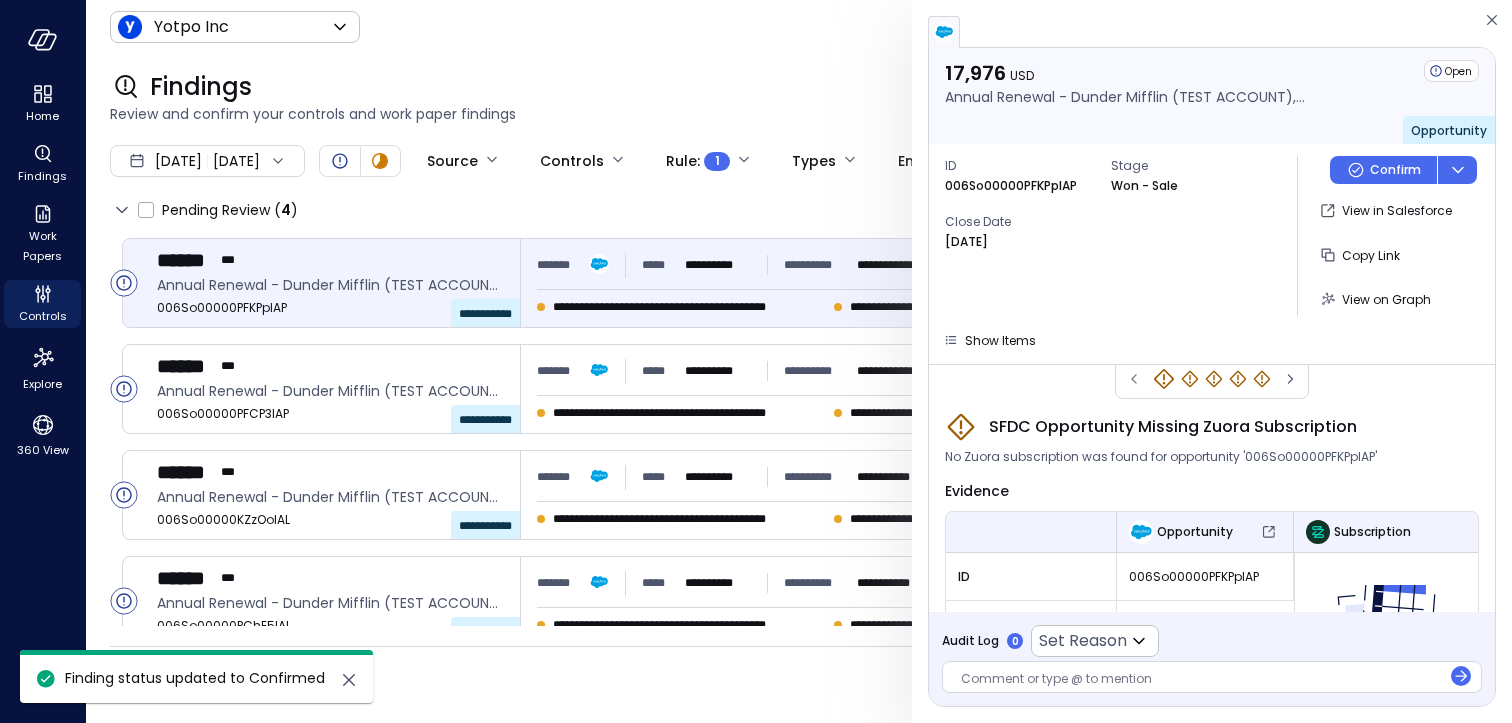 click on "SFDC Opportunity Missing Zuora Subscription No Zuora subscription was found for opportunity '006So00000PFKPpIAP' Evidence Opportunity Subscription ID 006So00000PFKPpIAP Not found in zuora Name Annual Renewal - Dunder Mifflin (TEST ACCOUNT), SMS + Reviews + Email, [DATE] Show More Stage Won - Sale Creation Date [DATE] Close Date [DATE] Amount 17,976 Currency USD Contract Start Date [DATE] Contract End Date [DATE] Contract Renewal Date [DATE]" at bounding box center (1212, 701) 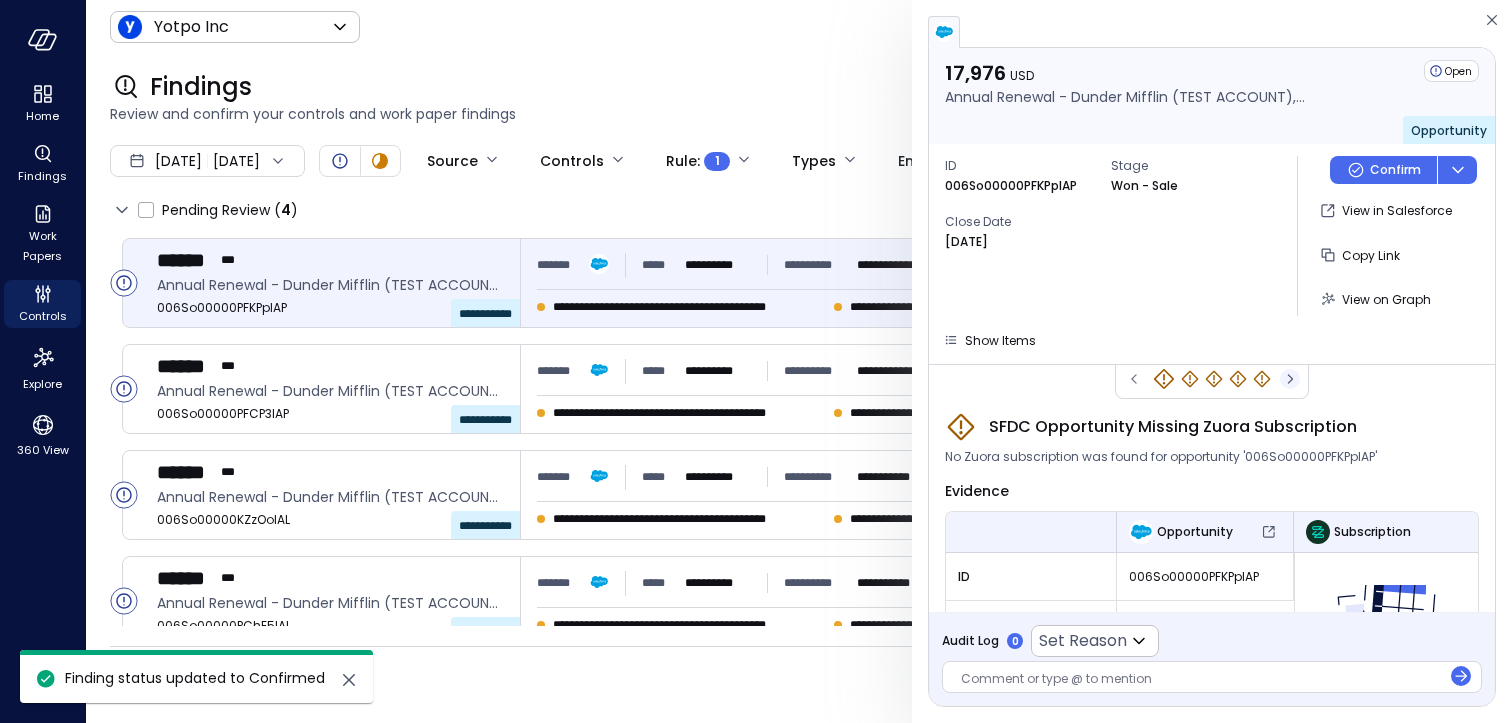 click 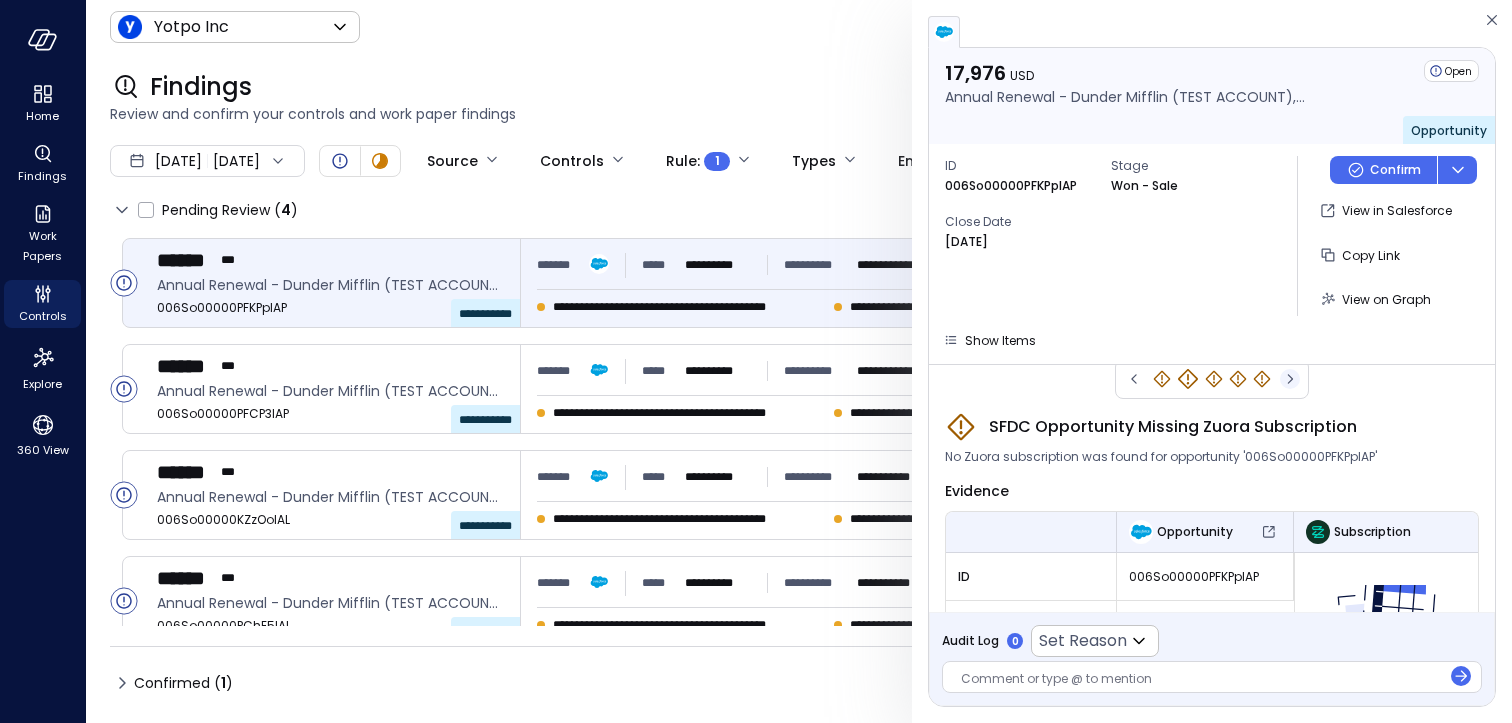 click 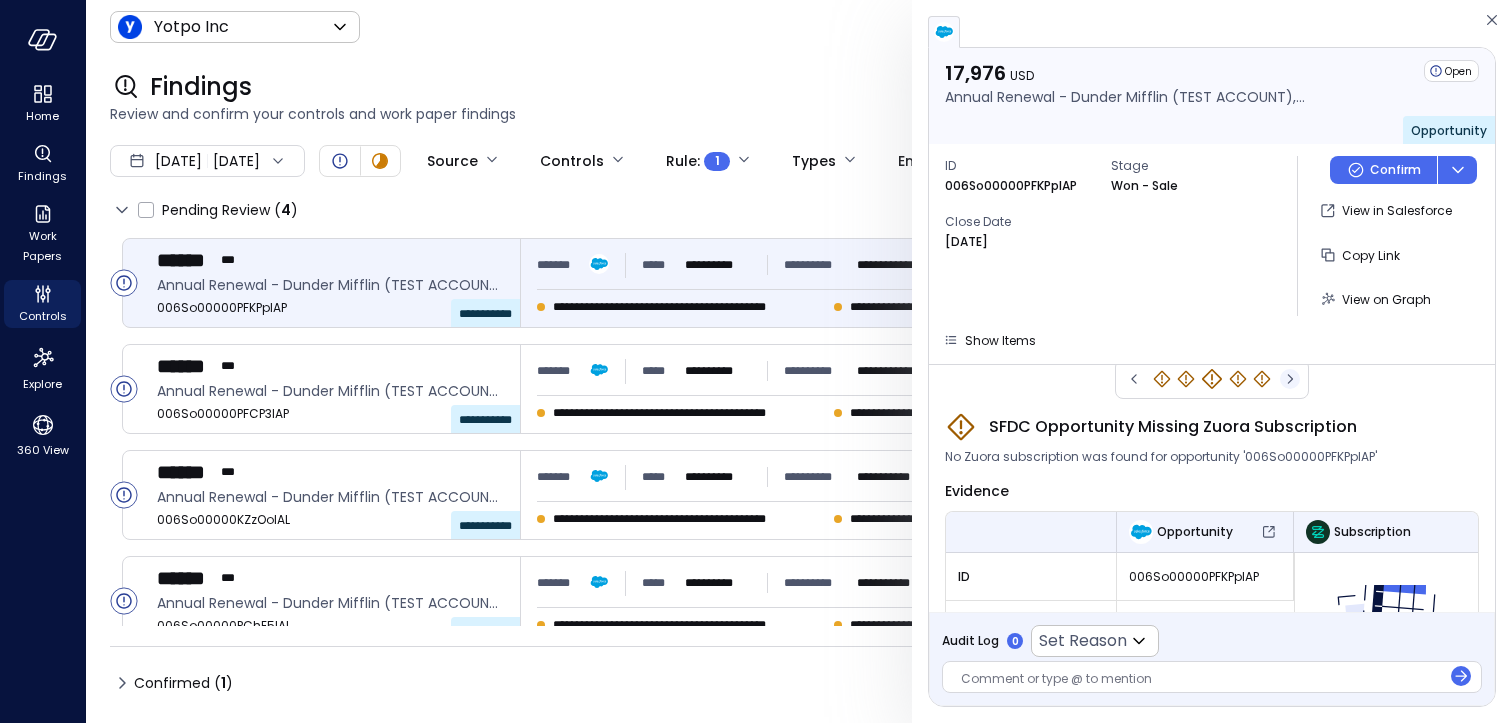 click 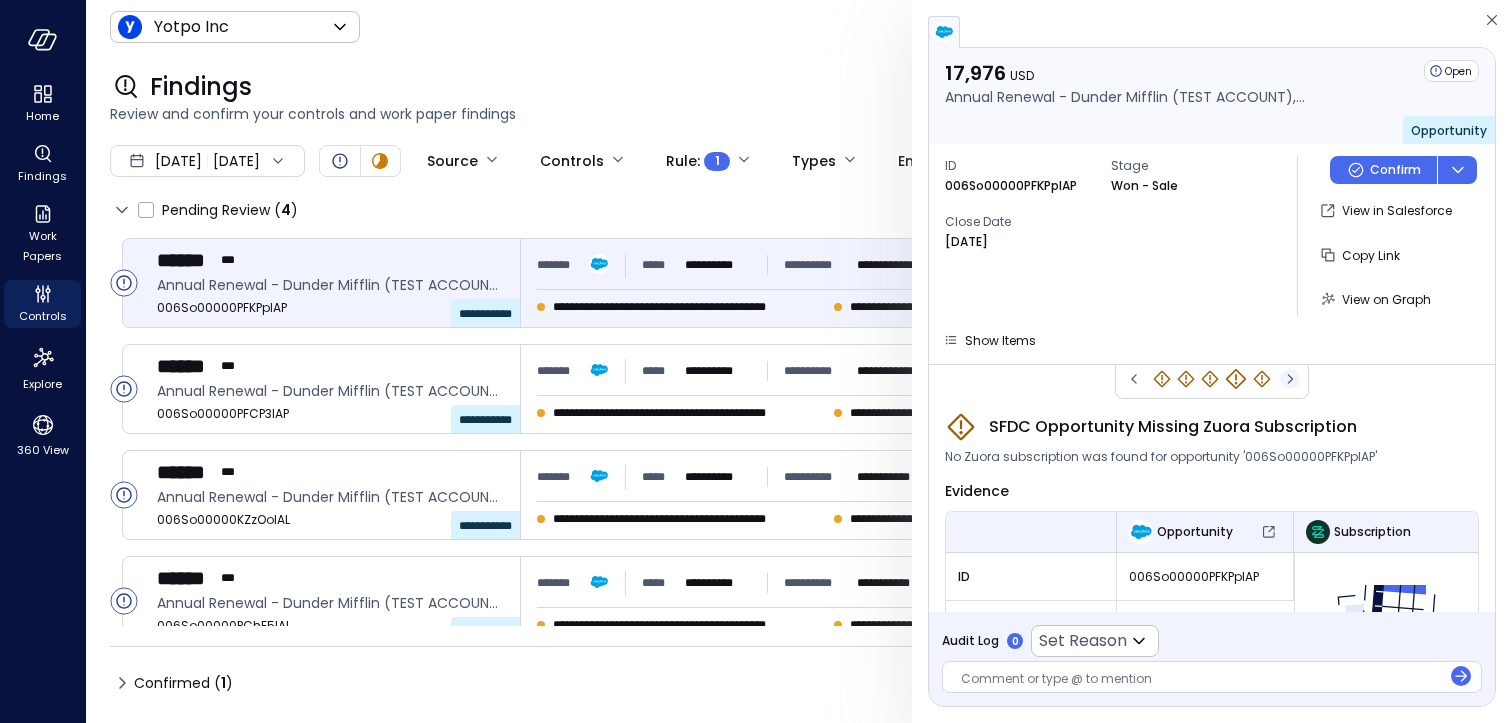 click 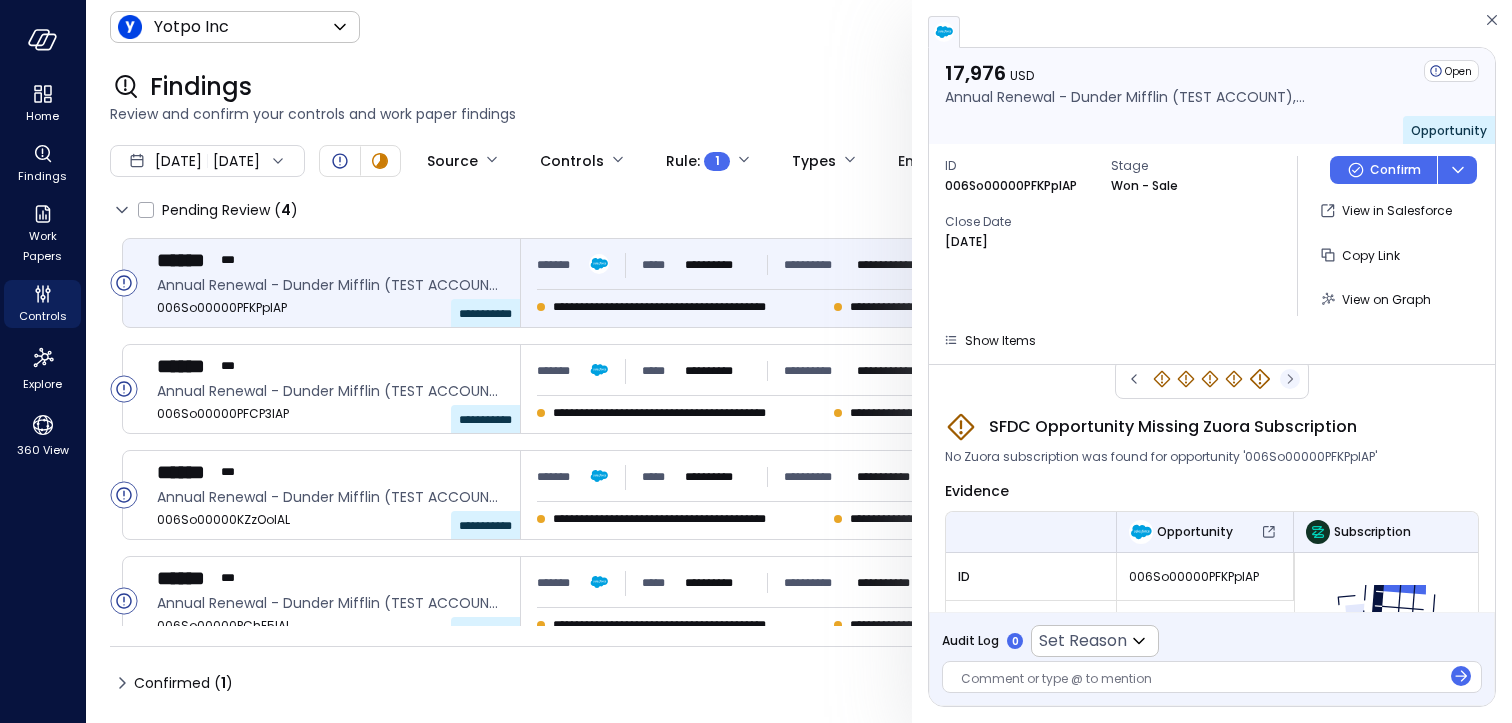 click at bounding box center (1212, 379) 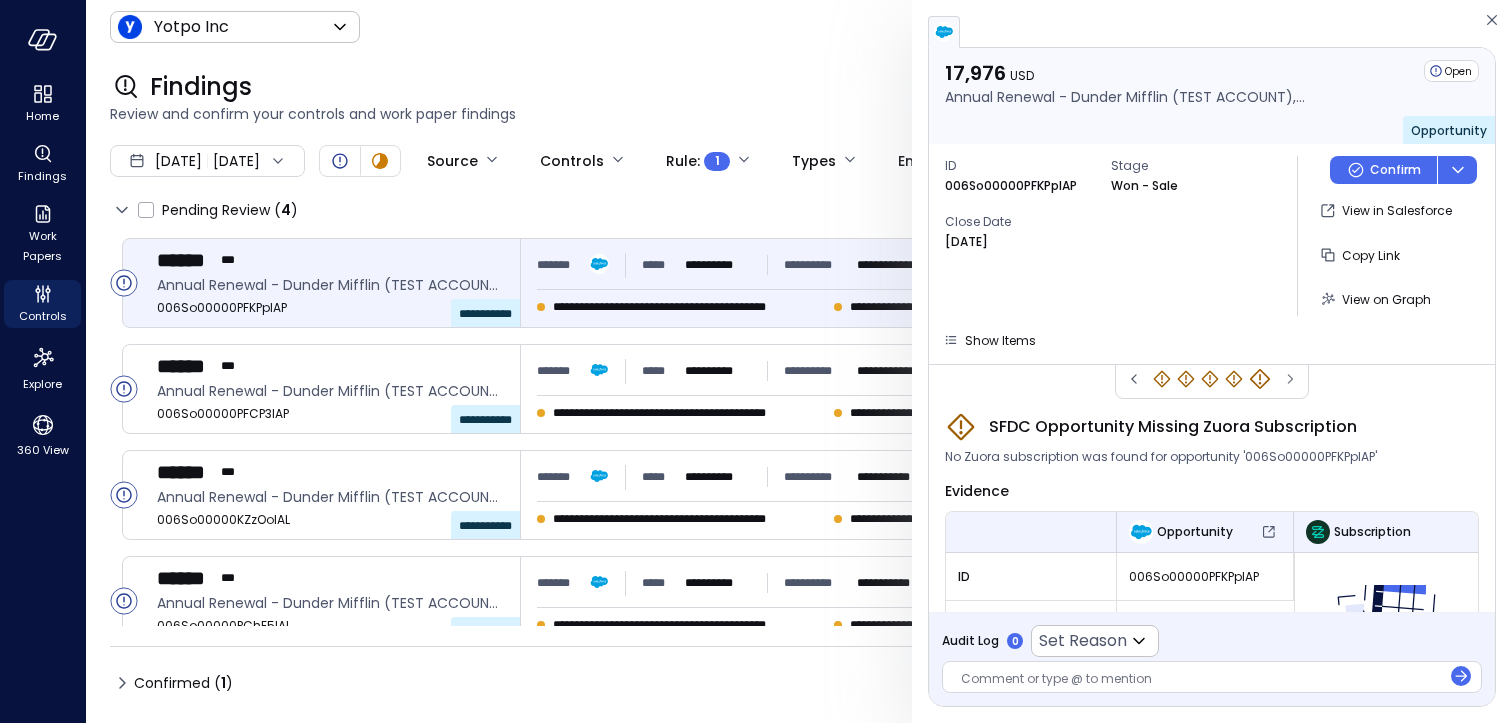 click at bounding box center [1212, 379] 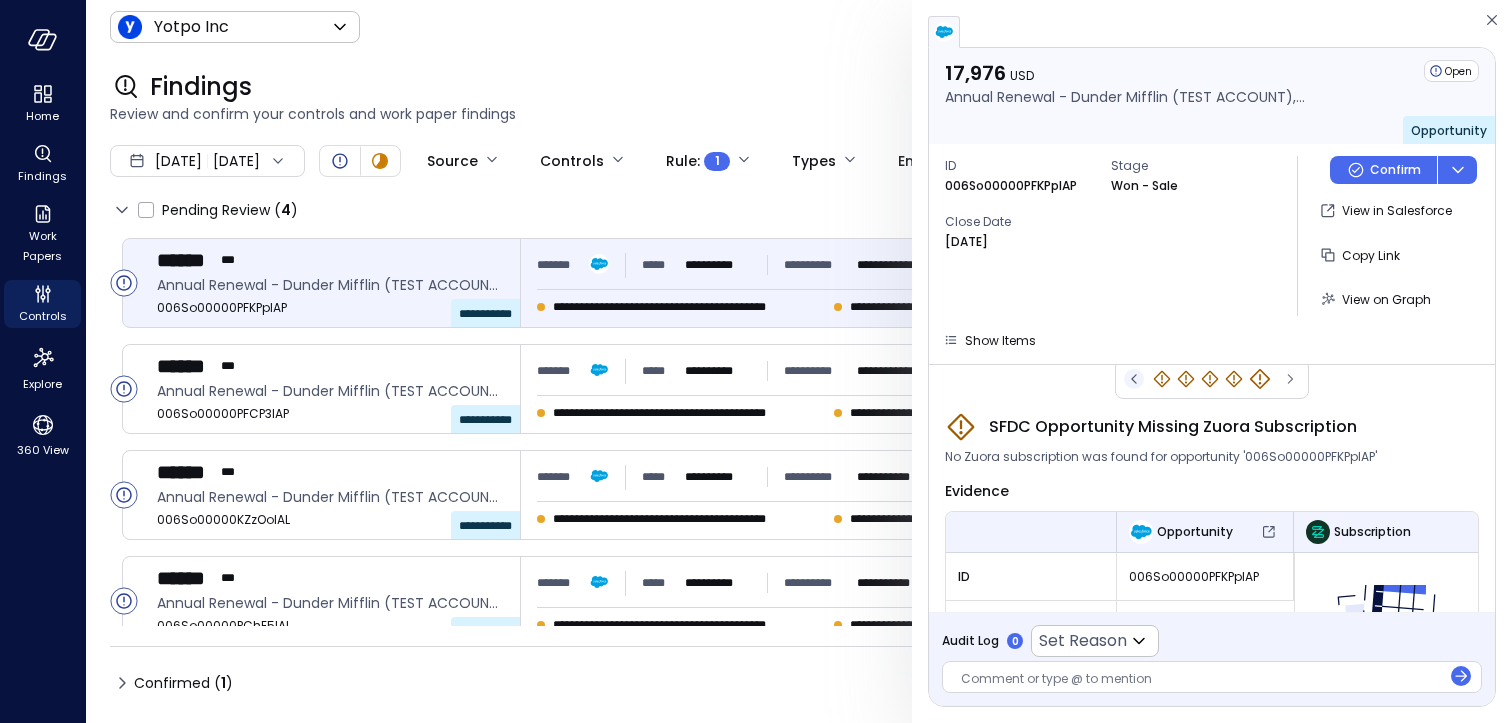 click 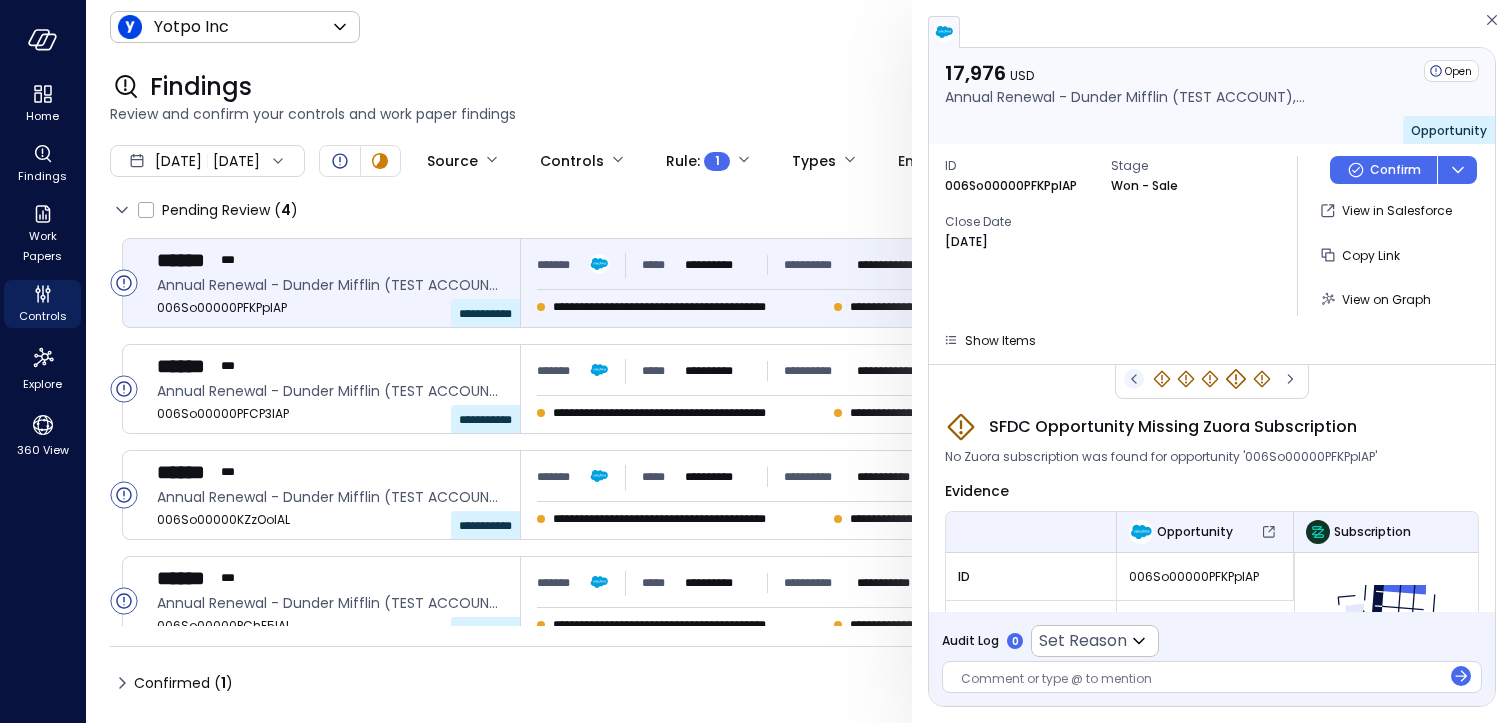 click 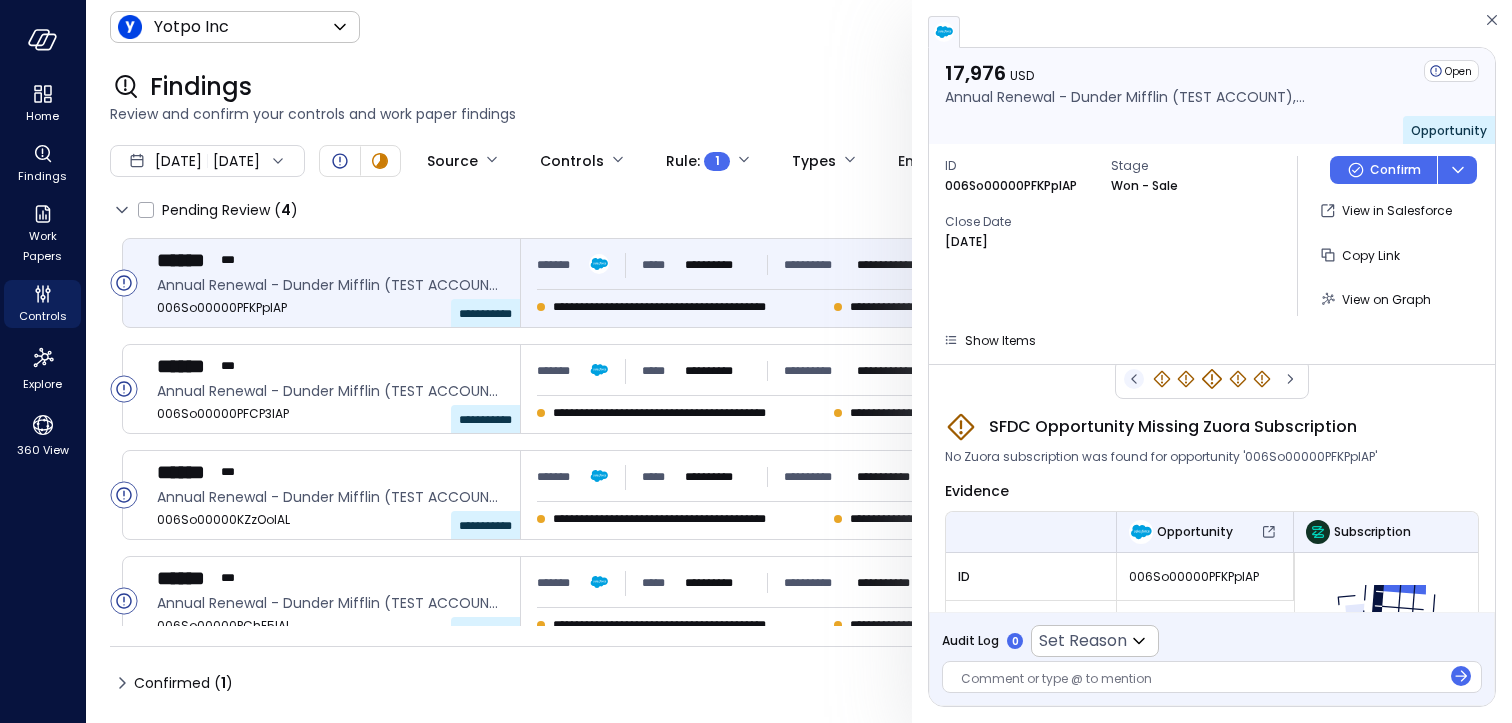 click 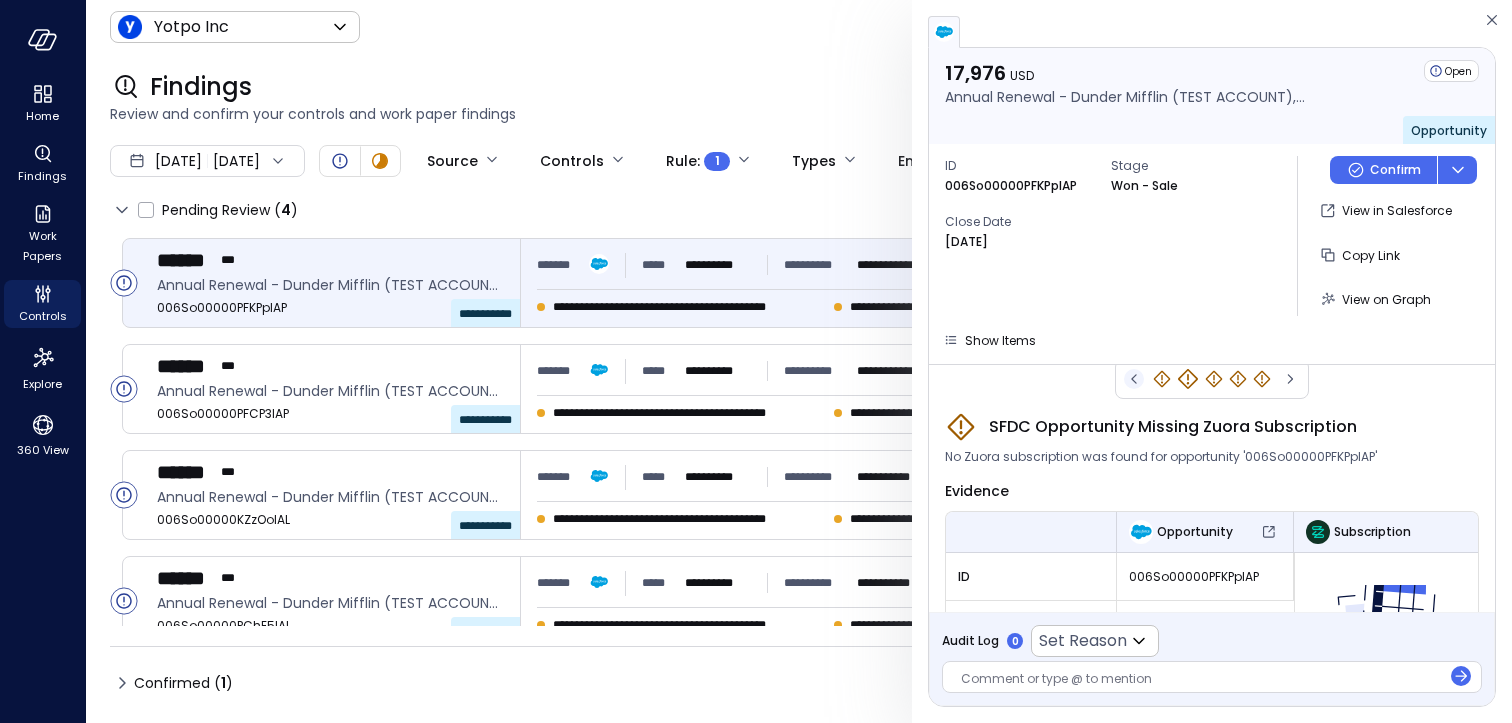 click 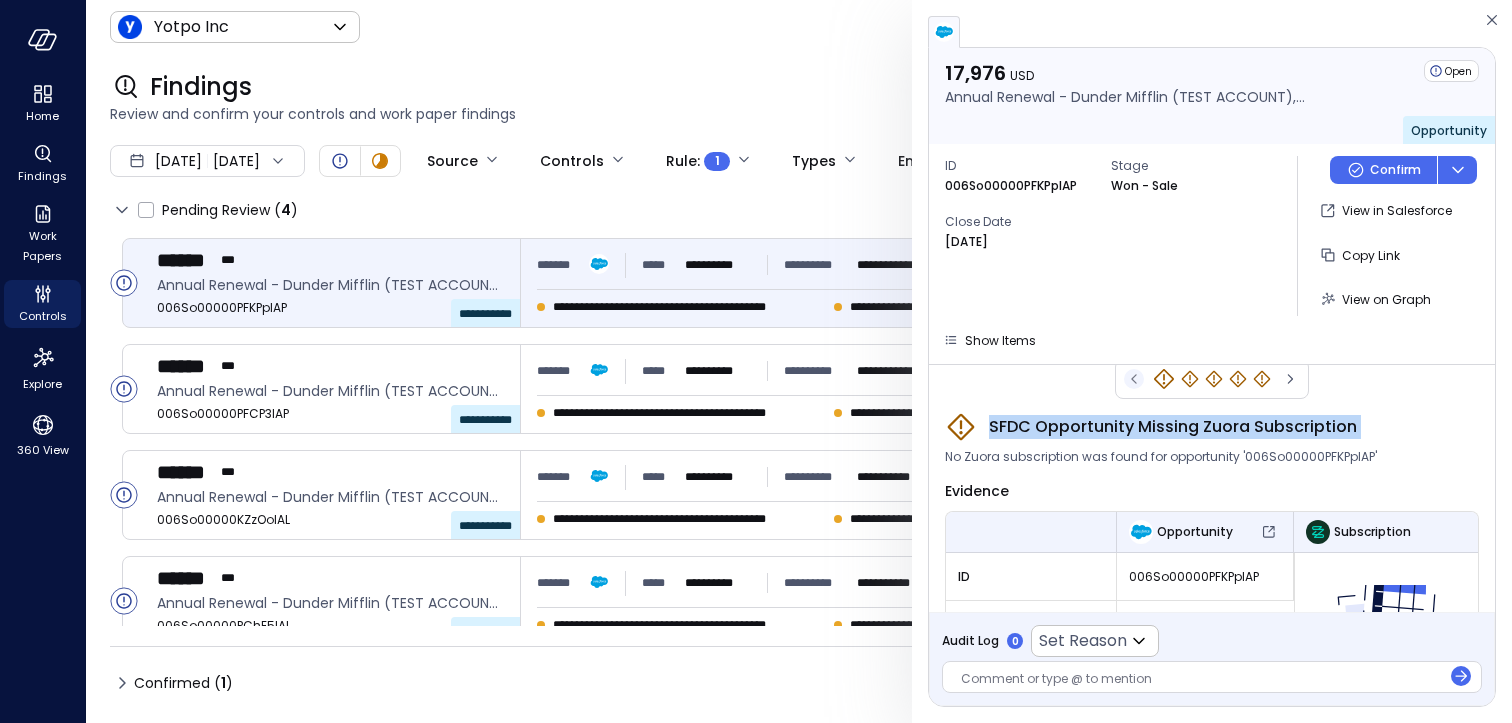 click at bounding box center [1212, 379] 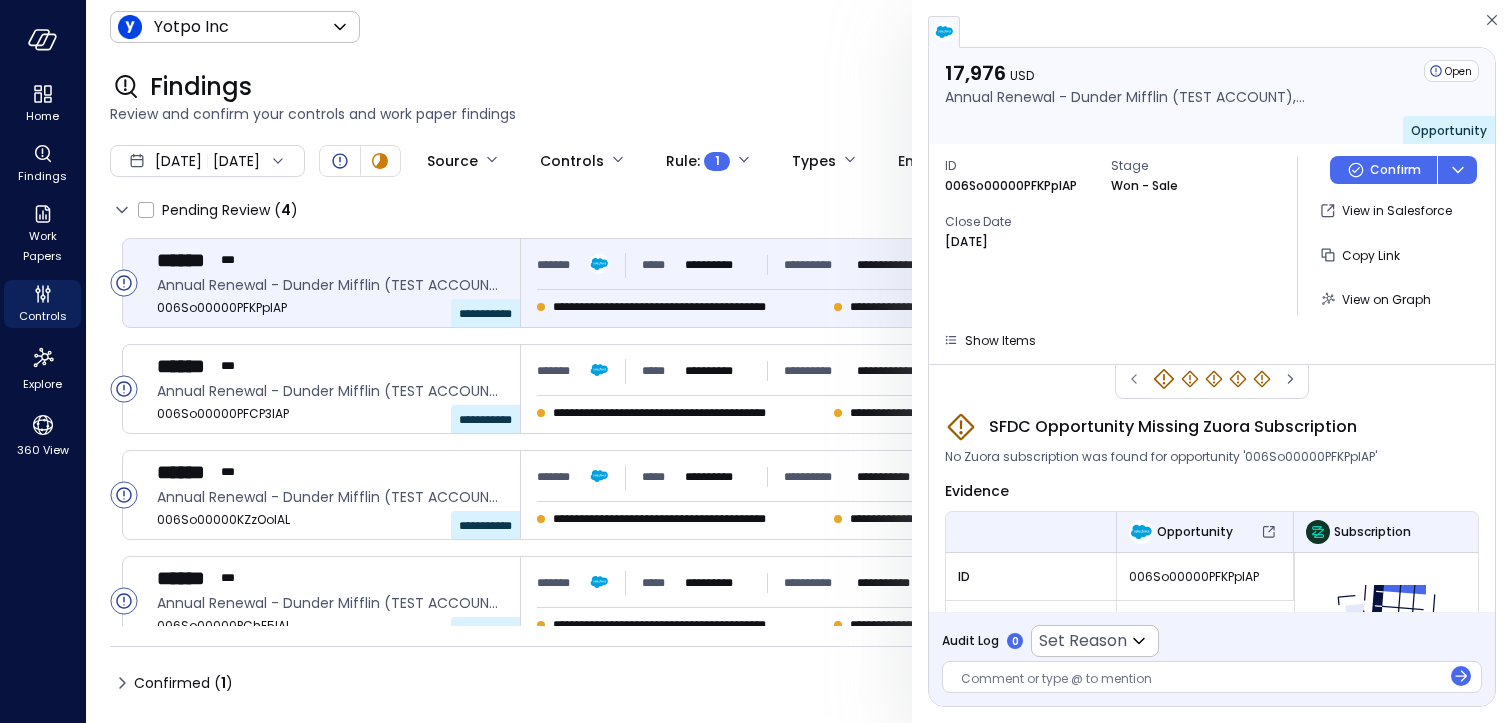 click 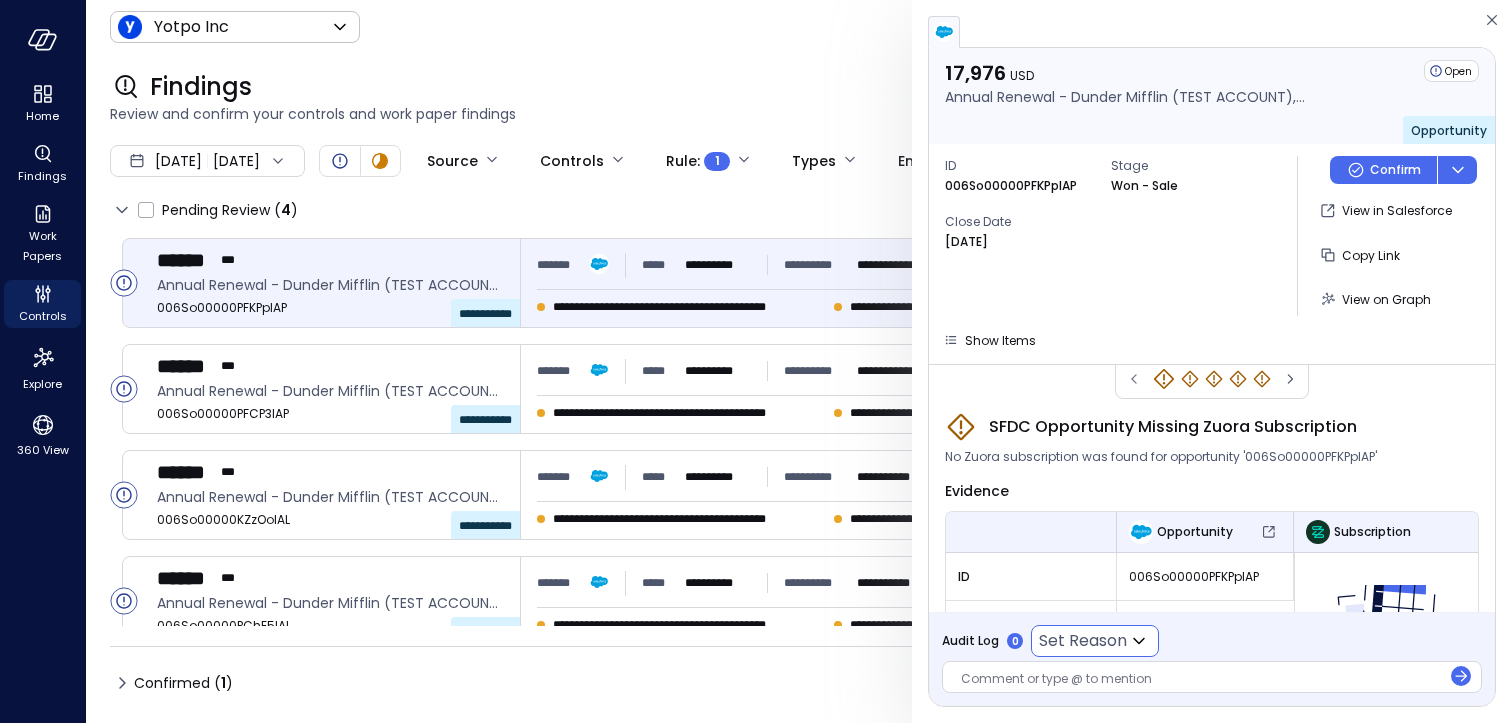 click on "**********" at bounding box center [756, 361] 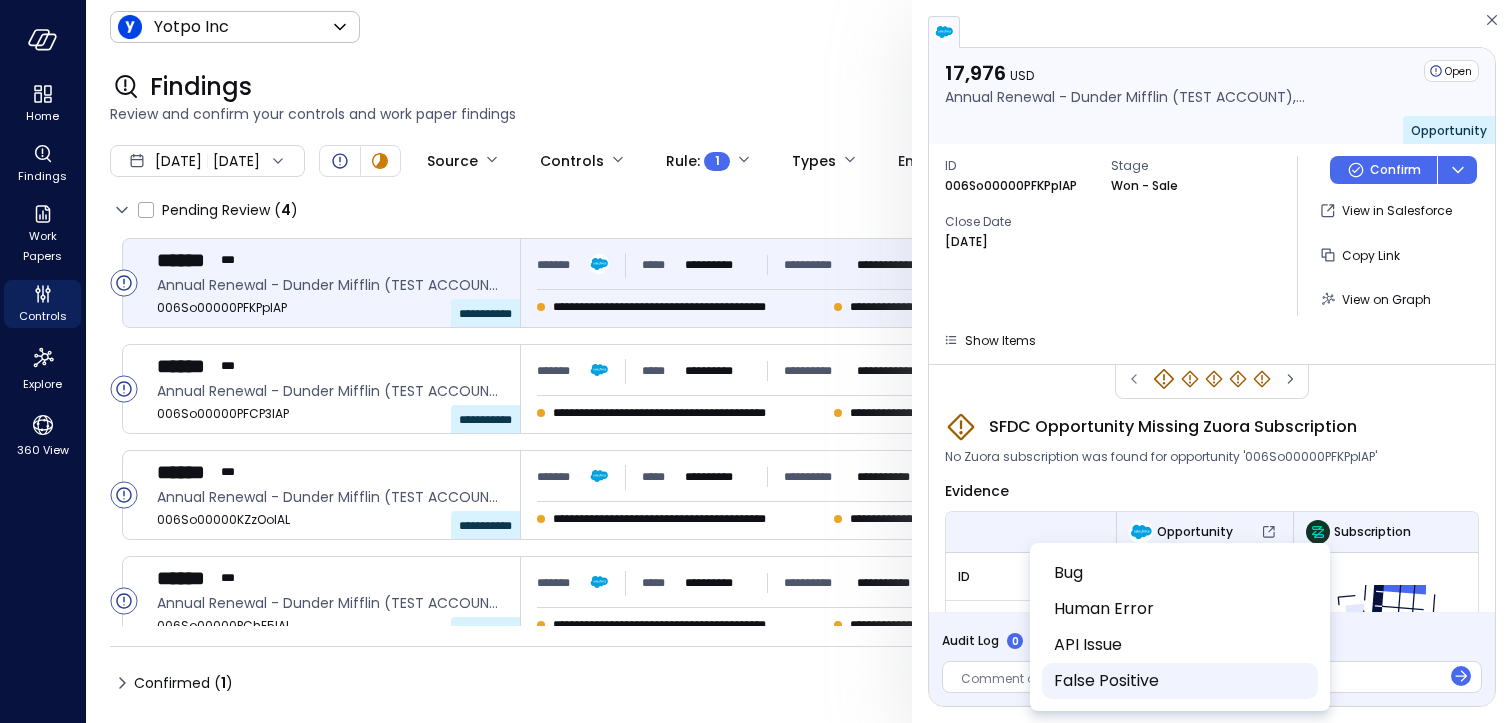 click on "False Positive" at bounding box center [1178, 681] 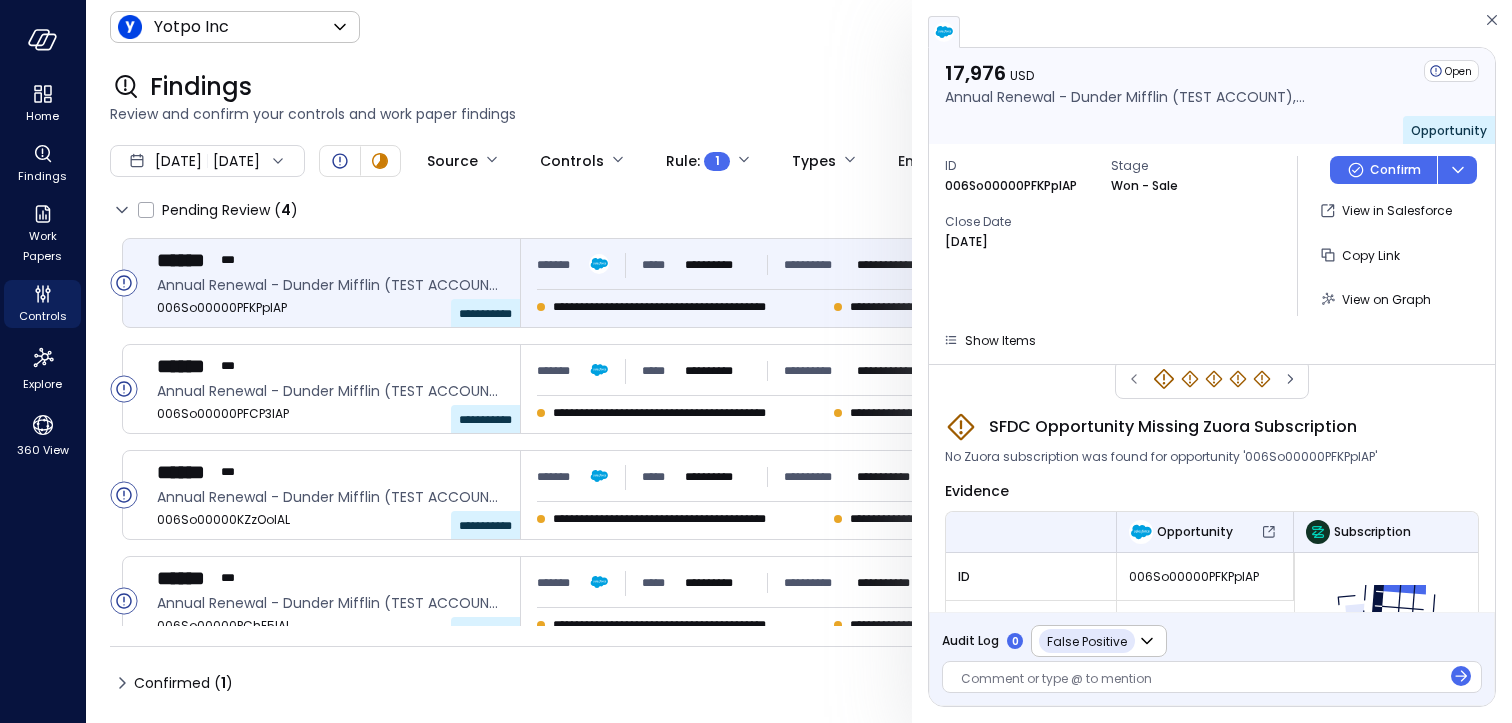 click on "False Positive" at bounding box center (1129, 673) 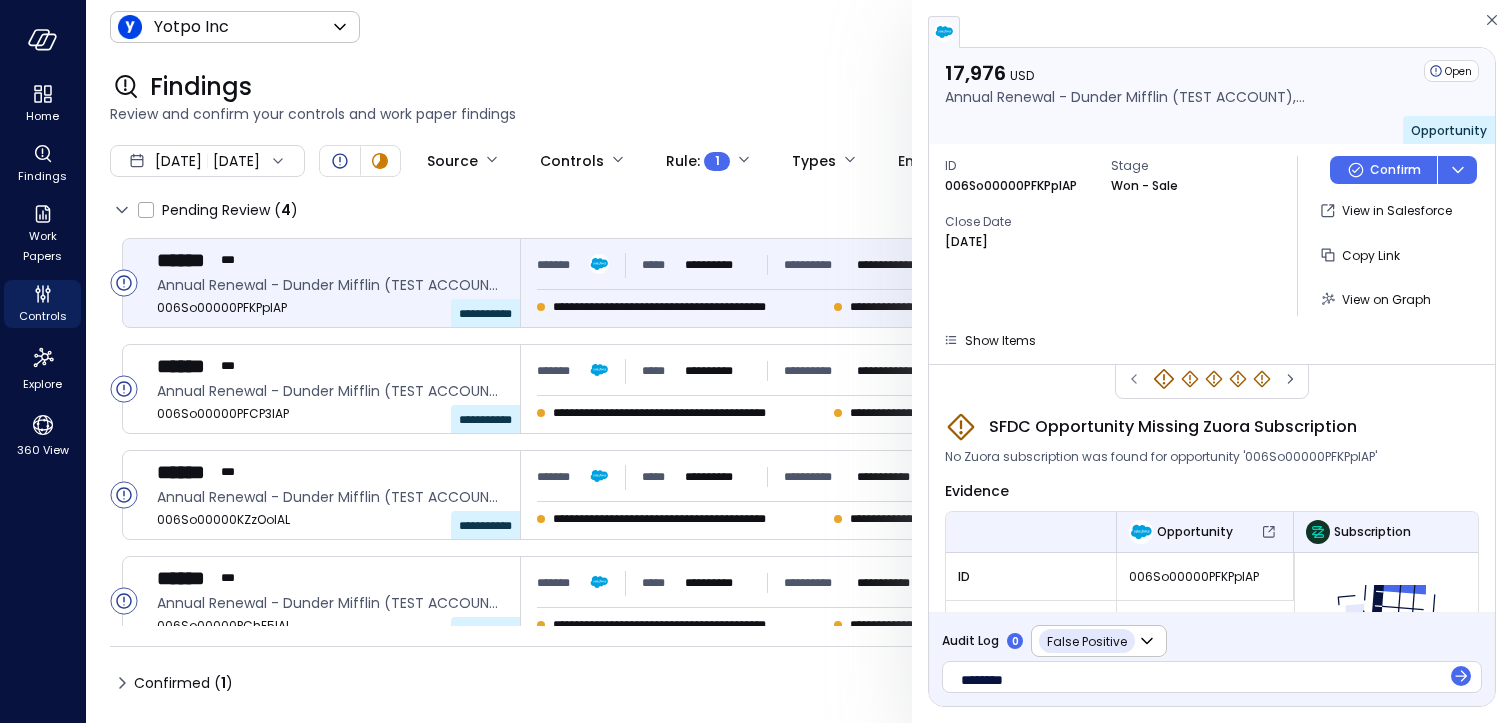 click on "********" at bounding box center (1212, 677) 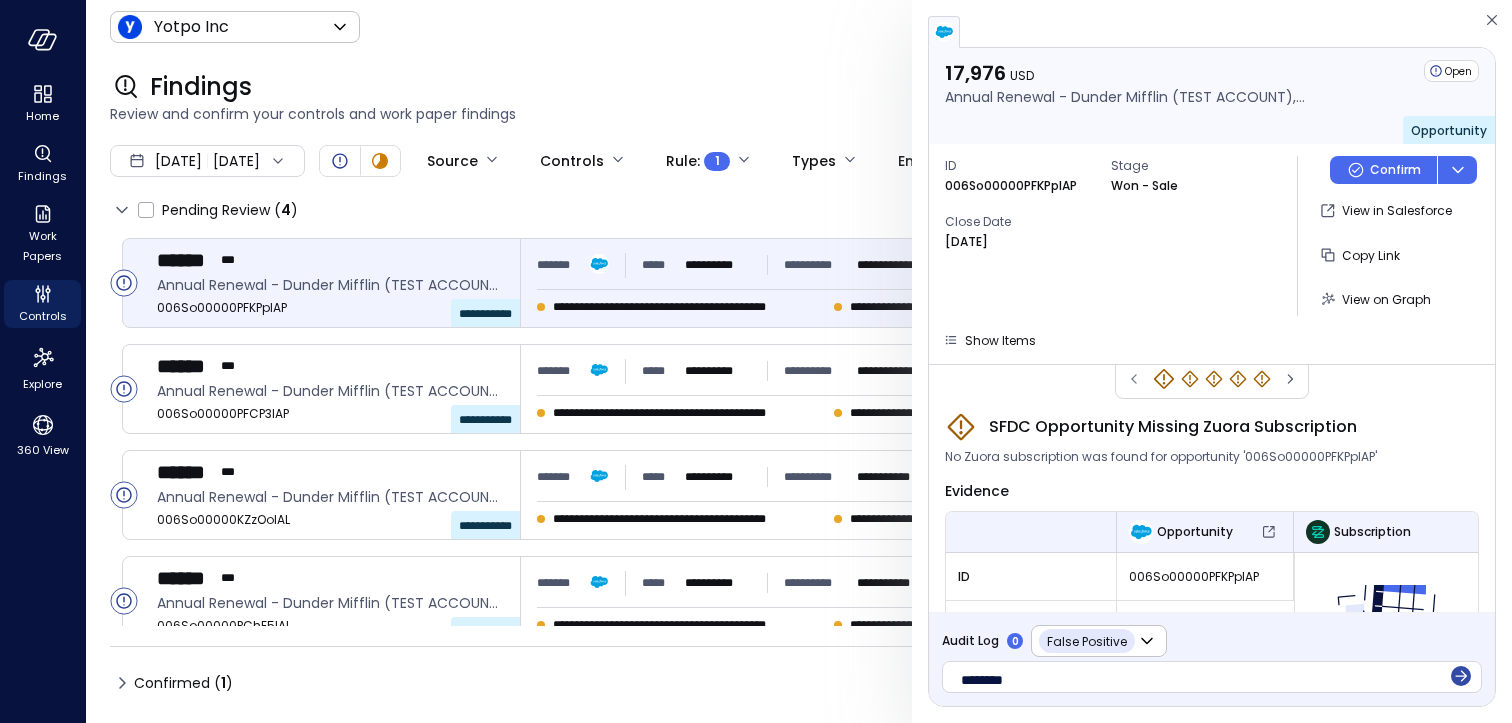 click 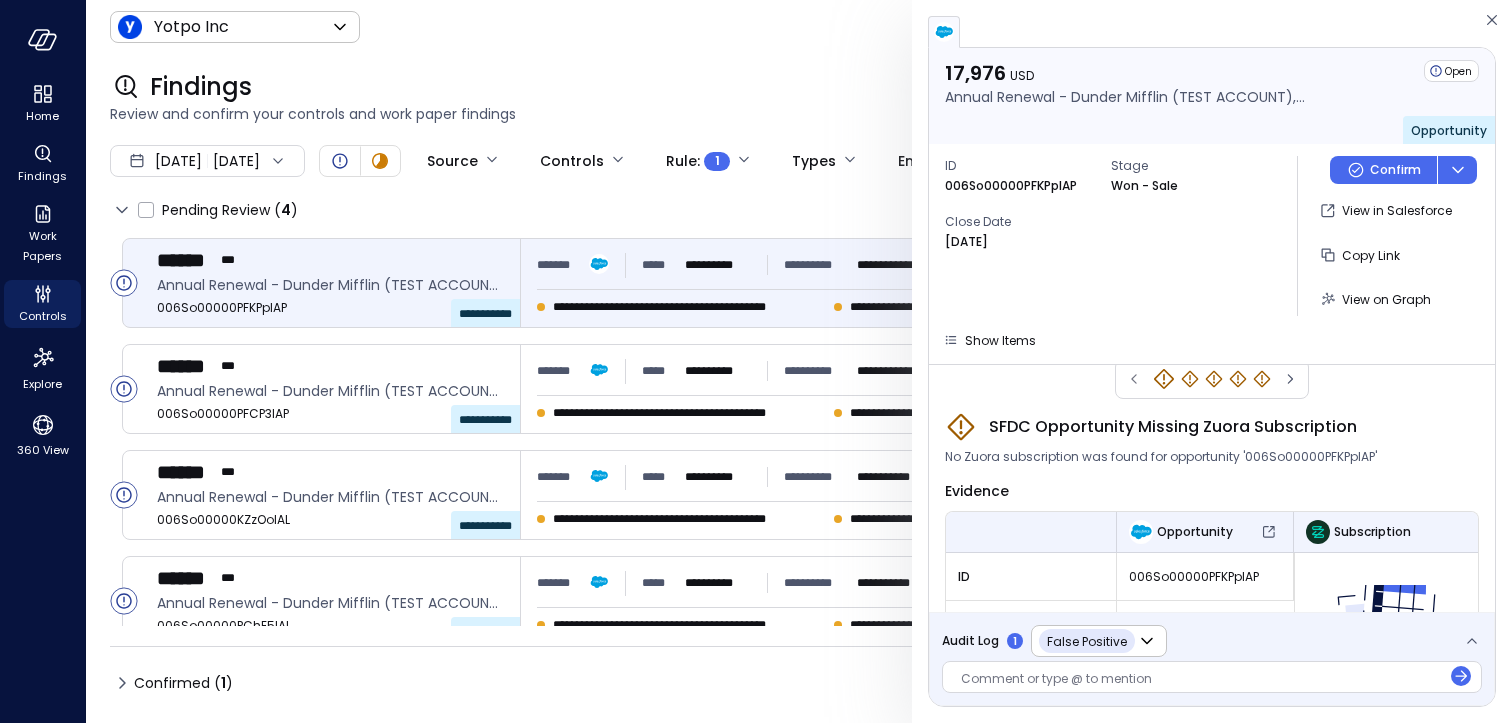 scroll, scrollTop: 469, scrollLeft: 0, axis: vertical 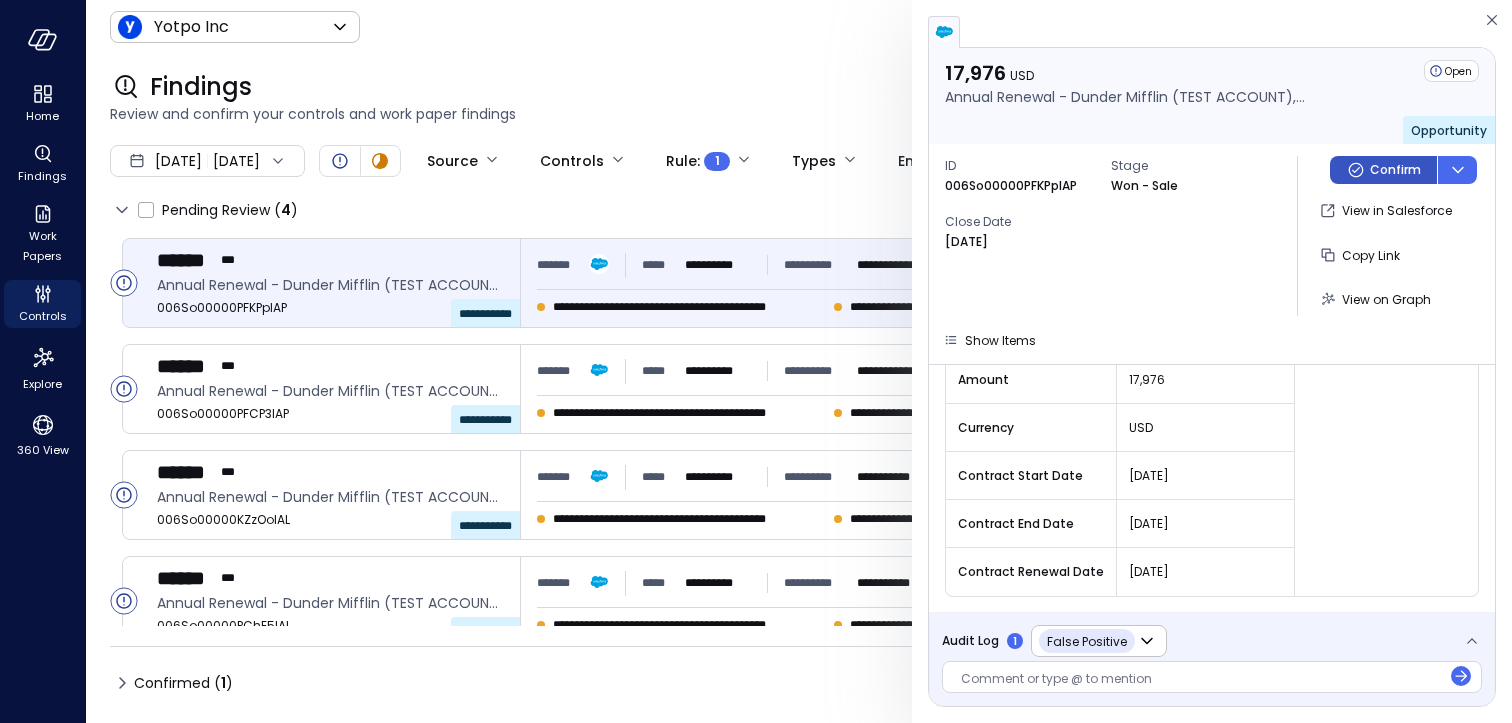 click on "Confirm" at bounding box center (1395, 170) 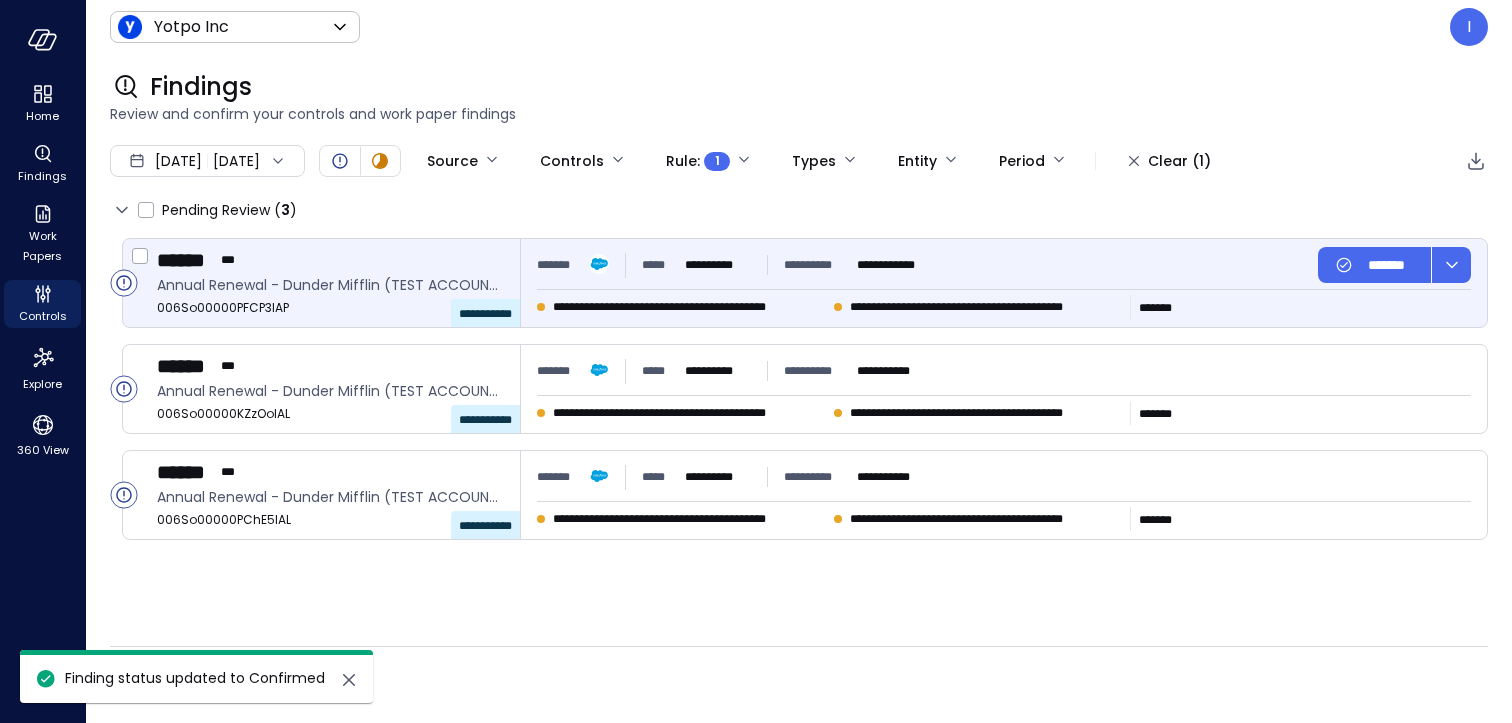 click on "006So00000PFCP3IAP" at bounding box center (330, 308) 